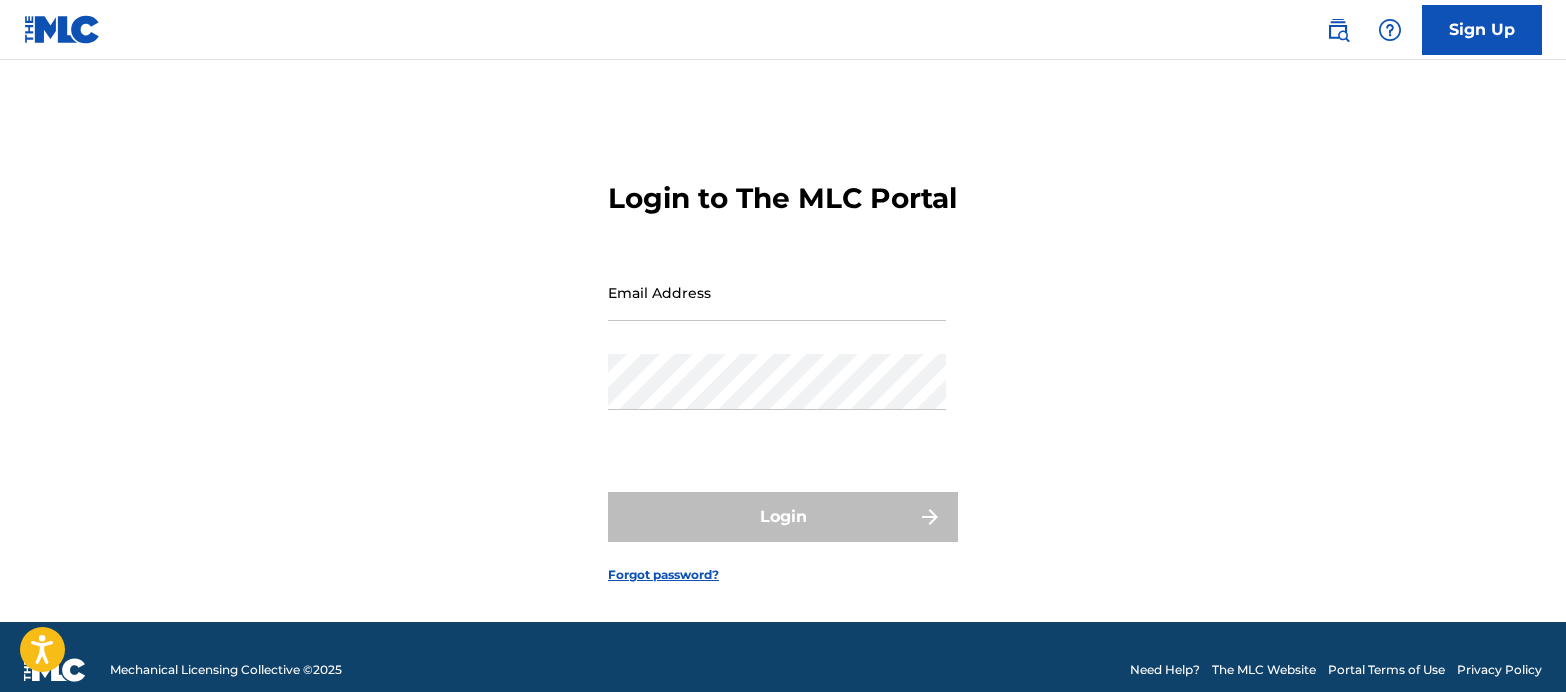 scroll, scrollTop: 0, scrollLeft: 0, axis: both 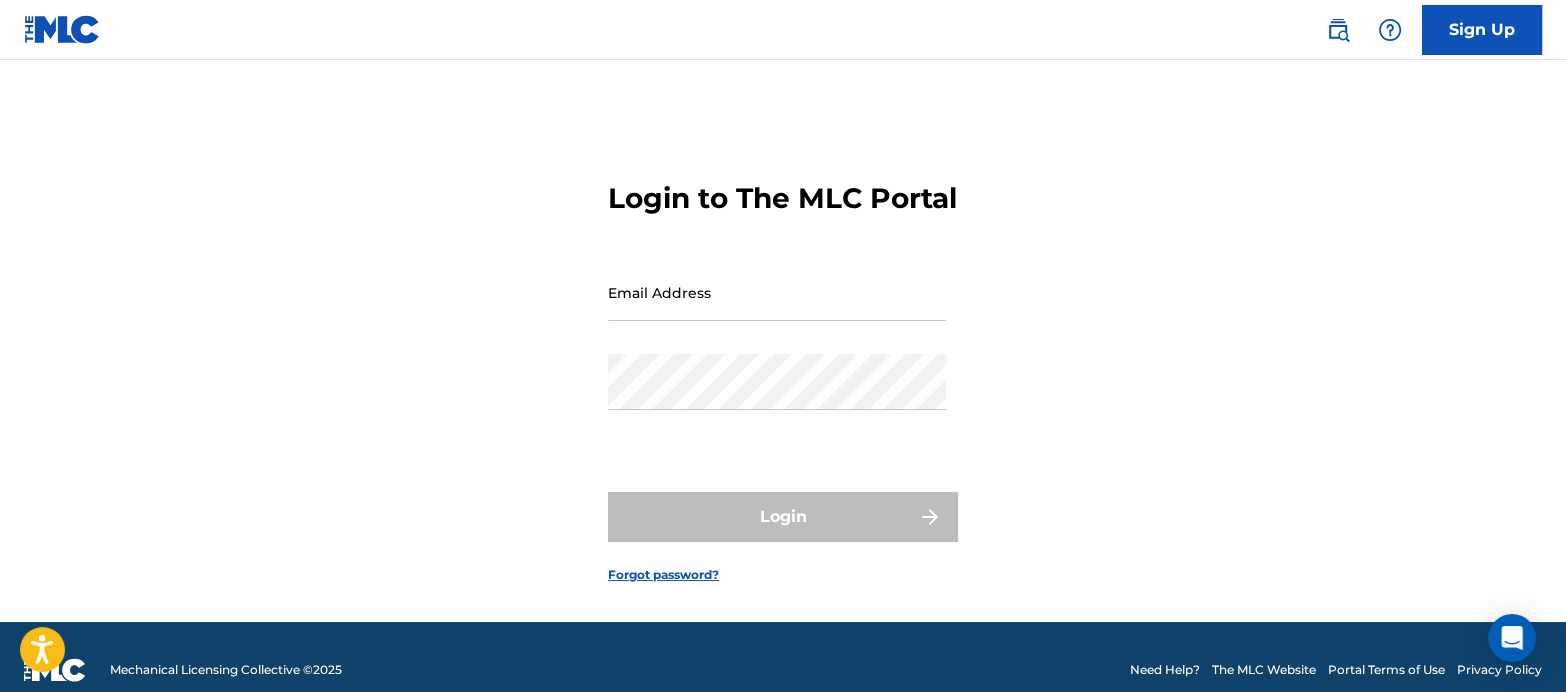 click on "Email Address" at bounding box center [777, 292] 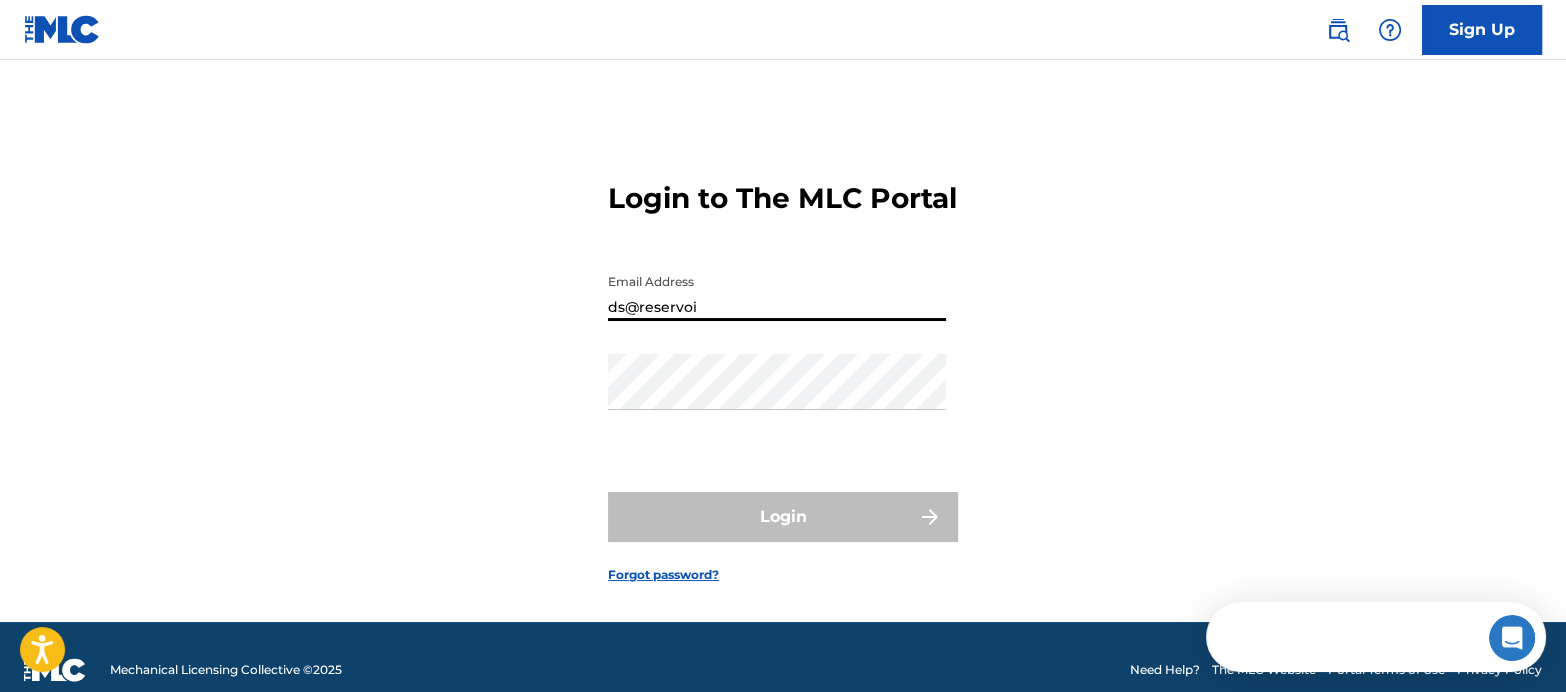 scroll, scrollTop: 0, scrollLeft: 0, axis: both 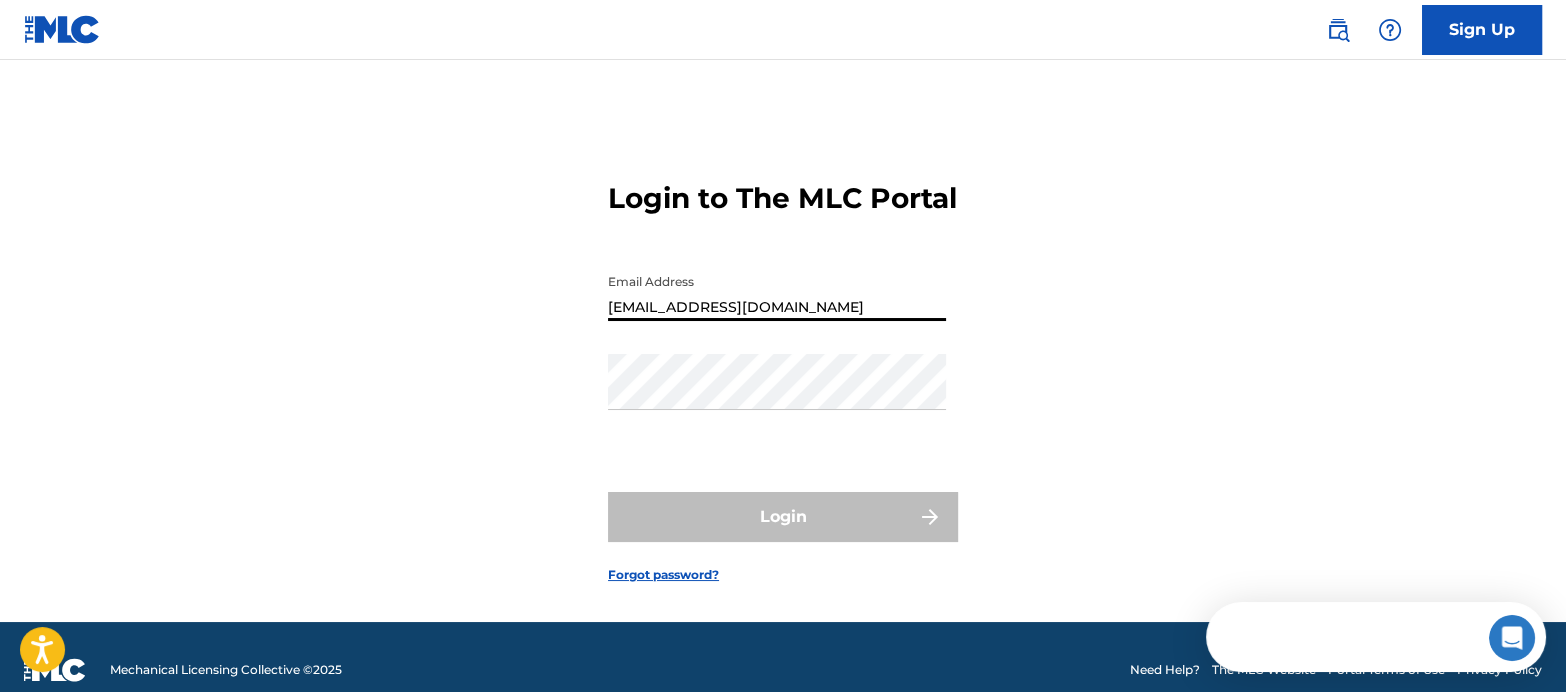 type on "[EMAIL_ADDRESS][DOMAIN_NAME]" 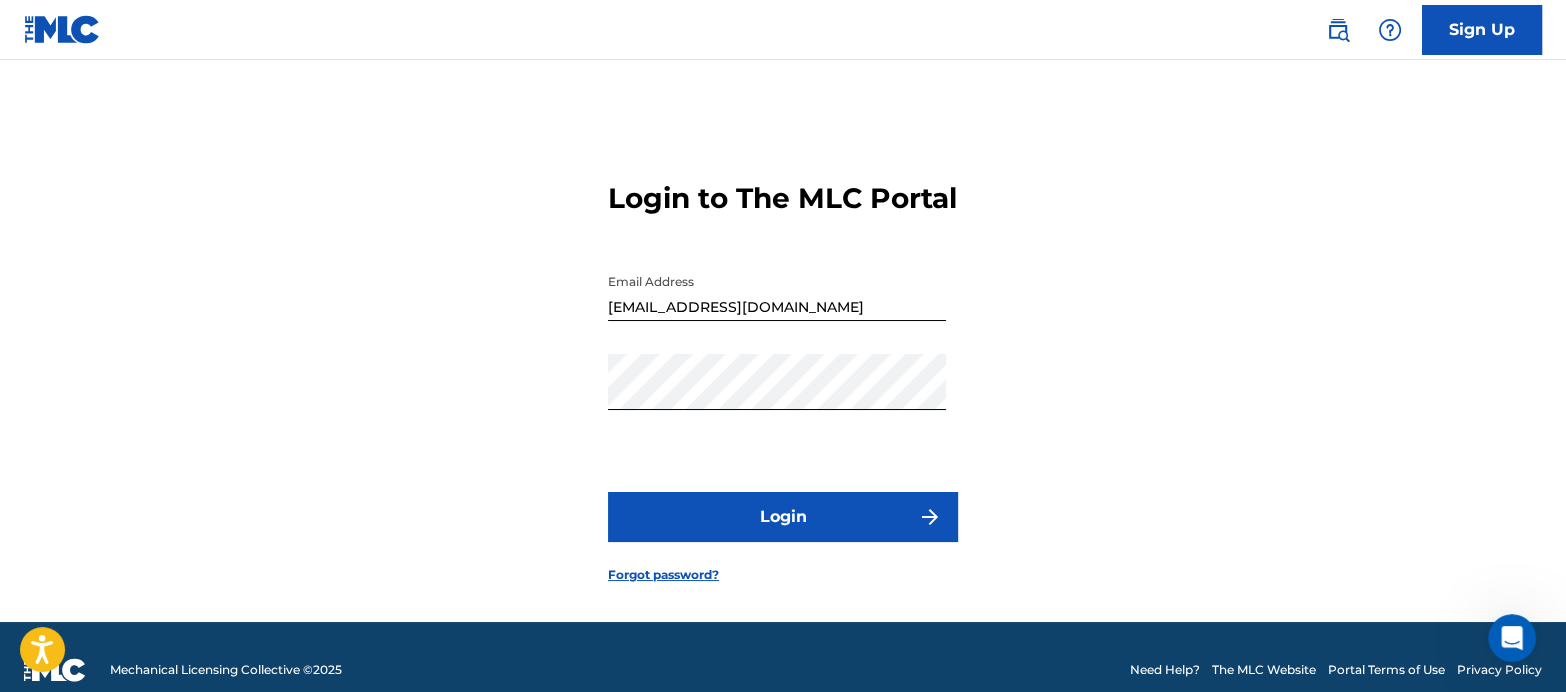 click on "Login" at bounding box center [783, 517] 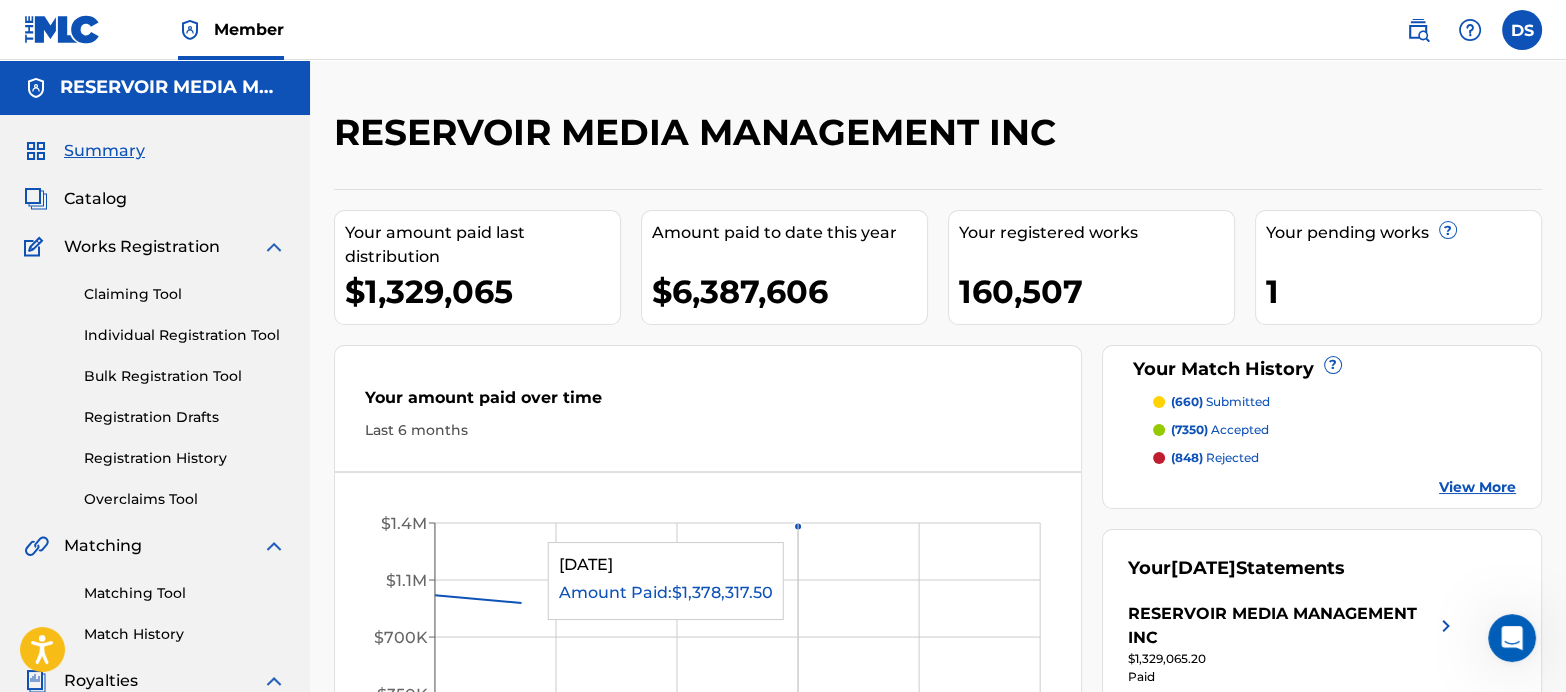 scroll, scrollTop: 0, scrollLeft: 0, axis: both 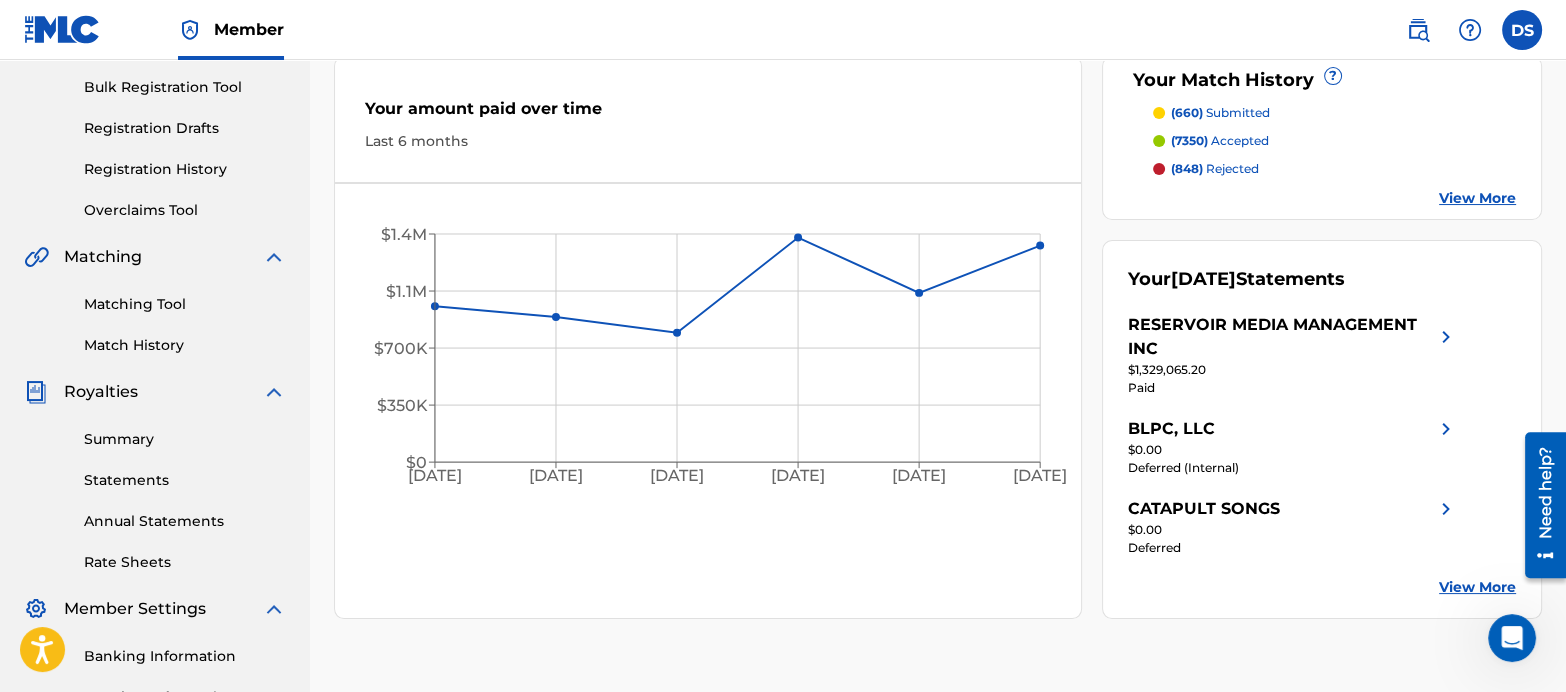 click on "Match History" at bounding box center (185, 345) 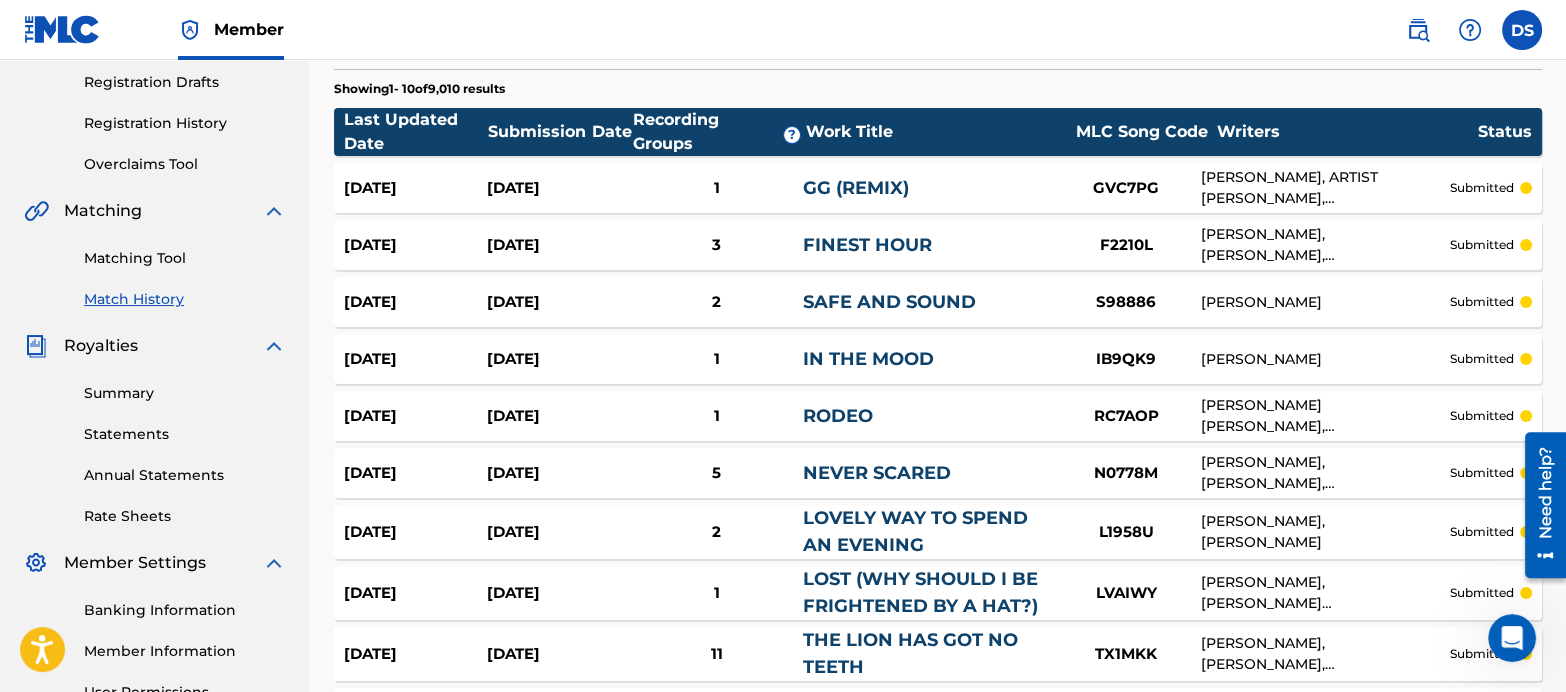 scroll, scrollTop: 336, scrollLeft: 0, axis: vertical 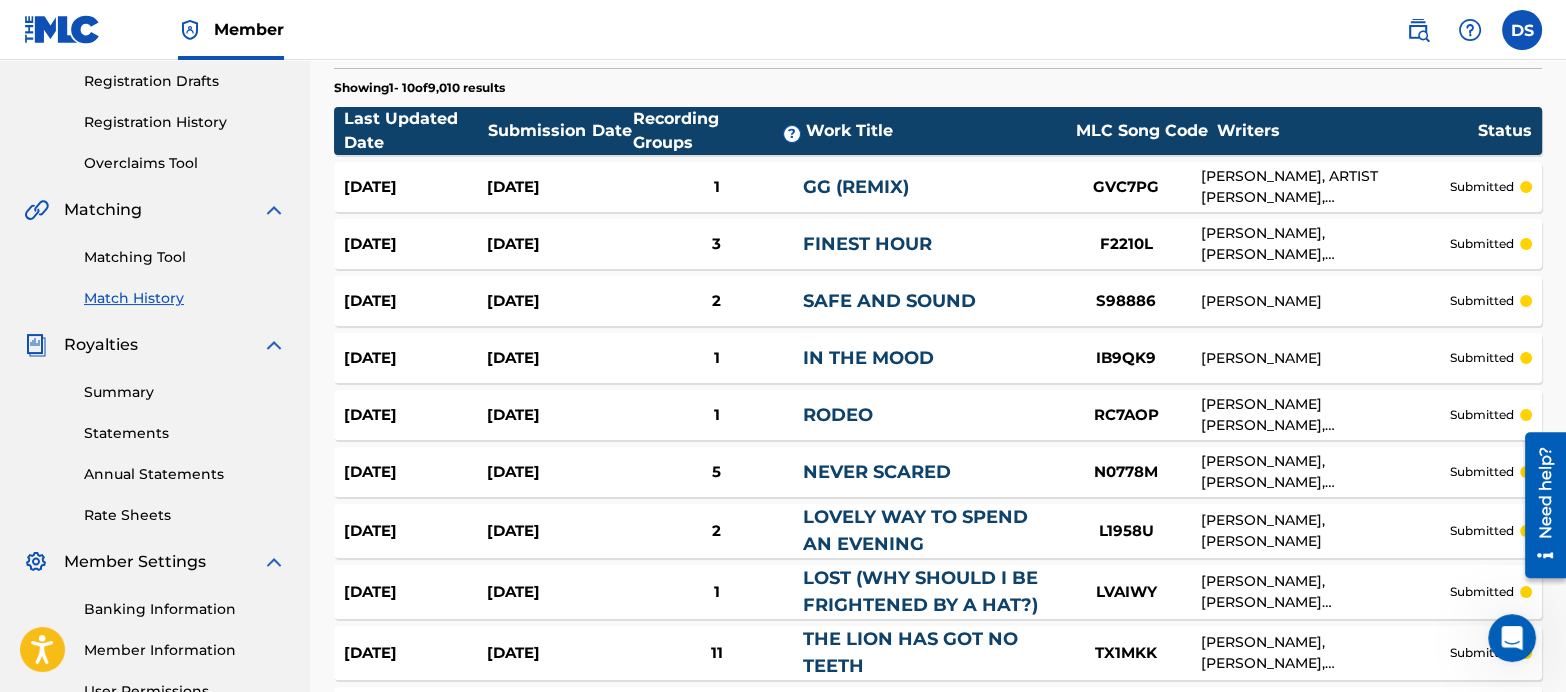 click on "Matching Tool" at bounding box center [185, 257] 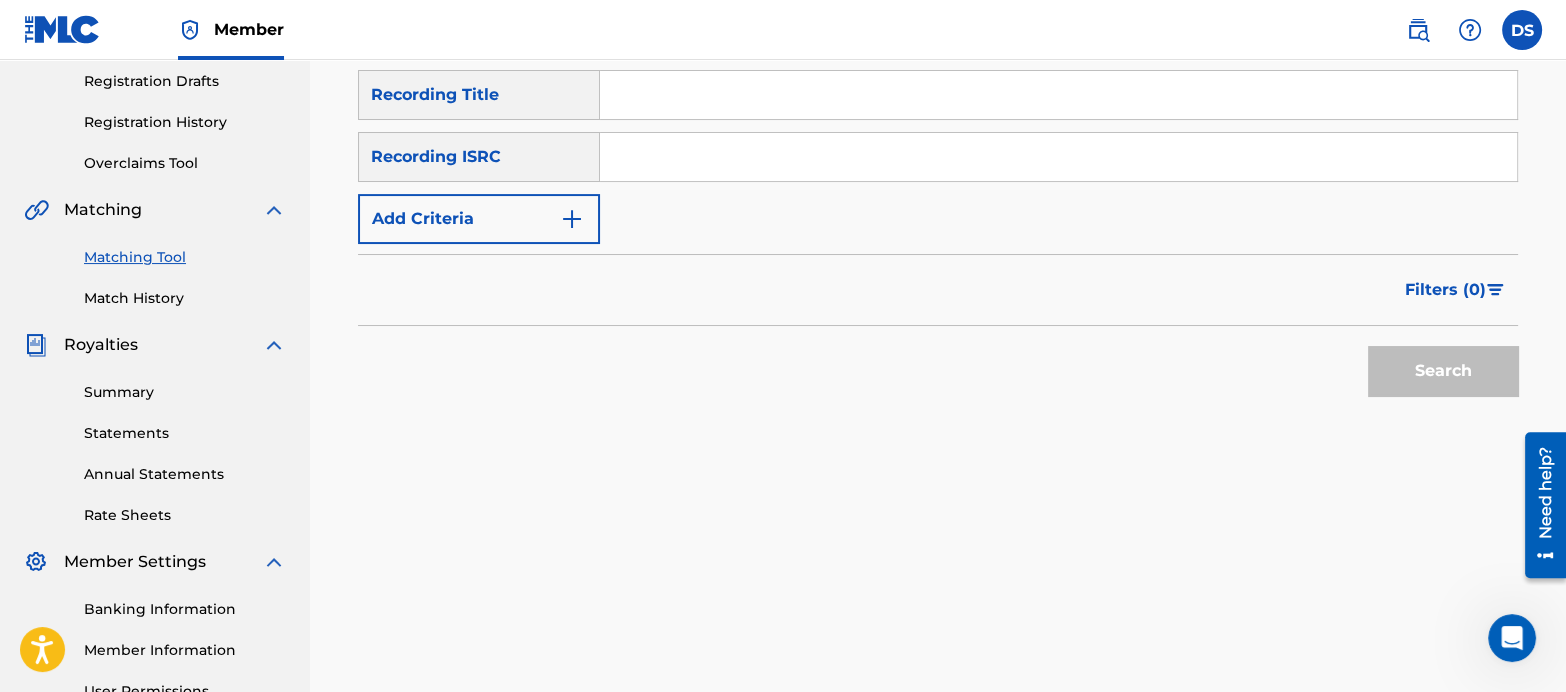 scroll, scrollTop: 0, scrollLeft: 0, axis: both 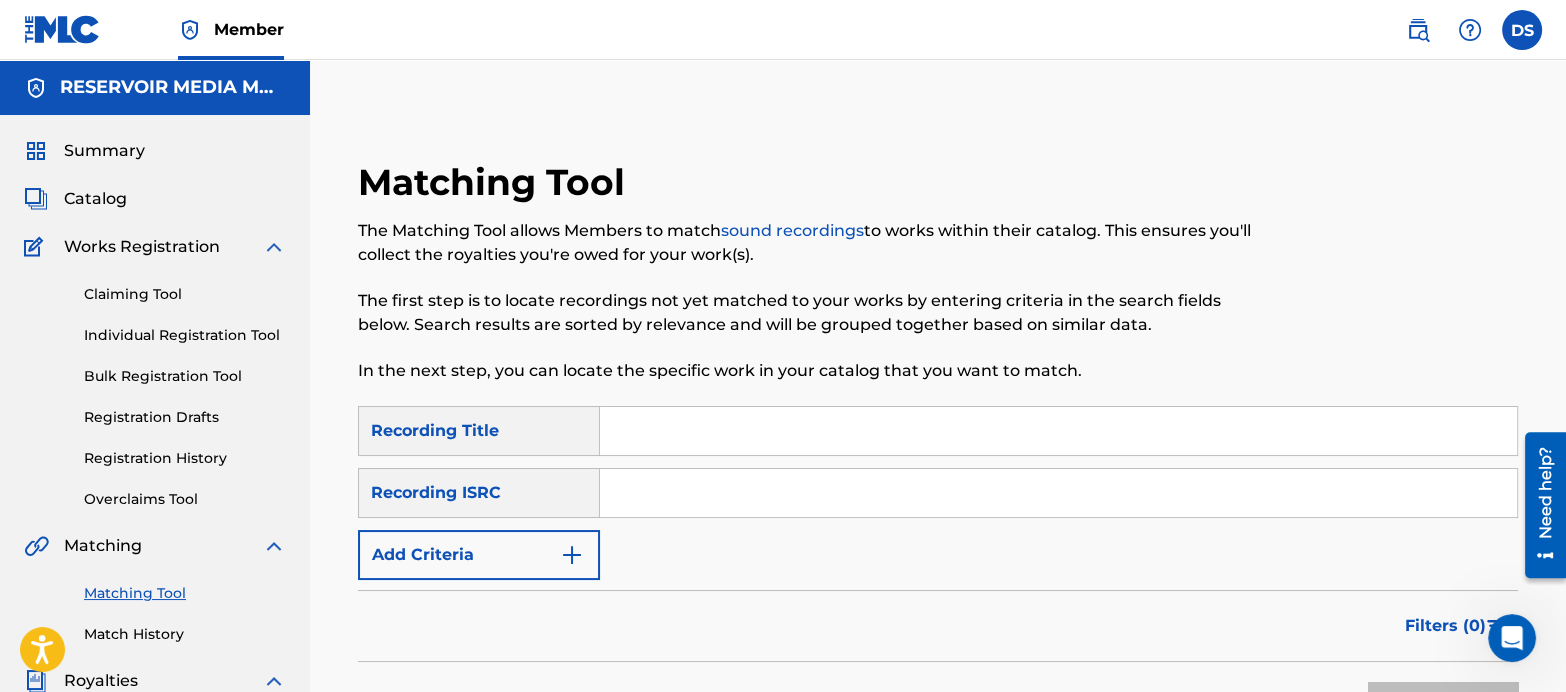 click at bounding box center (1058, 493) 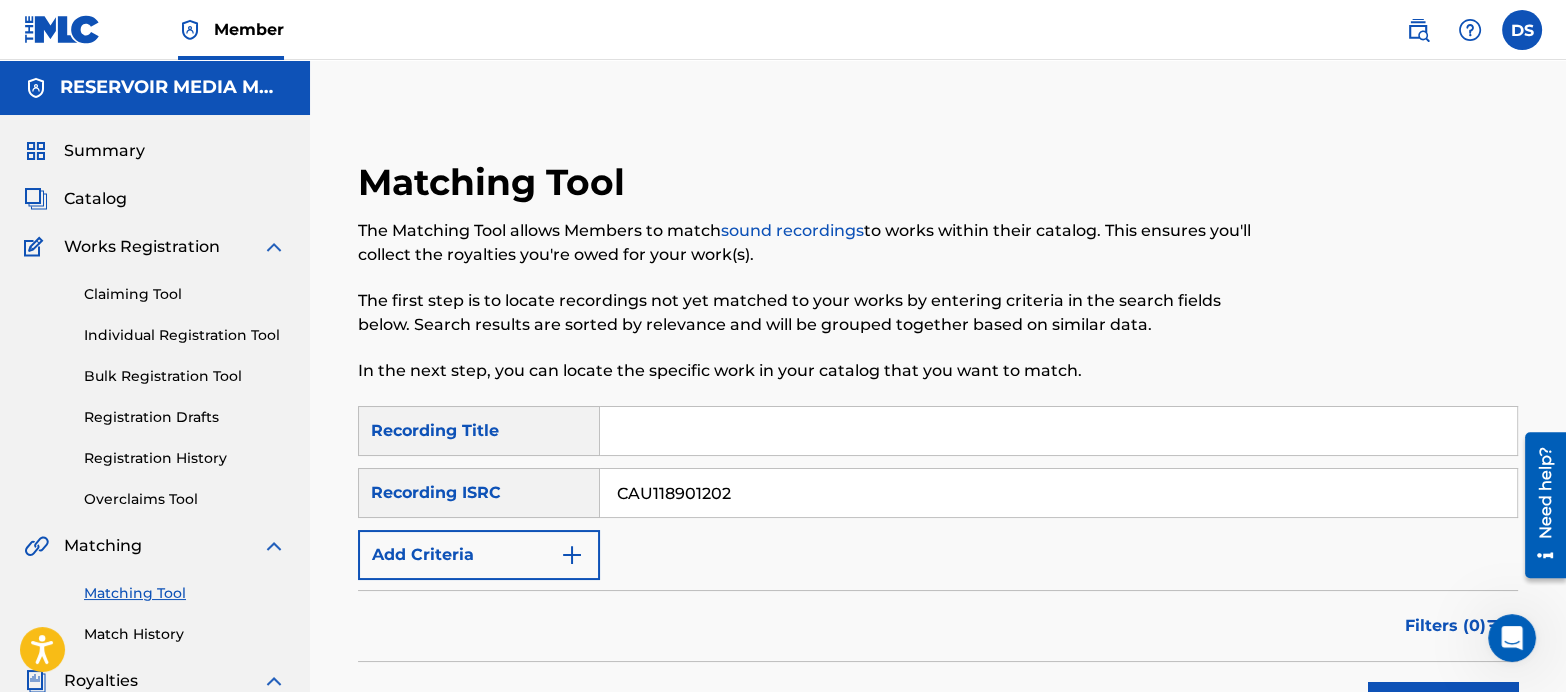 scroll, scrollTop: 199, scrollLeft: 0, axis: vertical 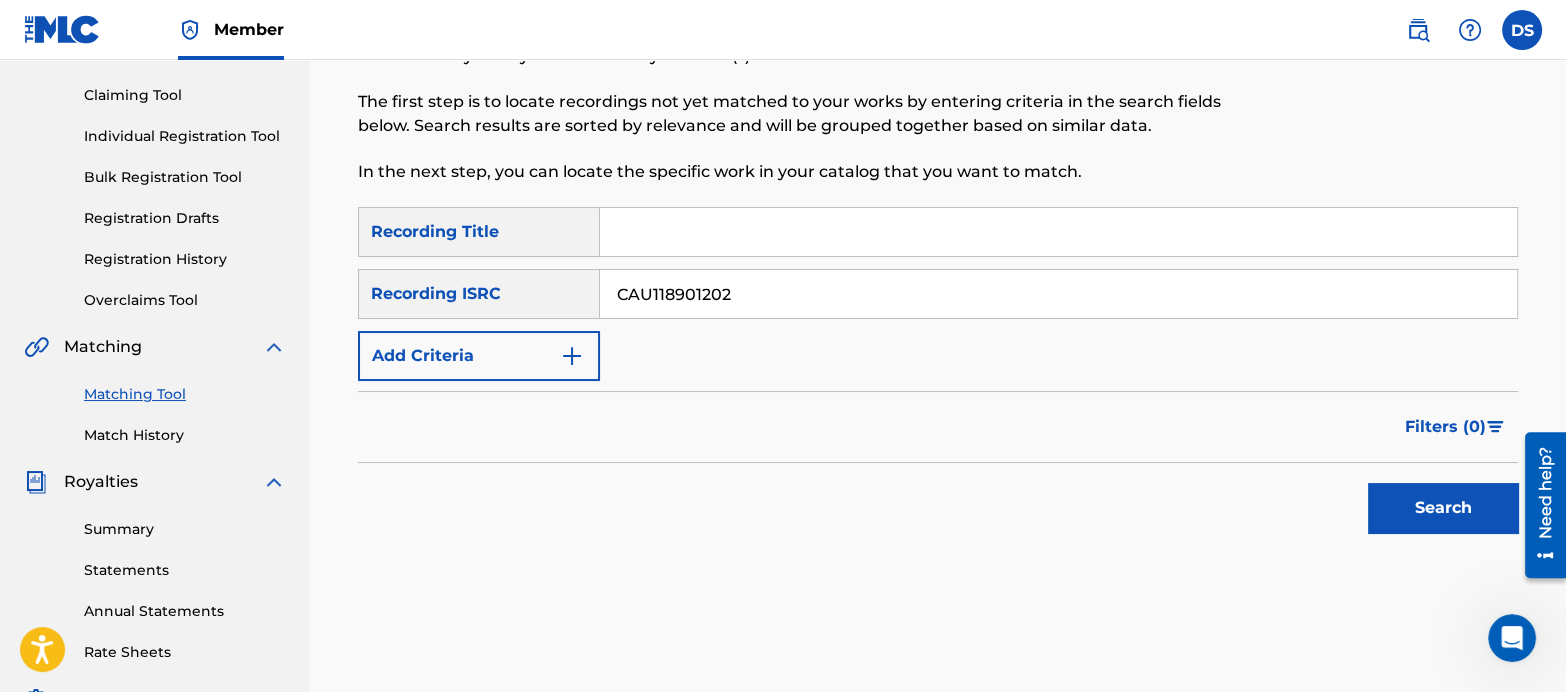 type on "CAU118901202" 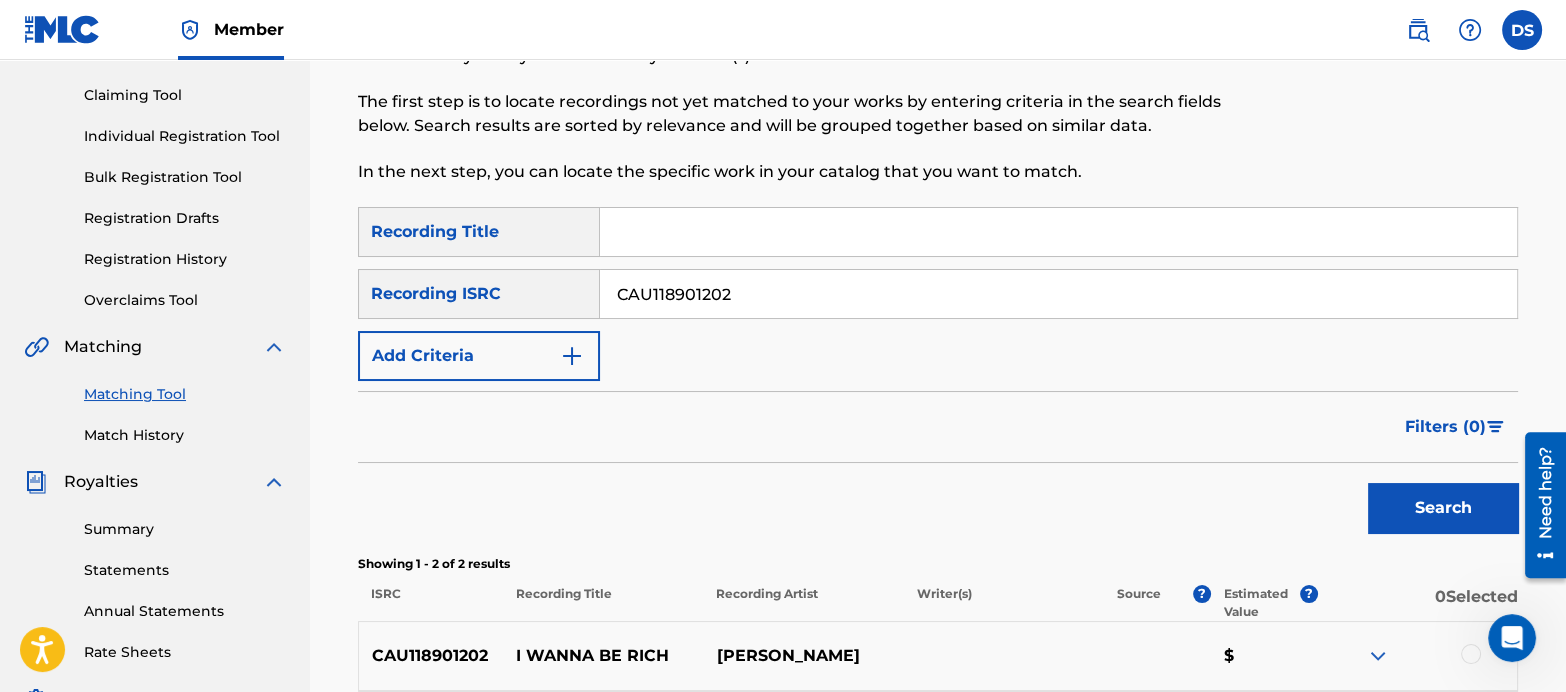 scroll, scrollTop: 547, scrollLeft: 0, axis: vertical 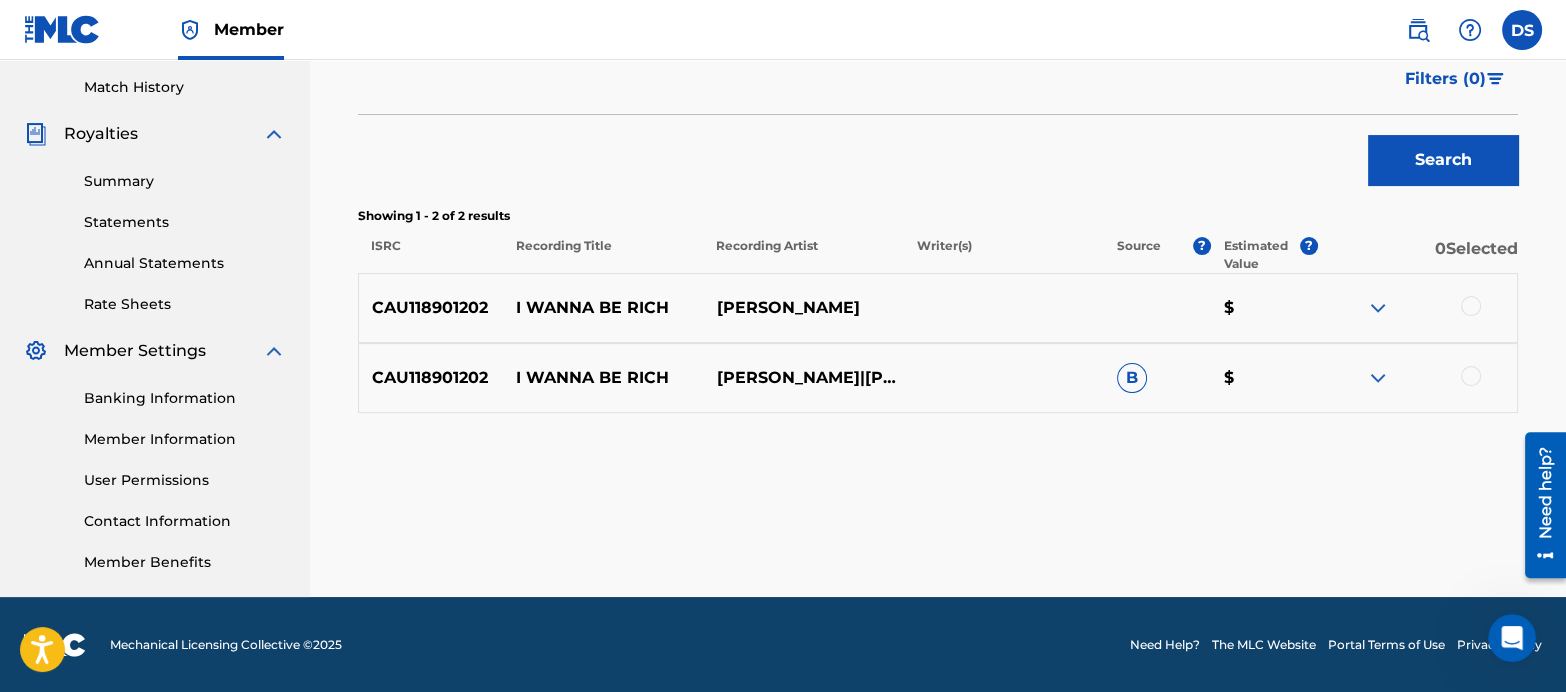click at bounding box center [1471, 306] 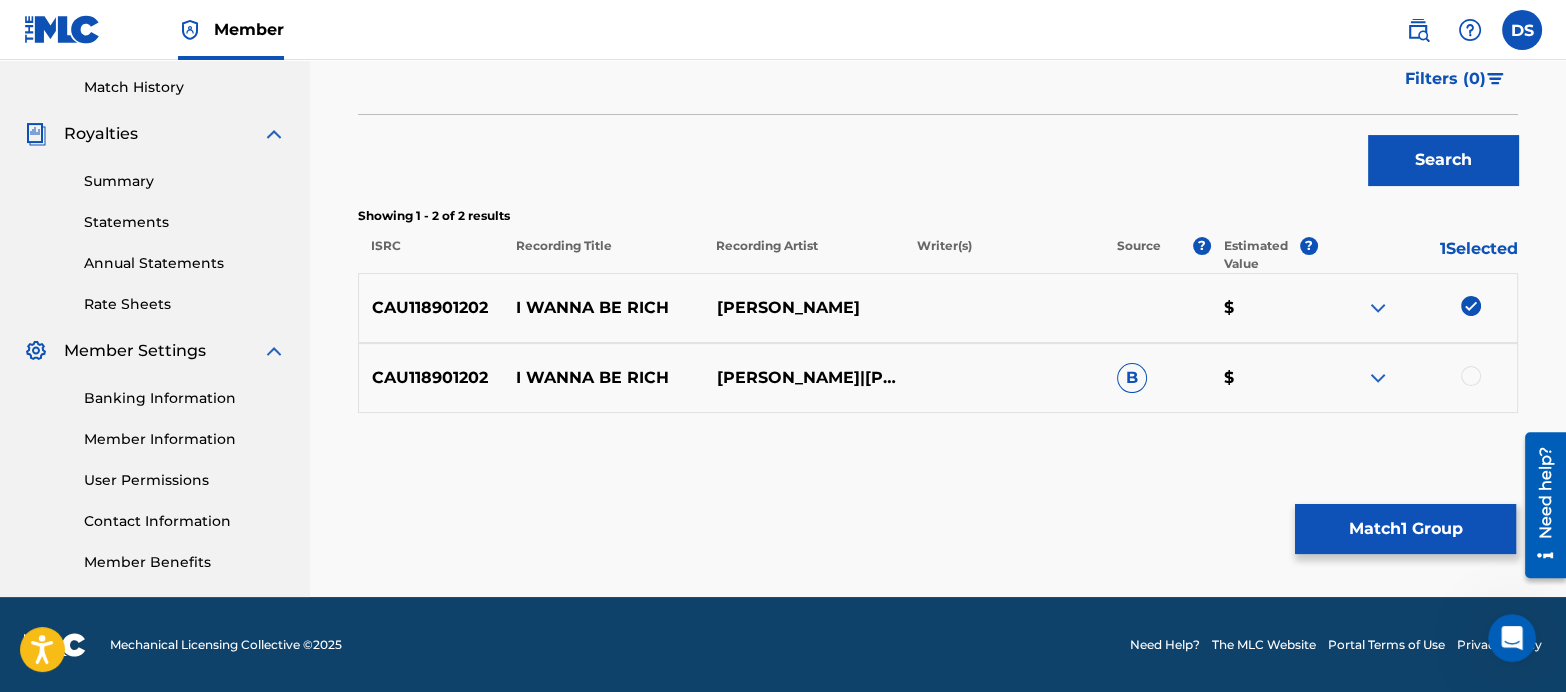 click at bounding box center (1471, 376) 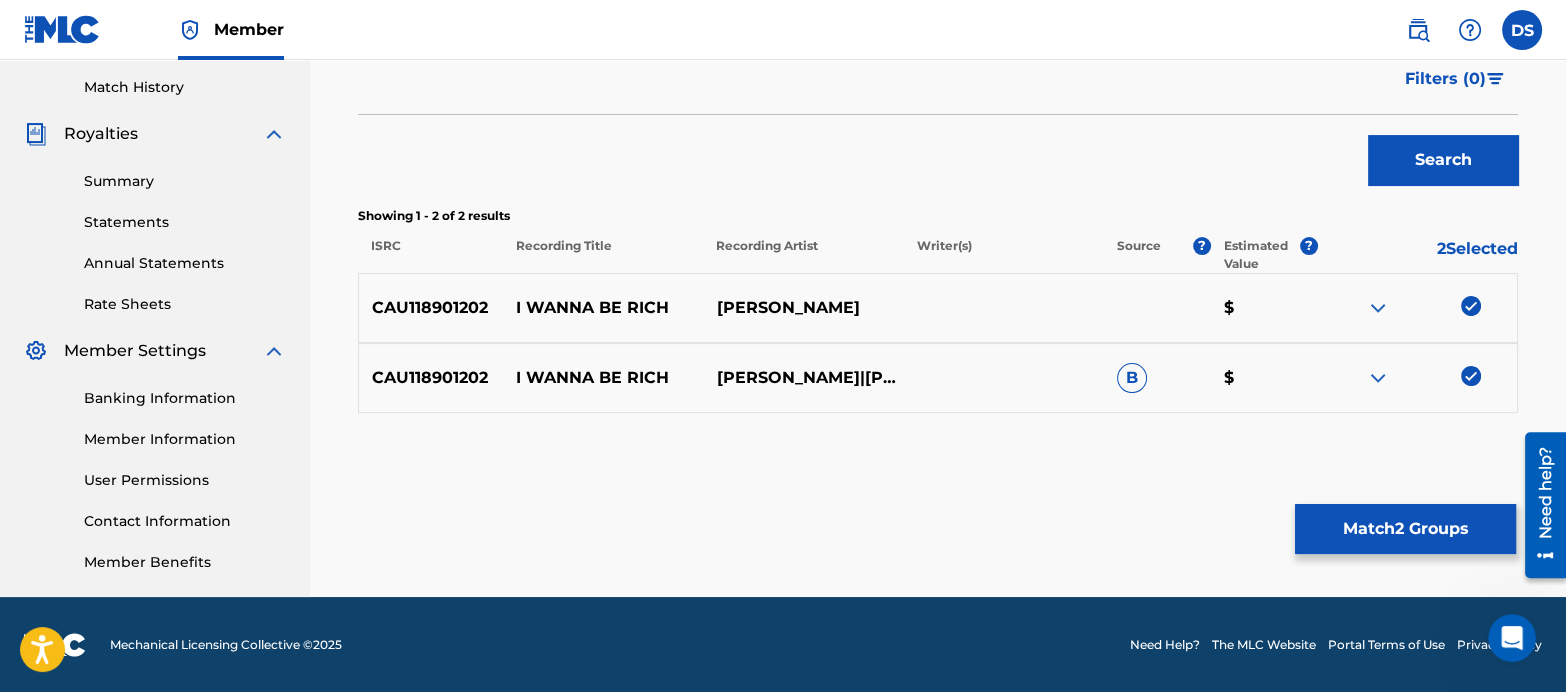 click on "Match  2 Groups" at bounding box center [1405, 529] 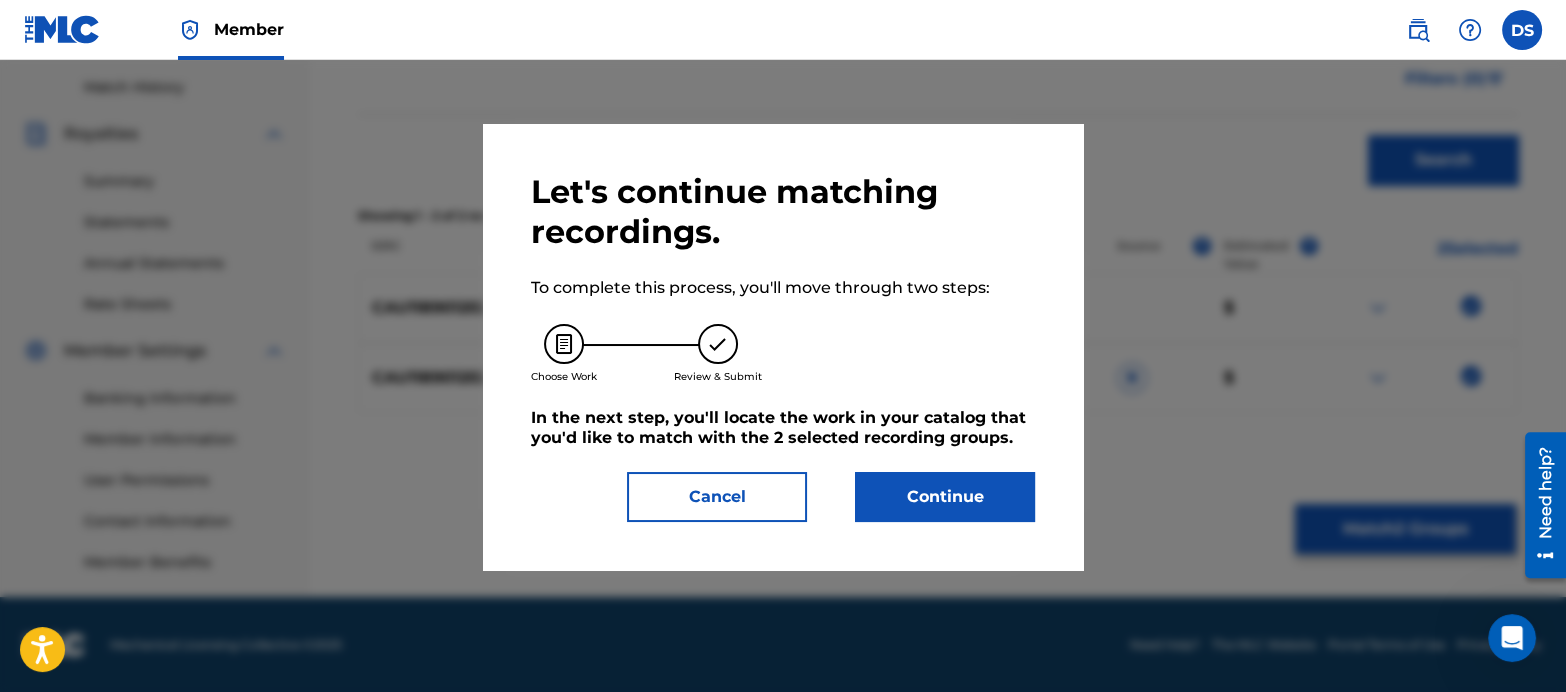 click on "Continue" at bounding box center (945, 497) 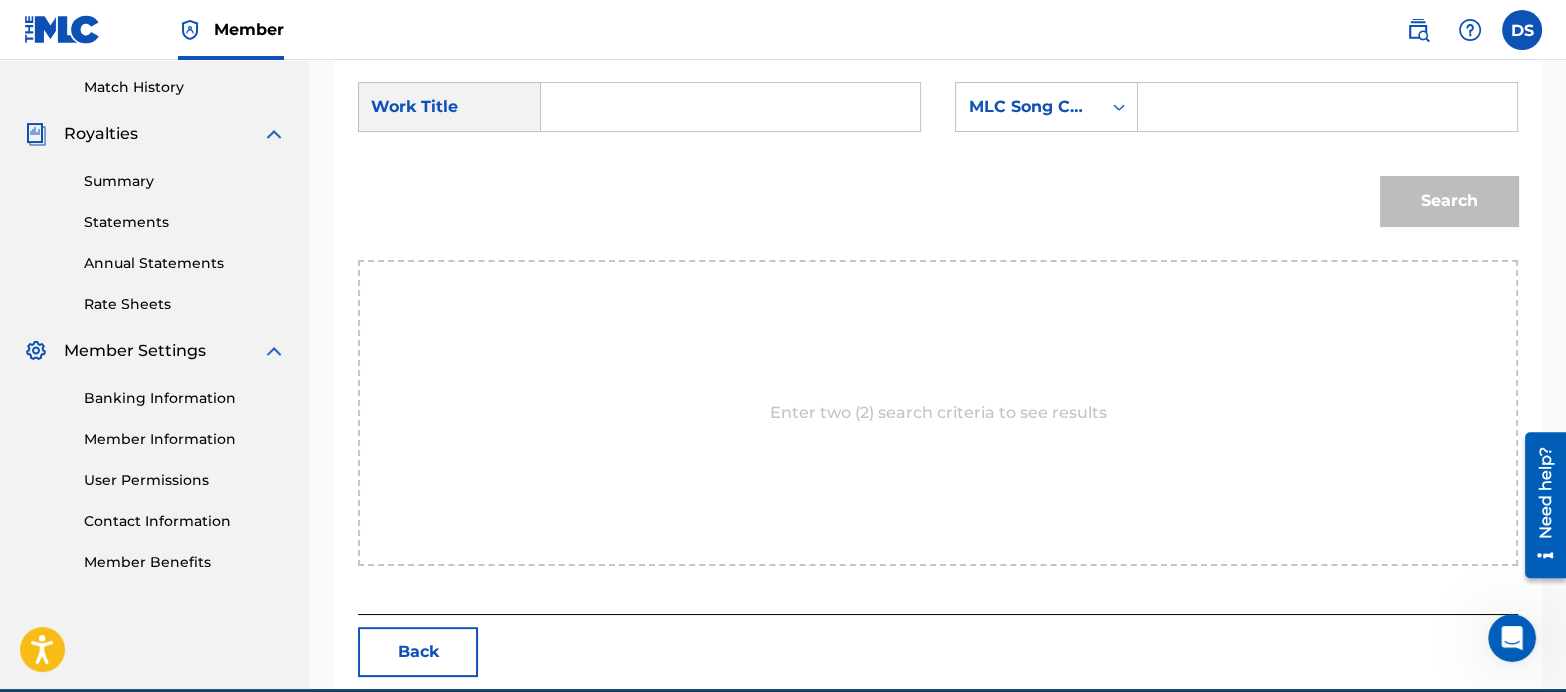 click at bounding box center (730, 107) 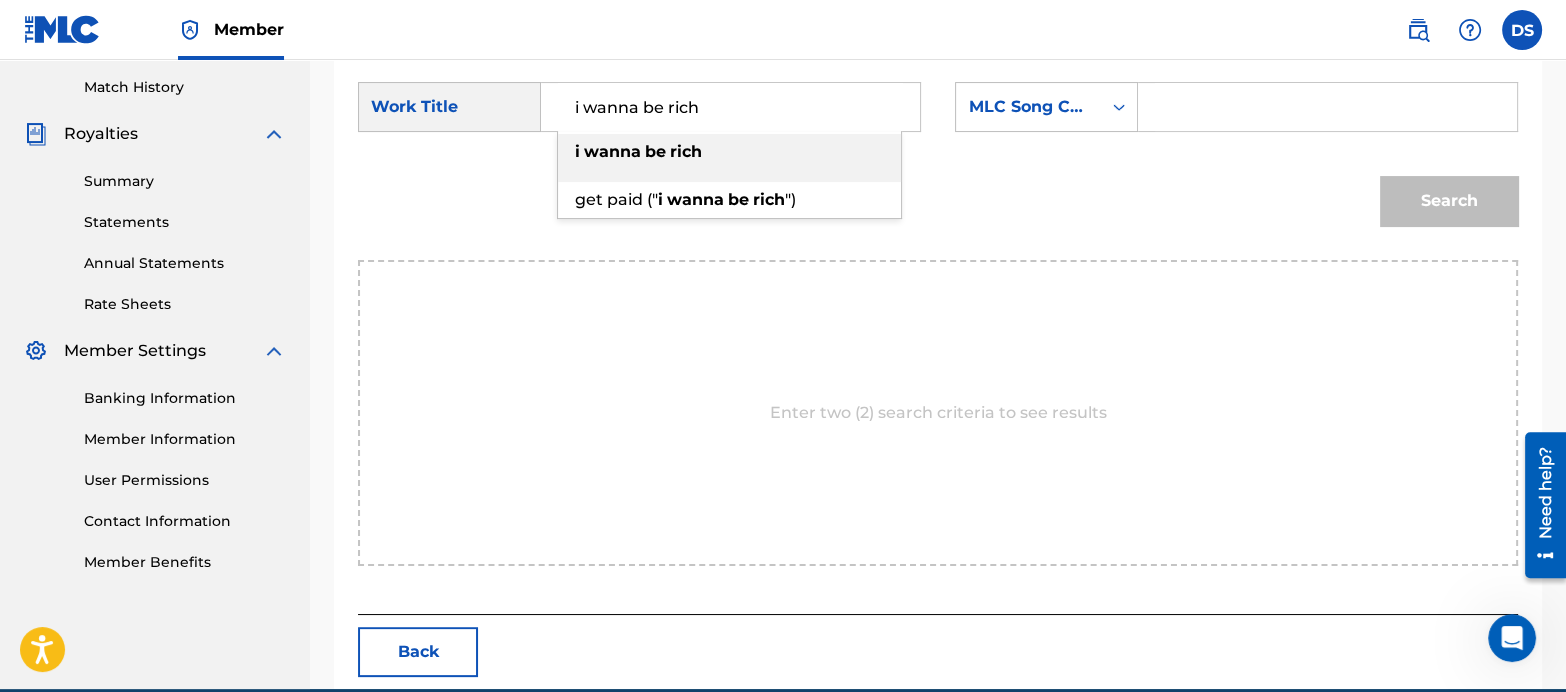 type on "i wanna be rich" 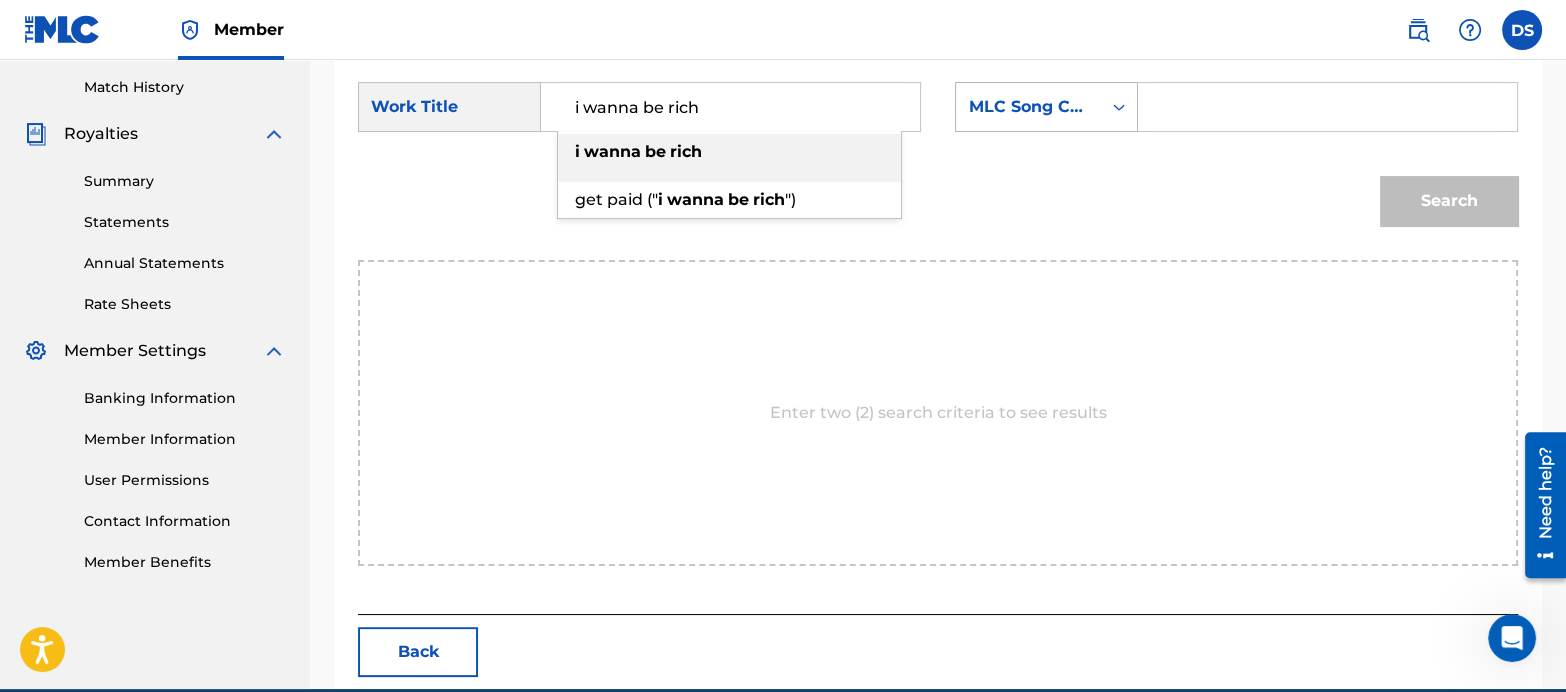 click on "MLC Song Code" at bounding box center [1028, 107] 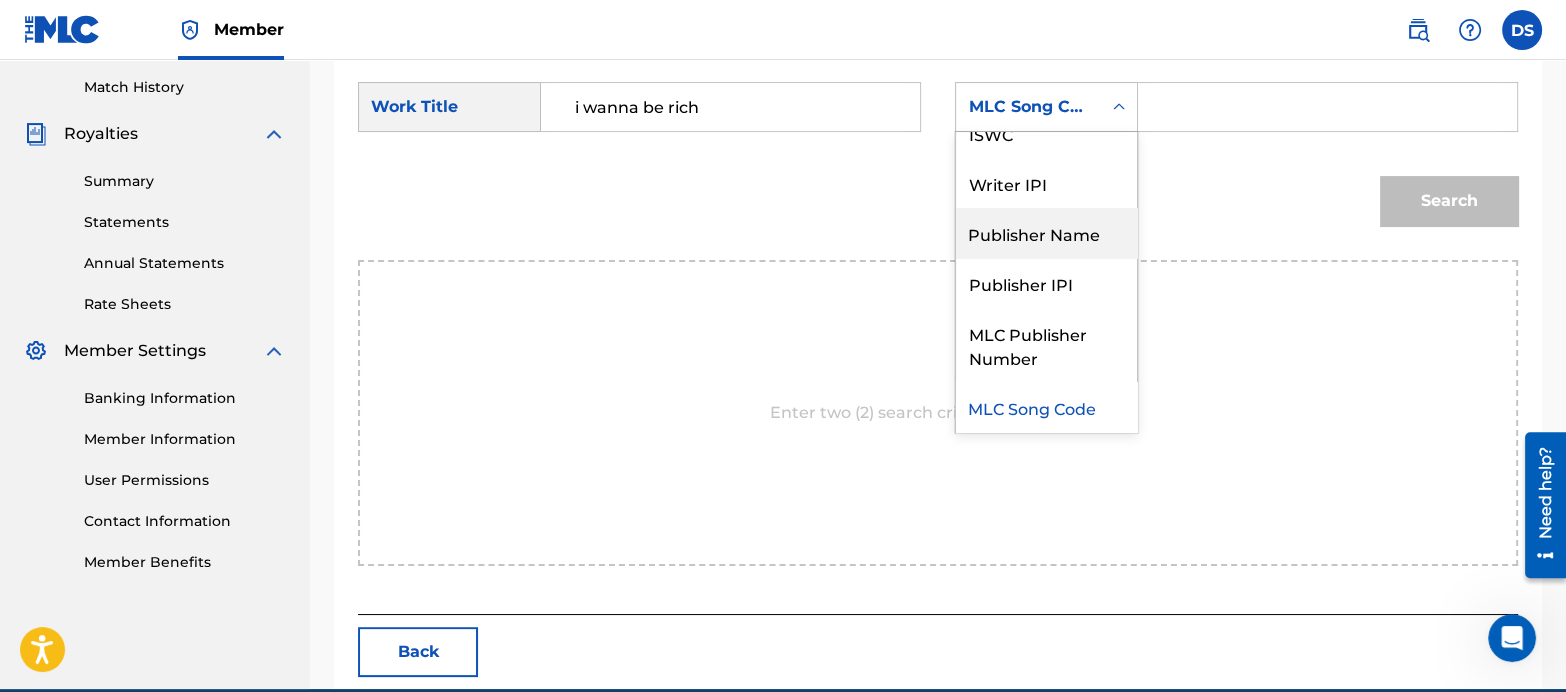 scroll, scrollTop: 74, scrollLeft: 0, axis: vertical 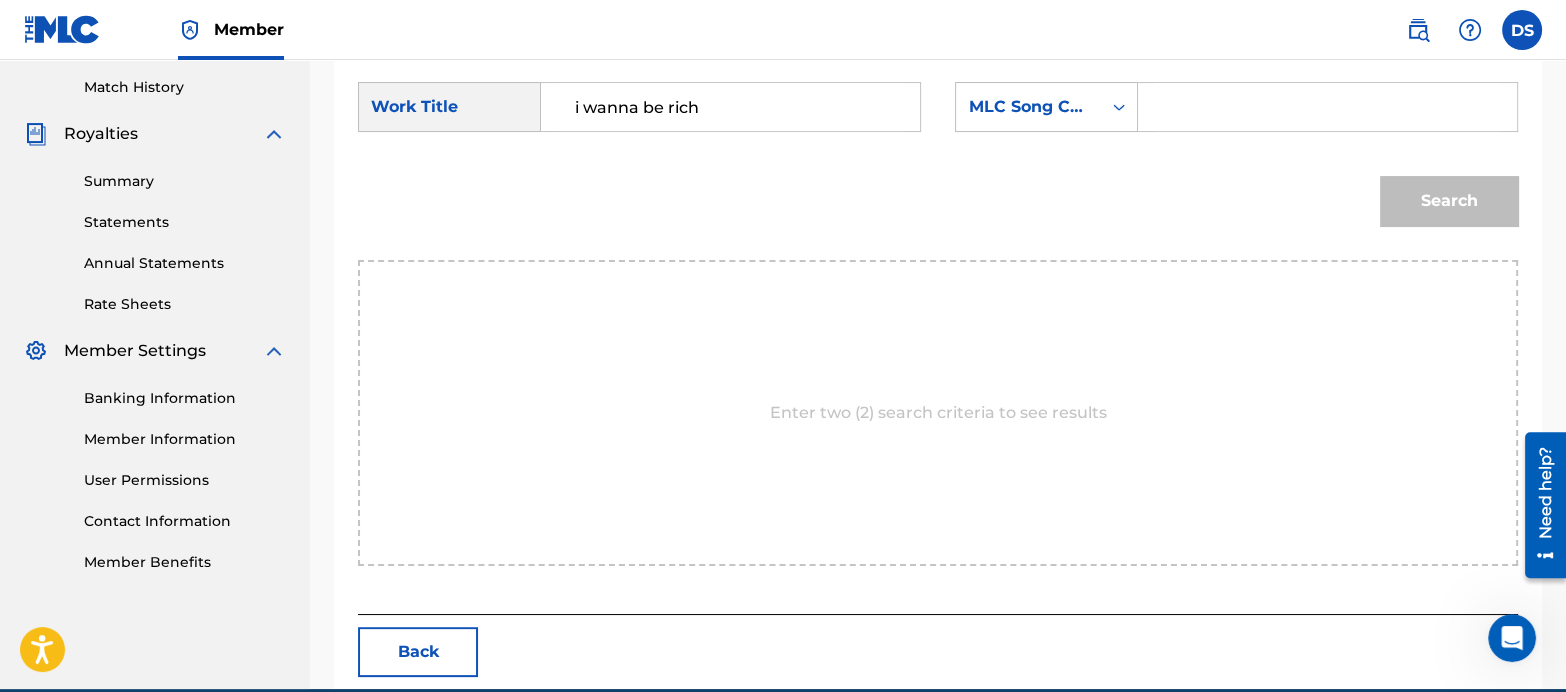 click on "Search" at bounding box center [938, 208] 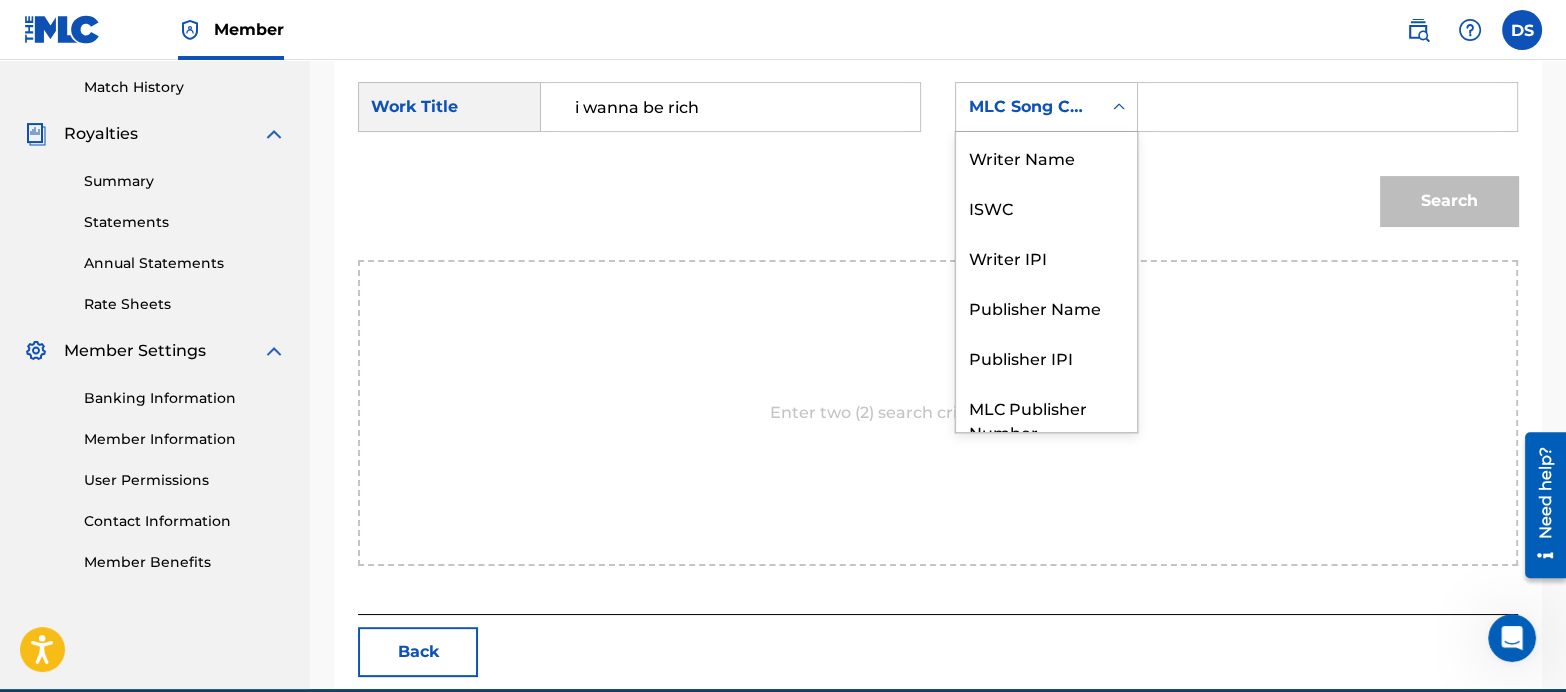 click on "MLC Song Code" at bounding box center [1028, 107] 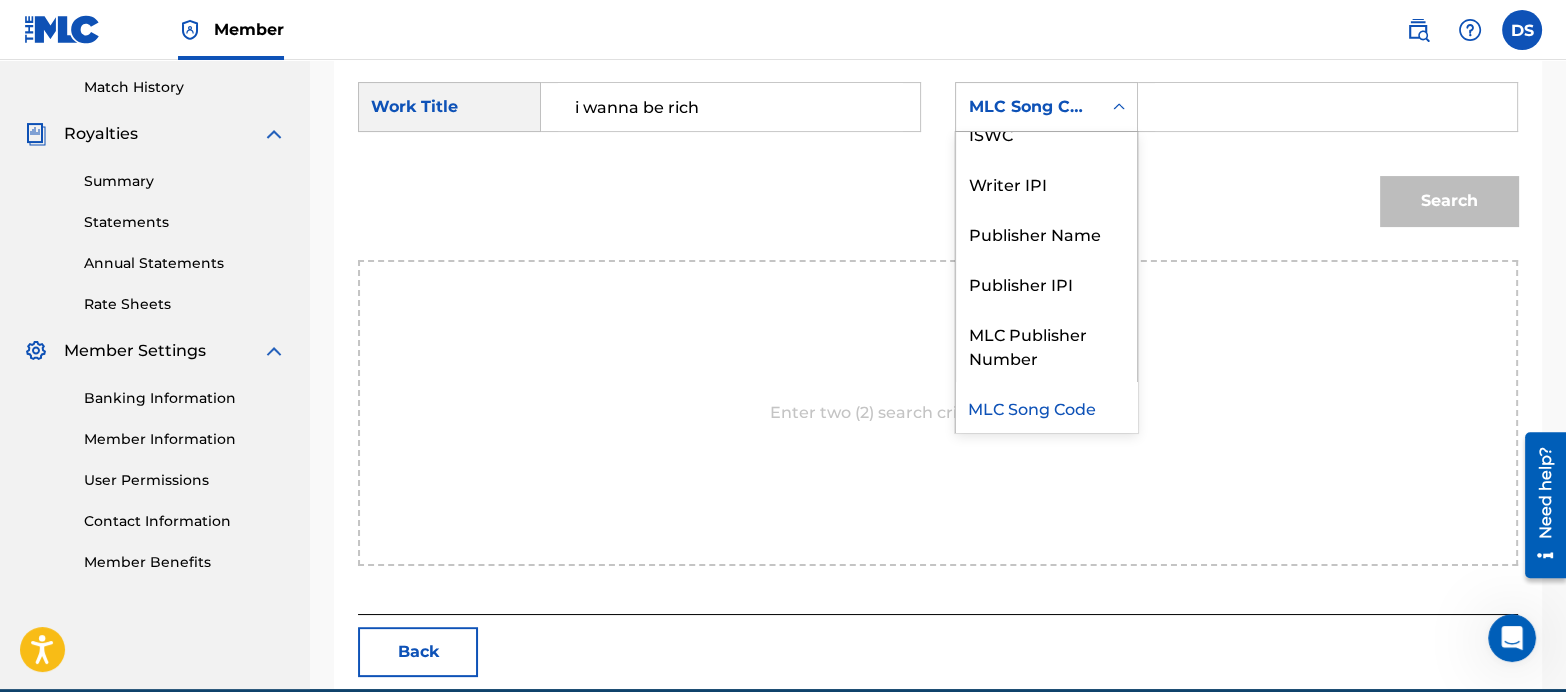 scroll, scrollTop: 0, scrollLeft: 0, axis: both 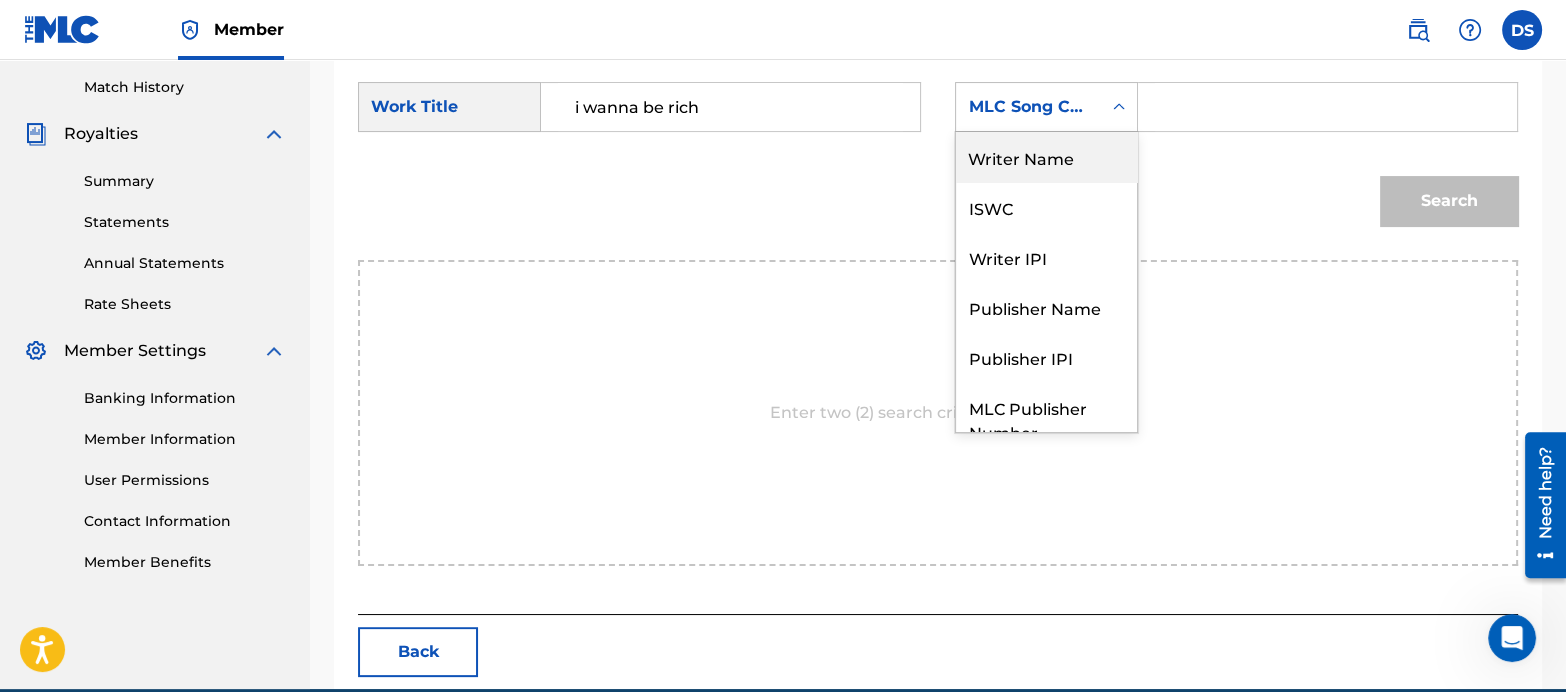click on "Writer Name" at bounding box center (1046, 157) 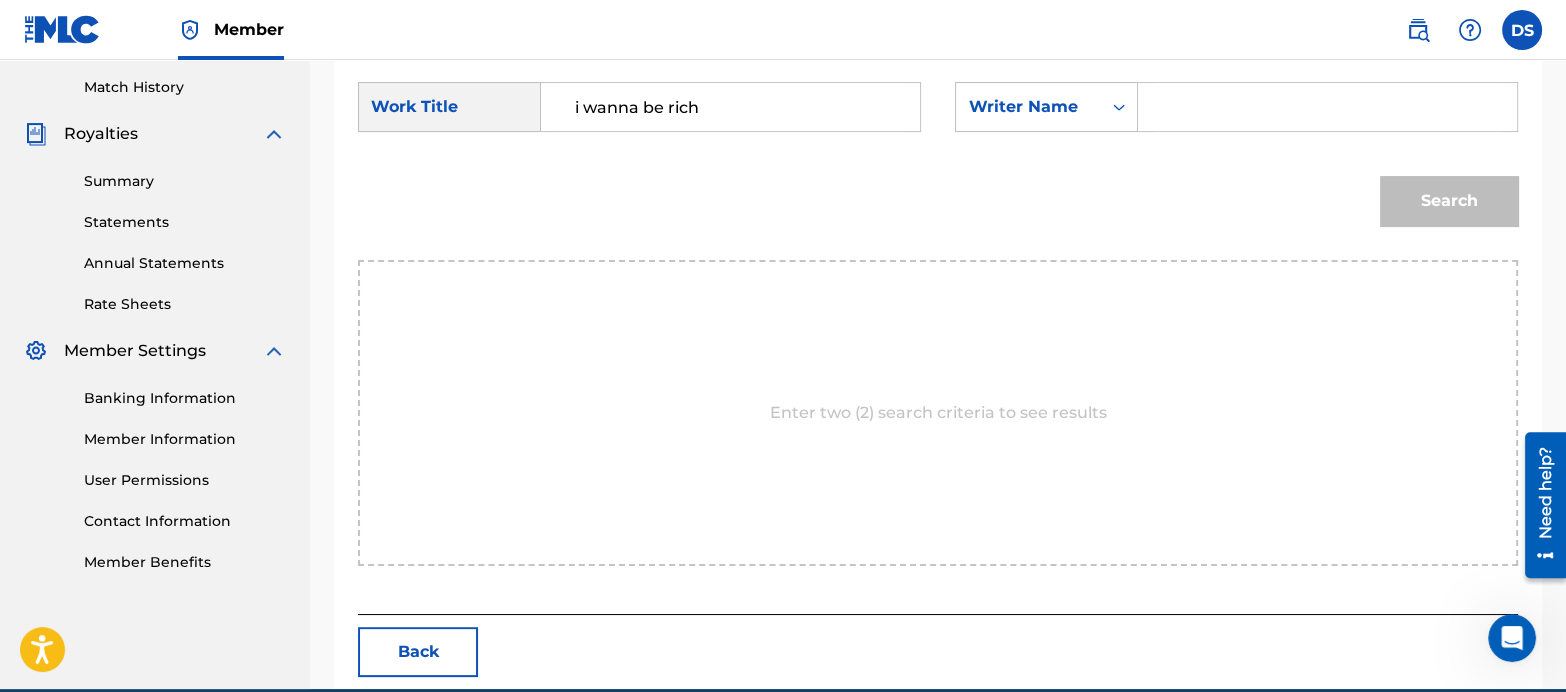 click at bounding box center [1327, 107] 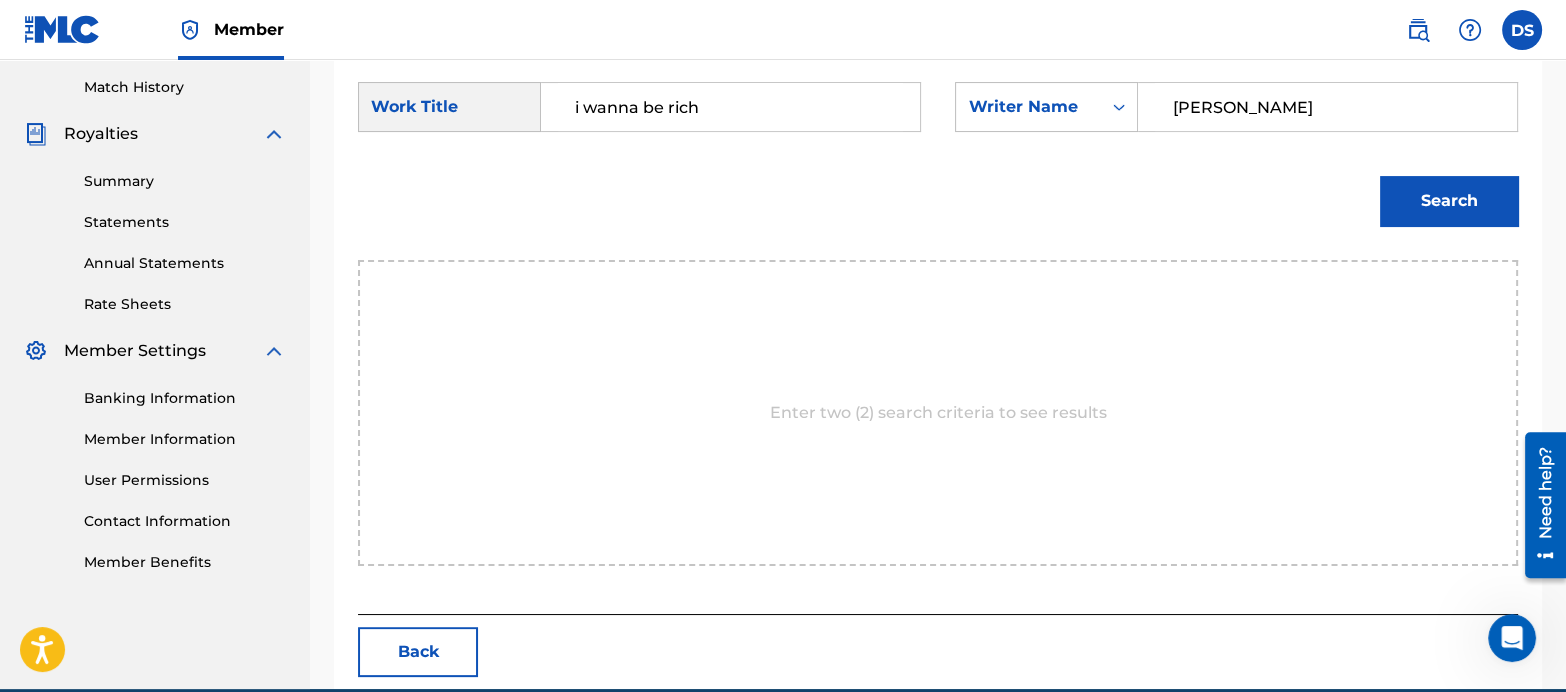 type on "[PERSON_NAME]" 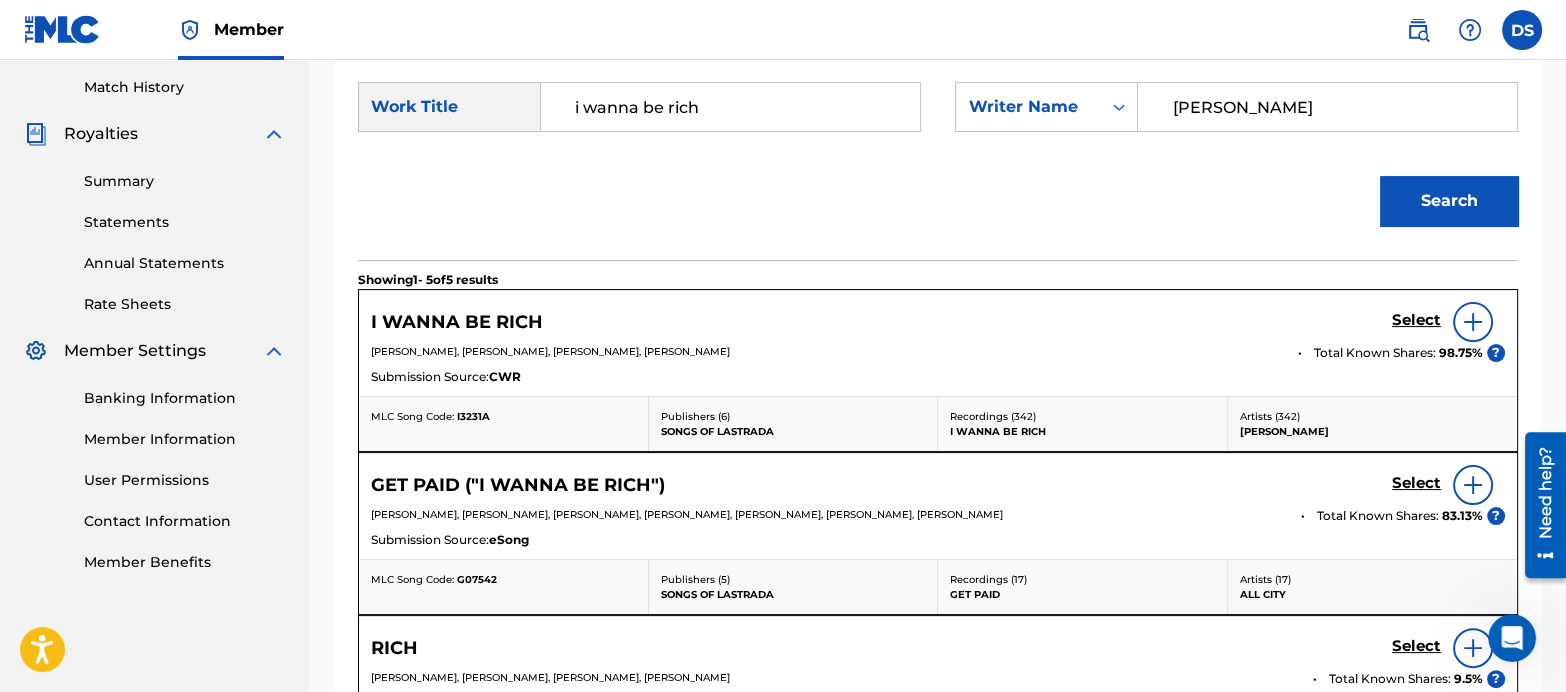 click at bounding box center (1473, 322) 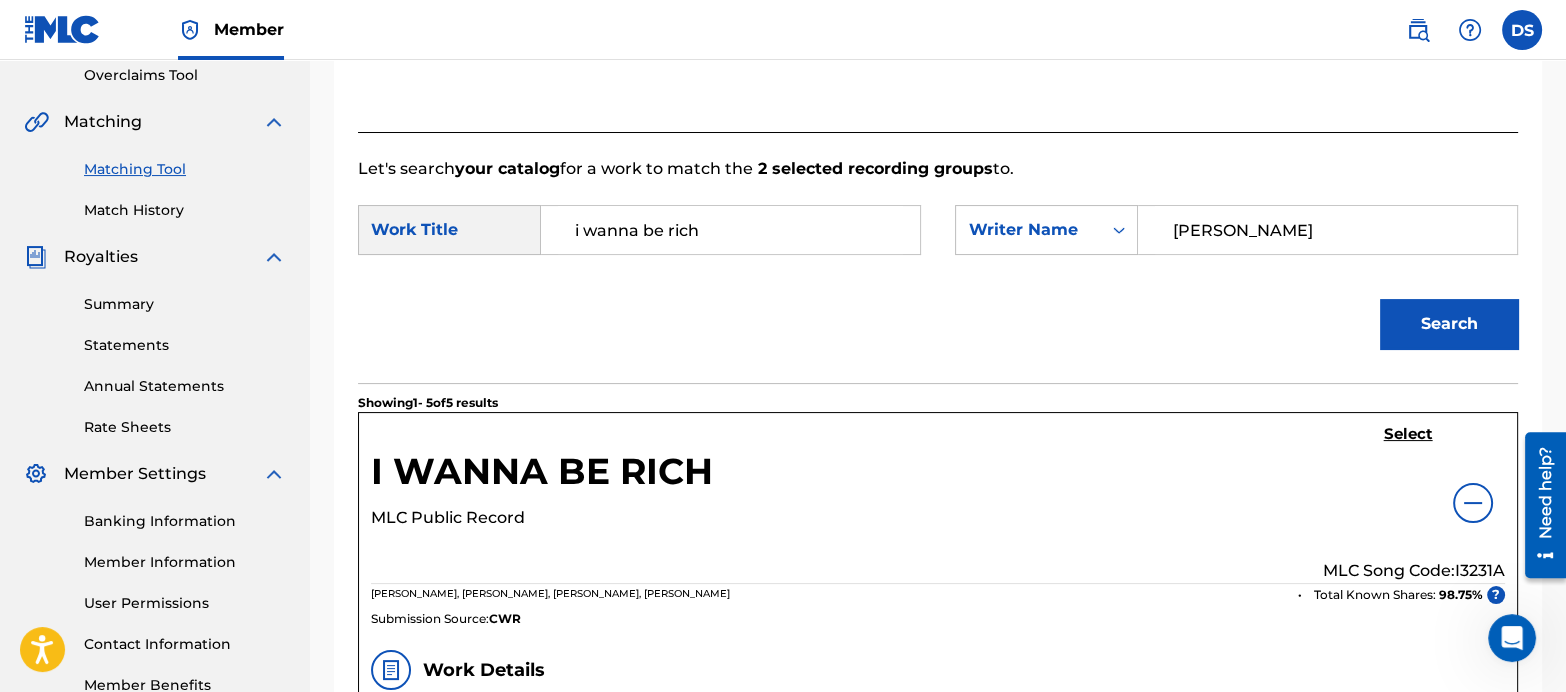 scroll, scrollTop: 352, scrollLeft: 0, axis: vertical 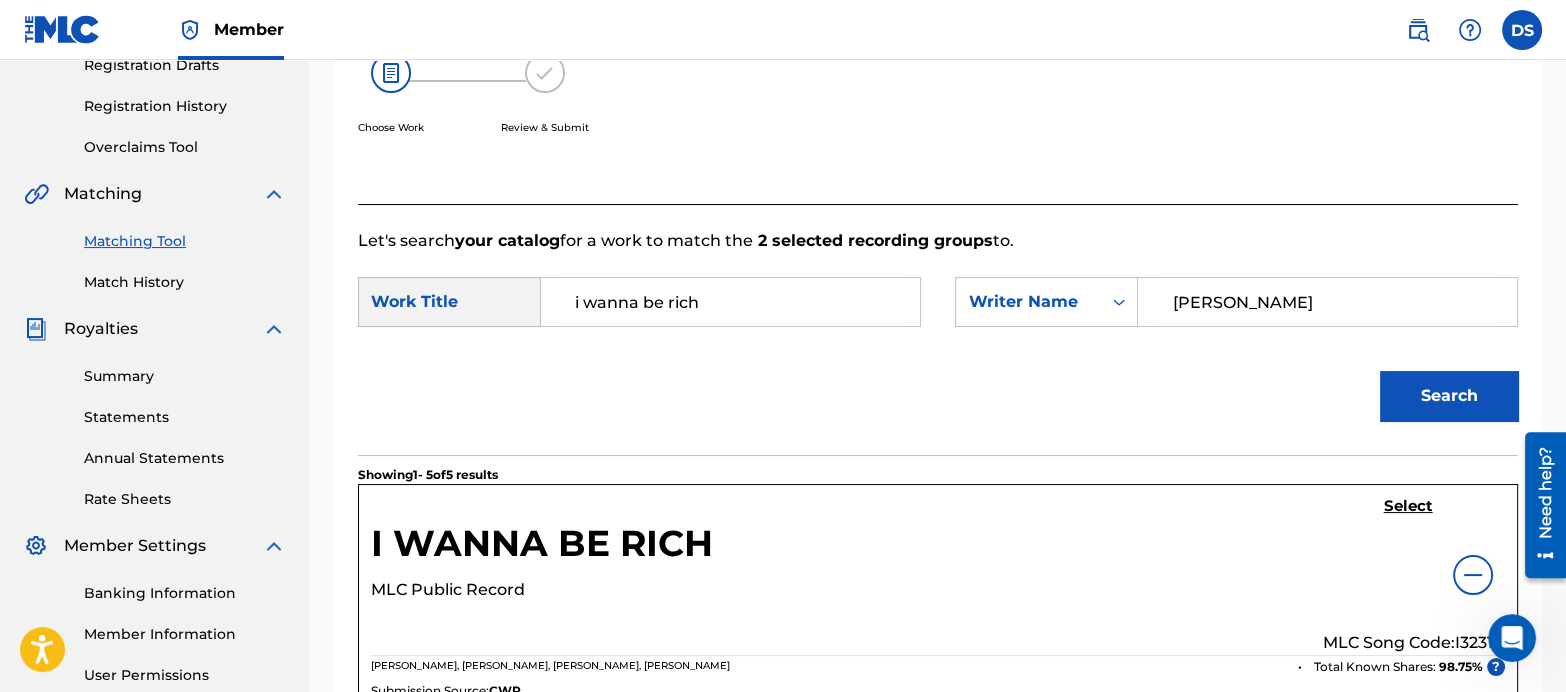 click at bounding box center [1473, 575] 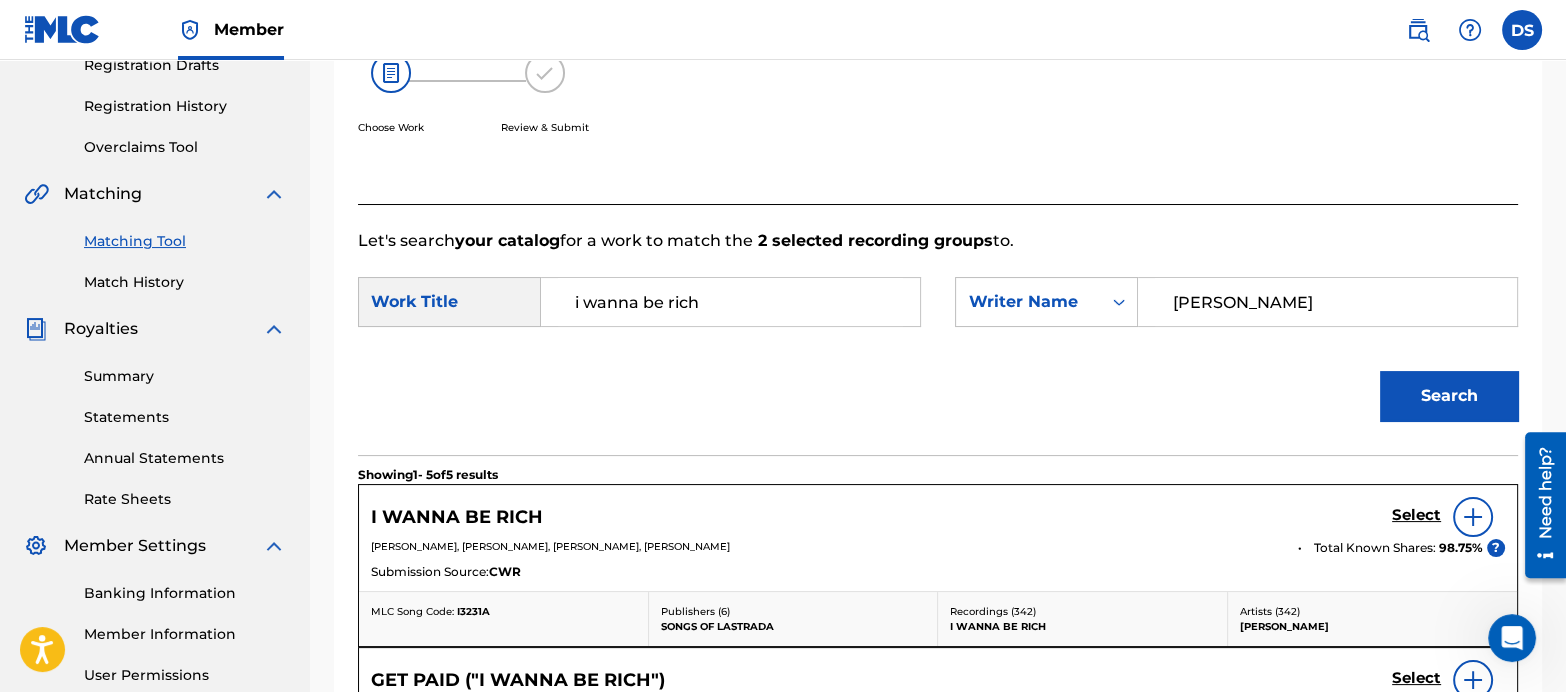 click on "Select" at bounding box center [1416, 515] 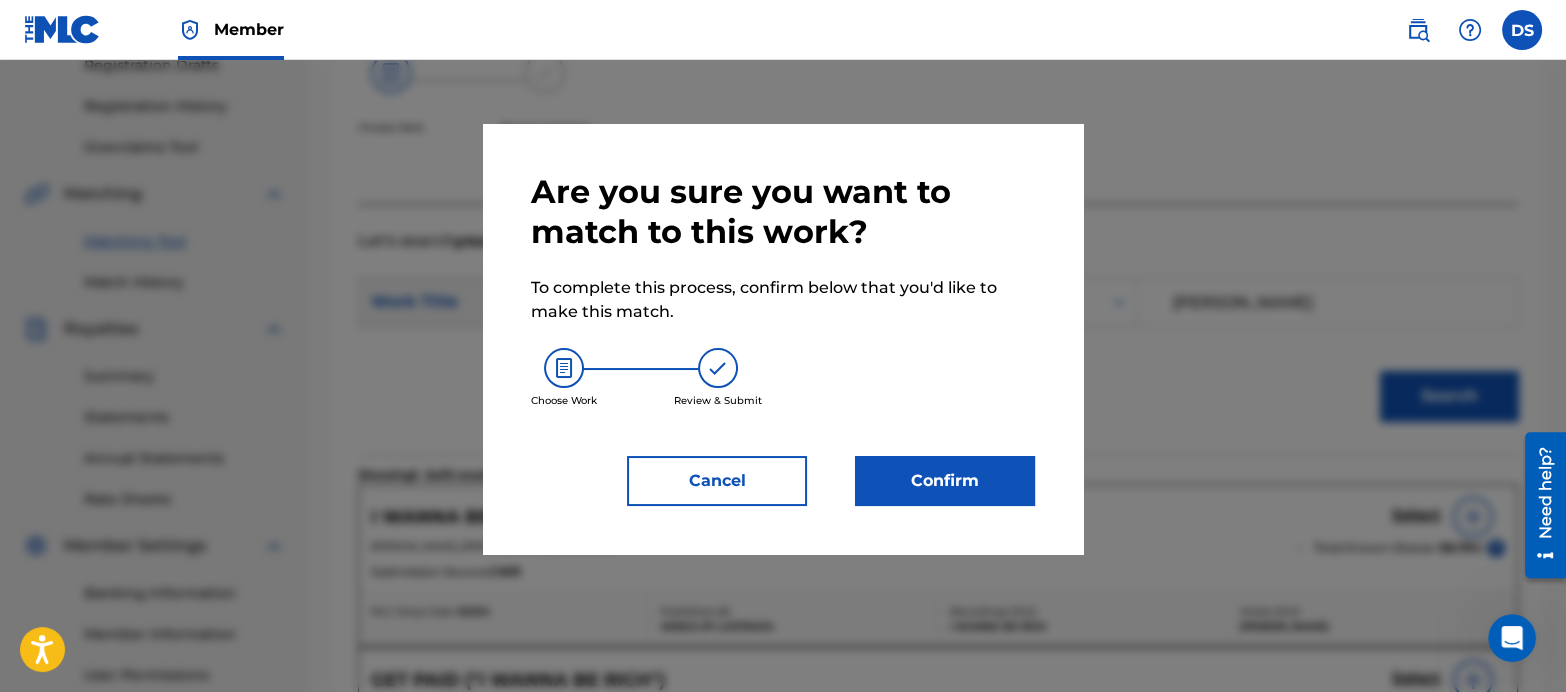 click on "Confirm" at bounding box center [945, 481] 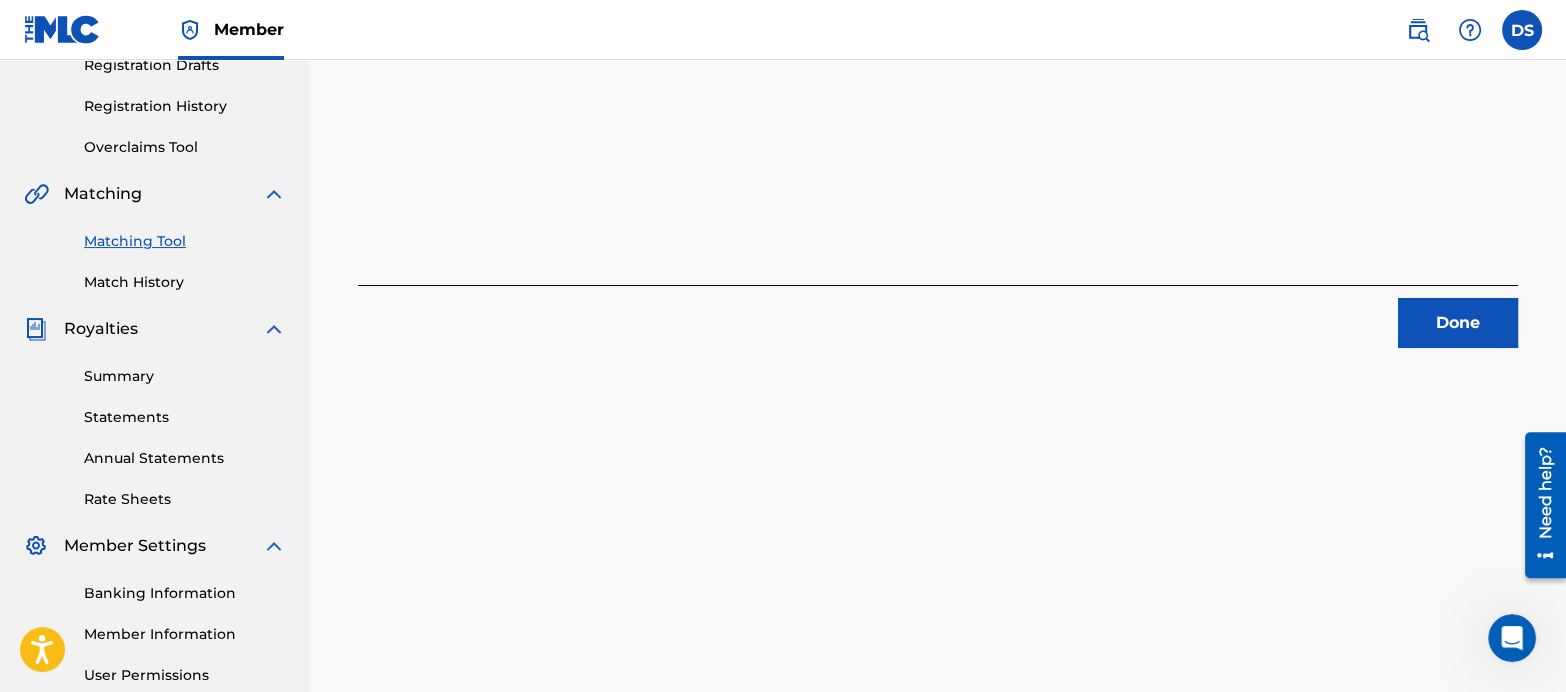 click on "Done" at bounding box center (1458, 323) 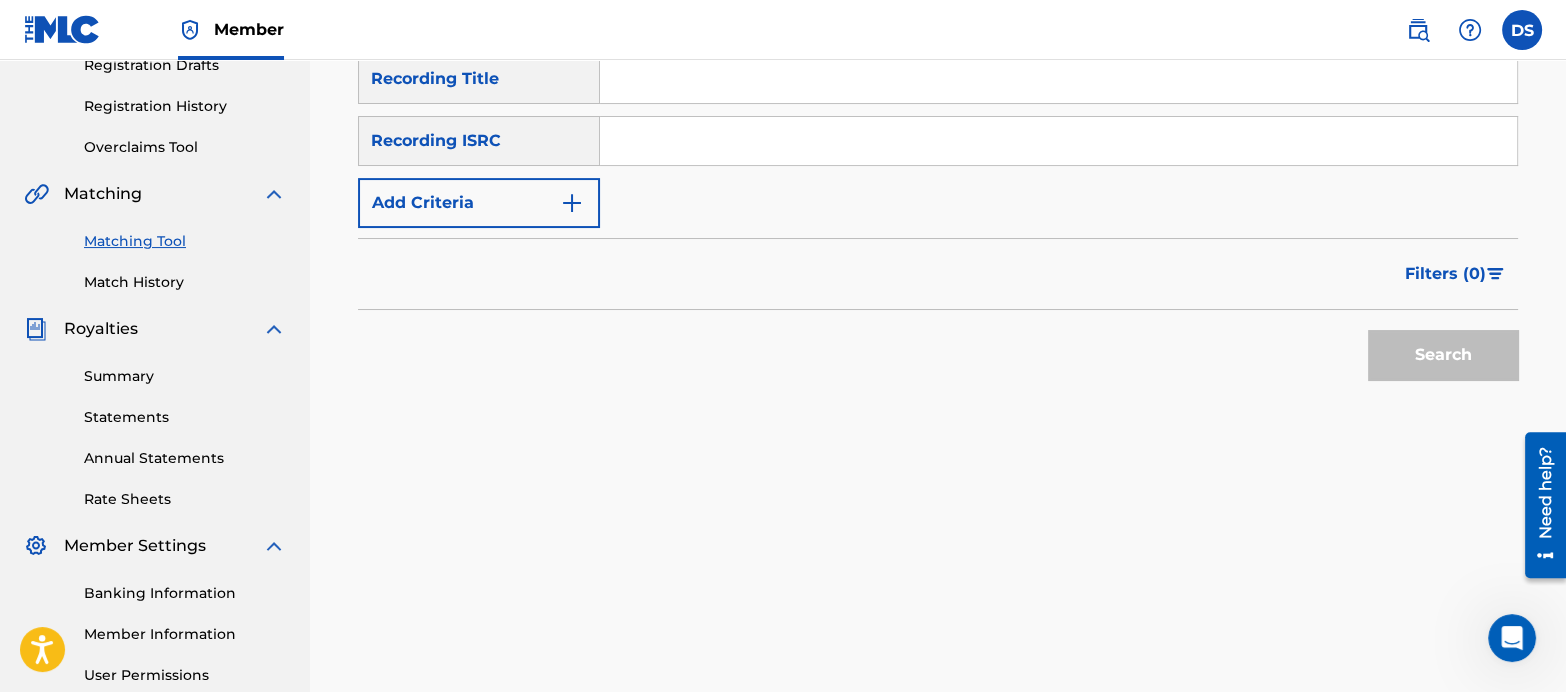 click at bounding box center (1058, 141) 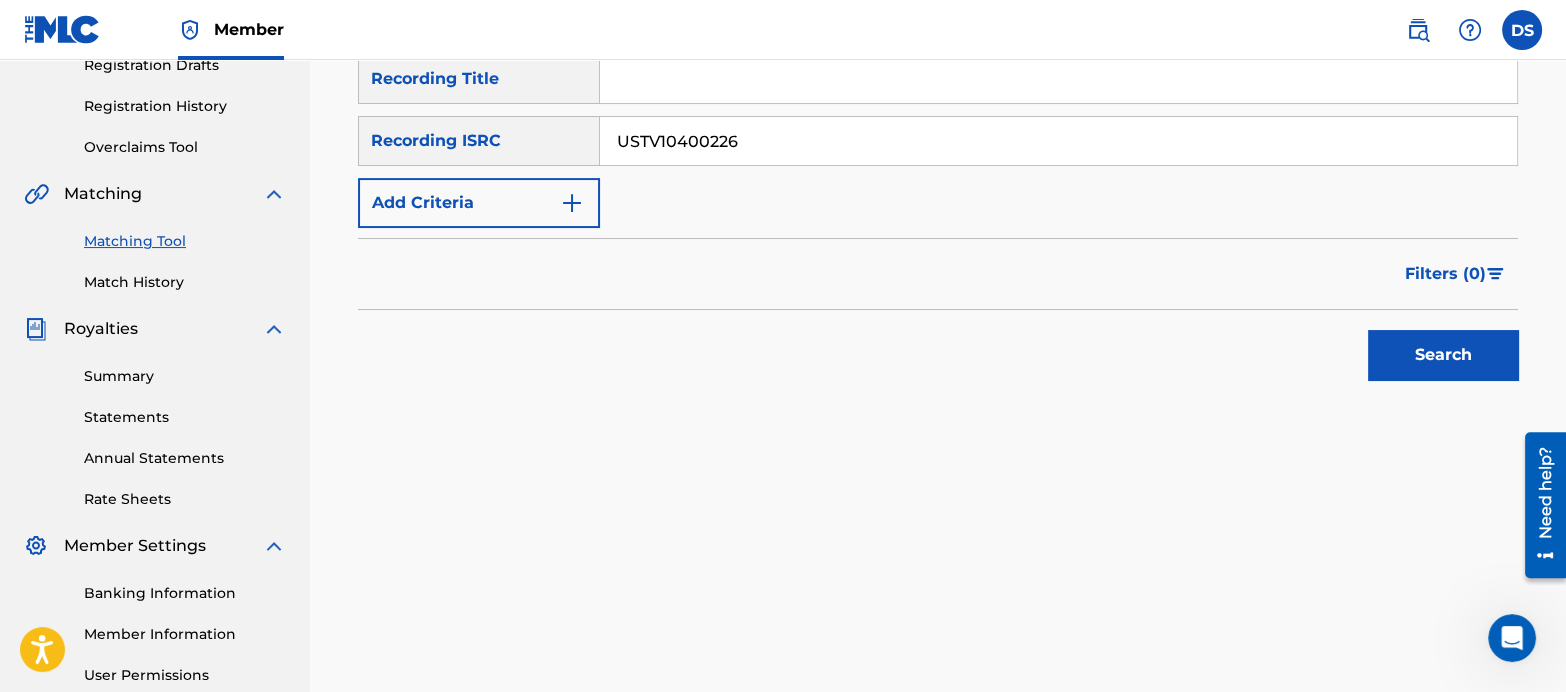 click on "Search" at bounding box center (1443, 355) 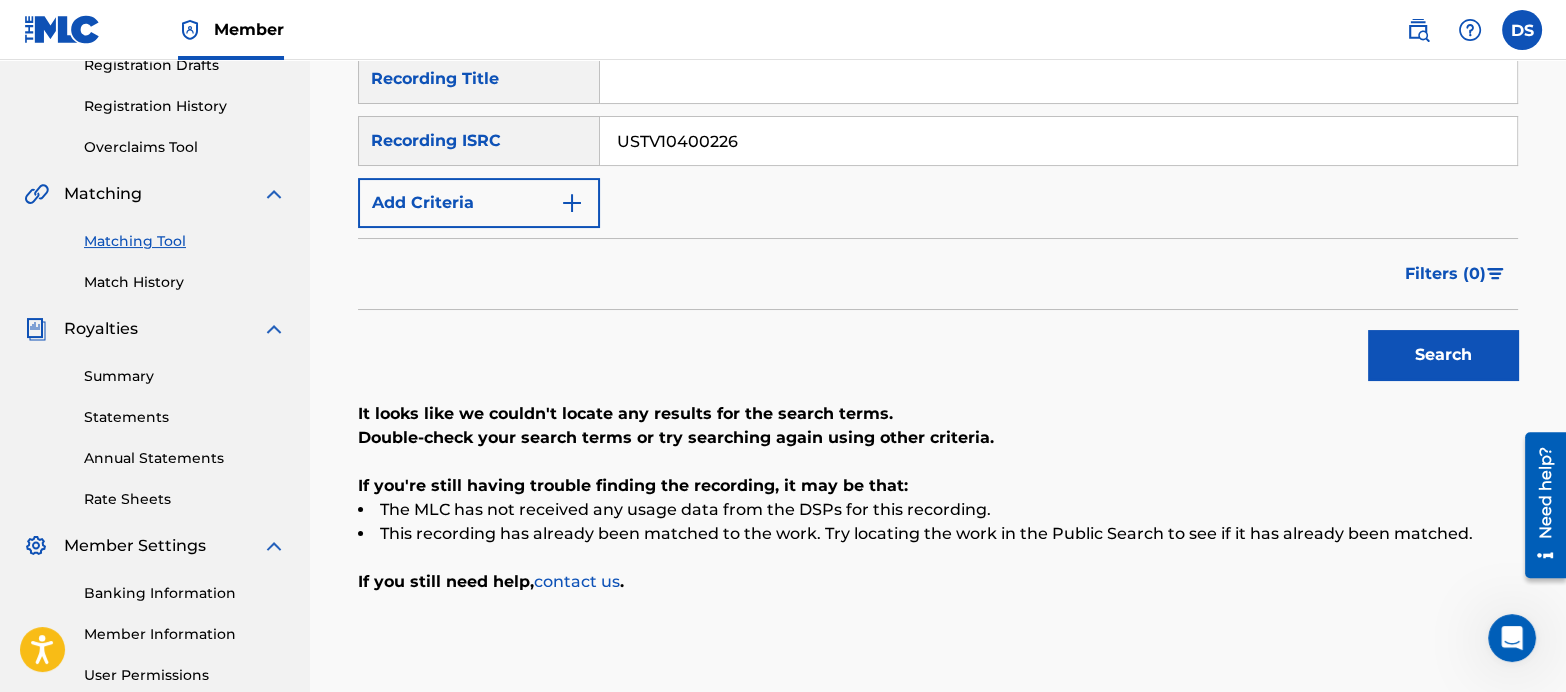 drag, startPoint x: 791, startPoint y: 141, endPoint x: 505, endPoint y: 92, distance: 290.1672 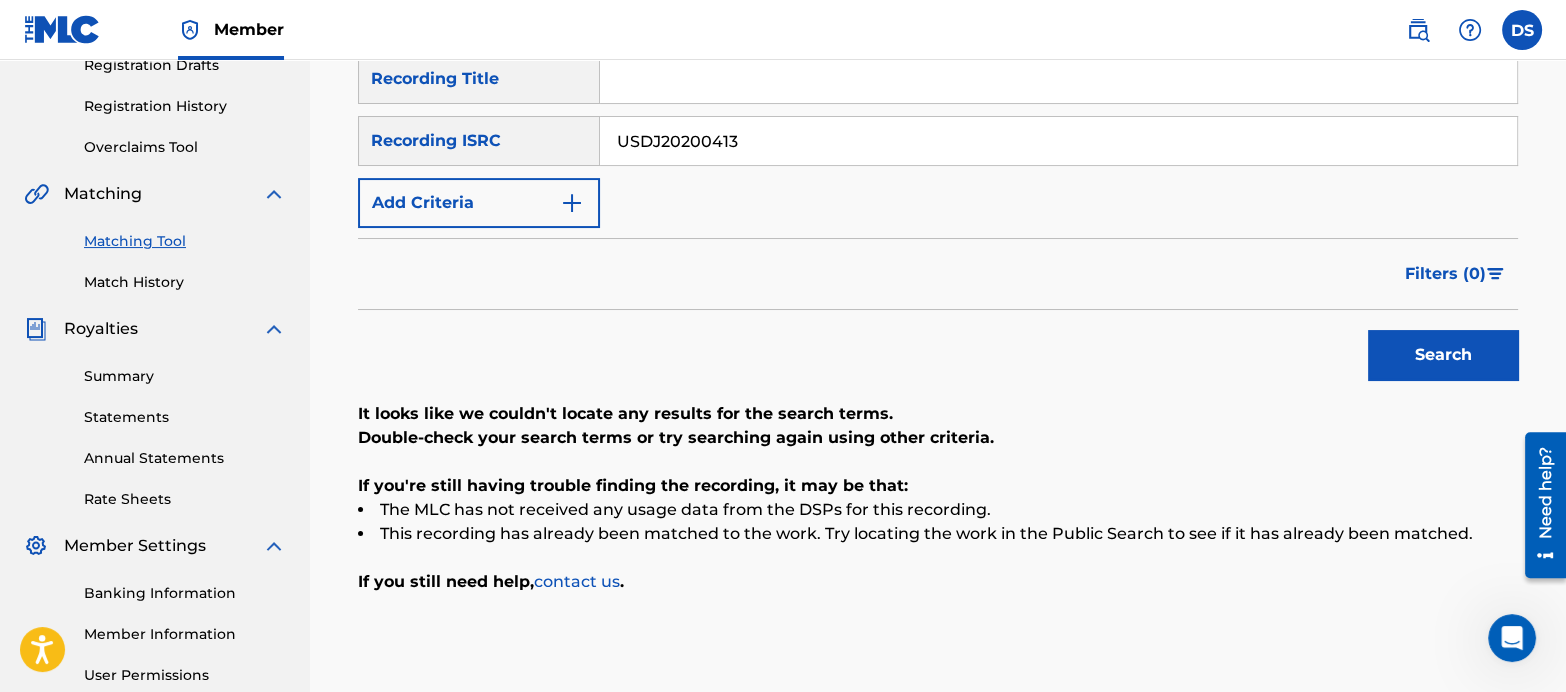 type on "USDJ20200413" 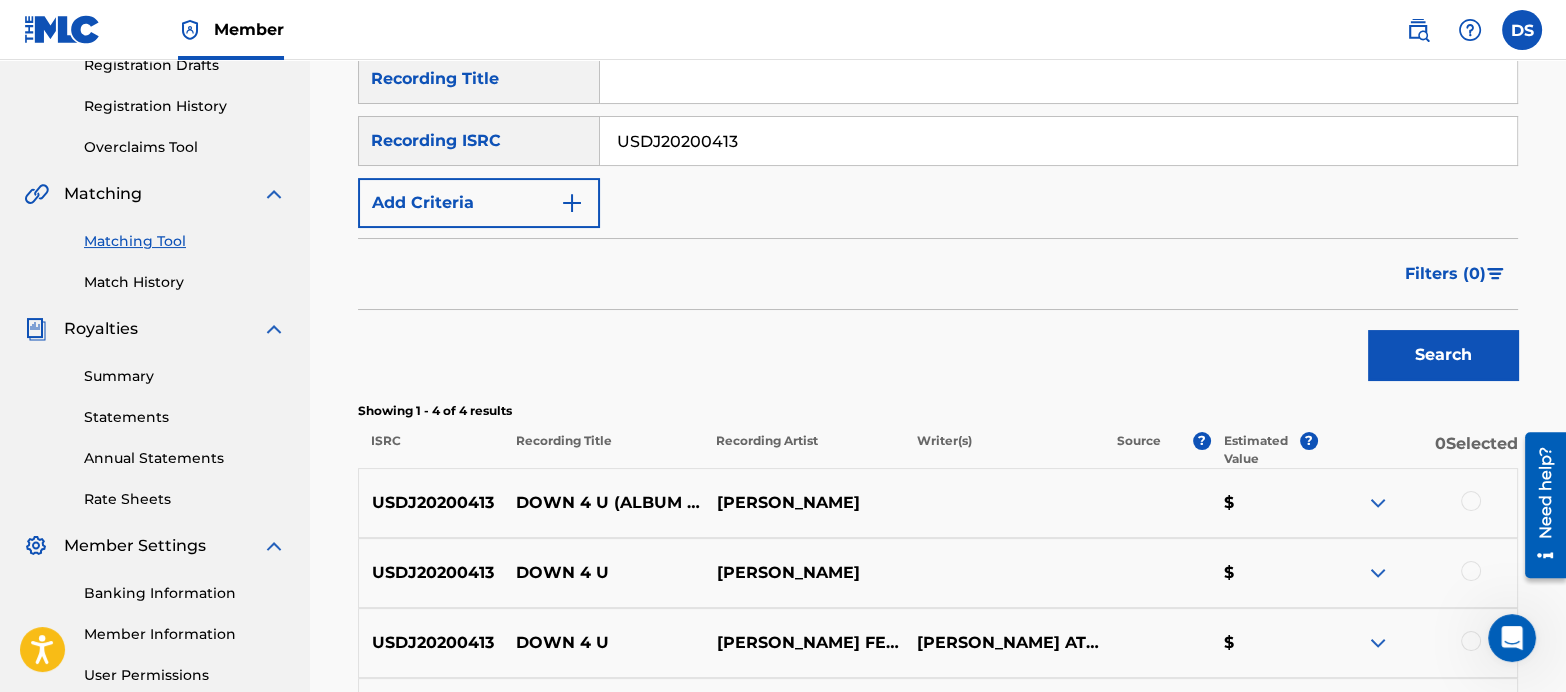 scroll, scrollTop: 603, scrollLeft: 0, axis: vertical 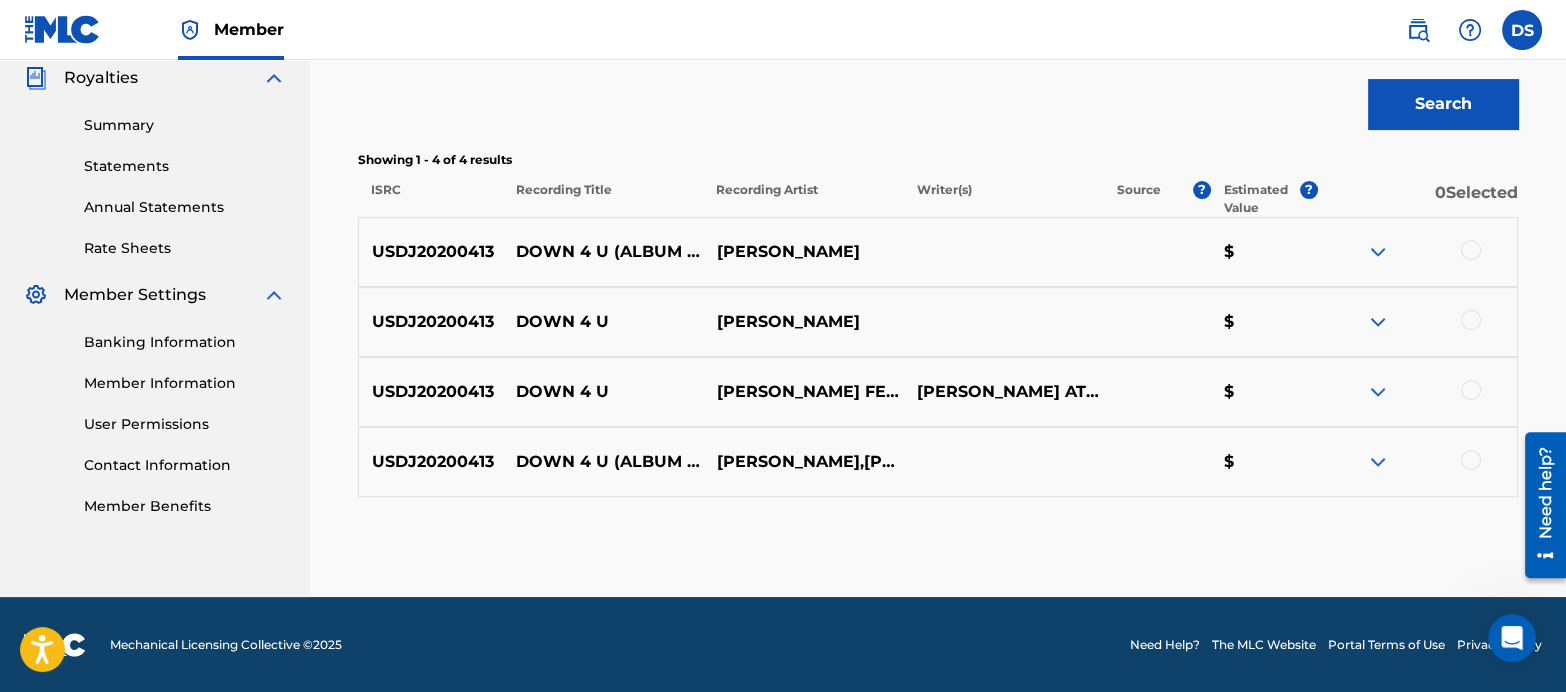 click at bounding box center [1471, 250] 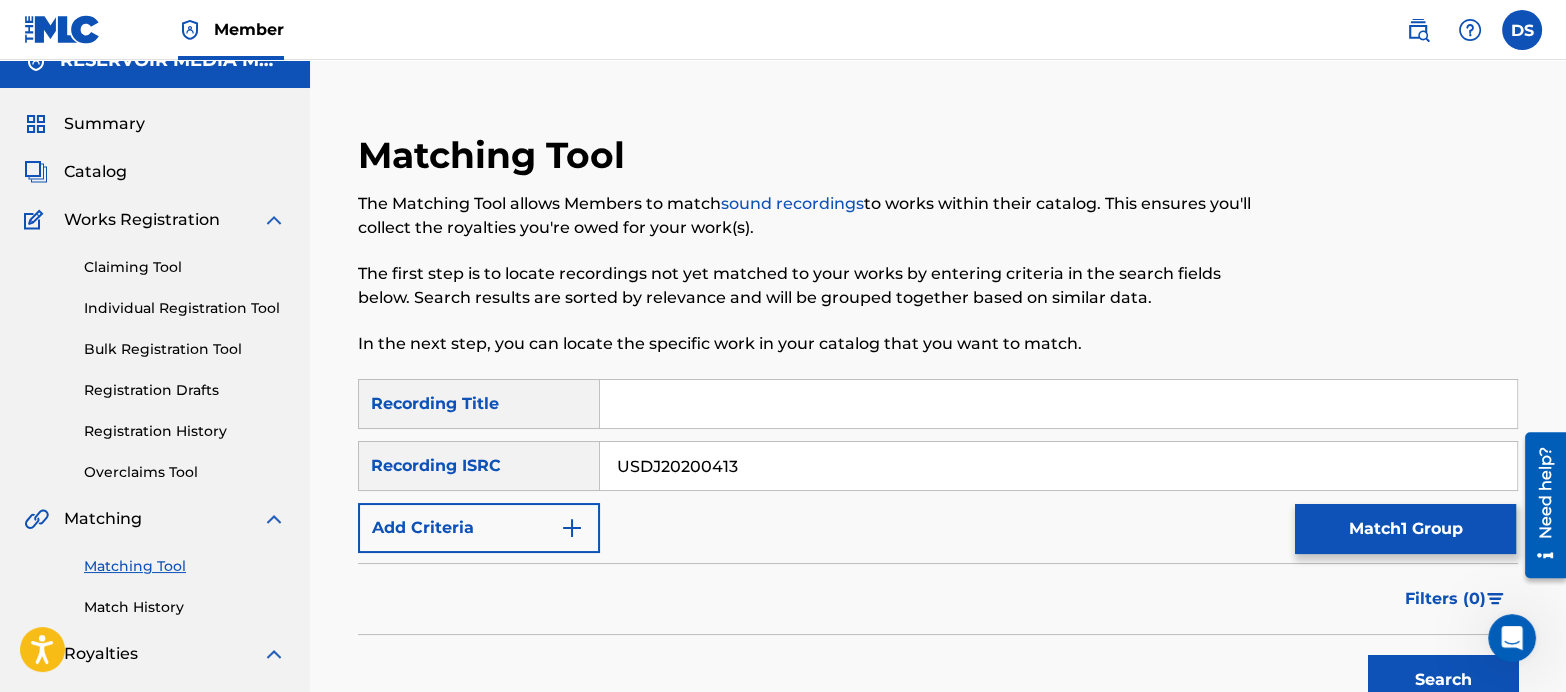 scroll, scrollTop: 24, scrollLeft: 0, axis: vertical 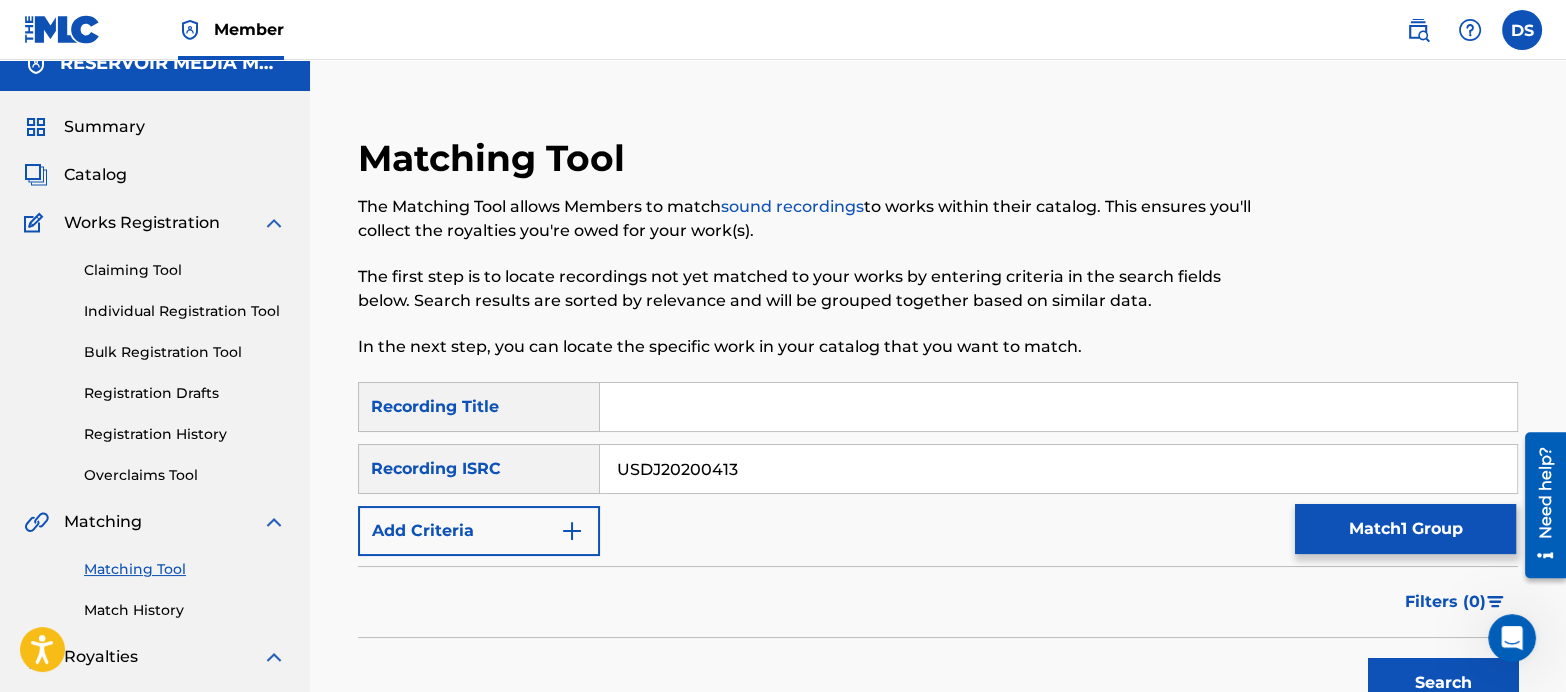 drag, startPoint x: 765, startPoint y: 462, endPoint x: 460, endPoint y: 406, distance: 310.09836 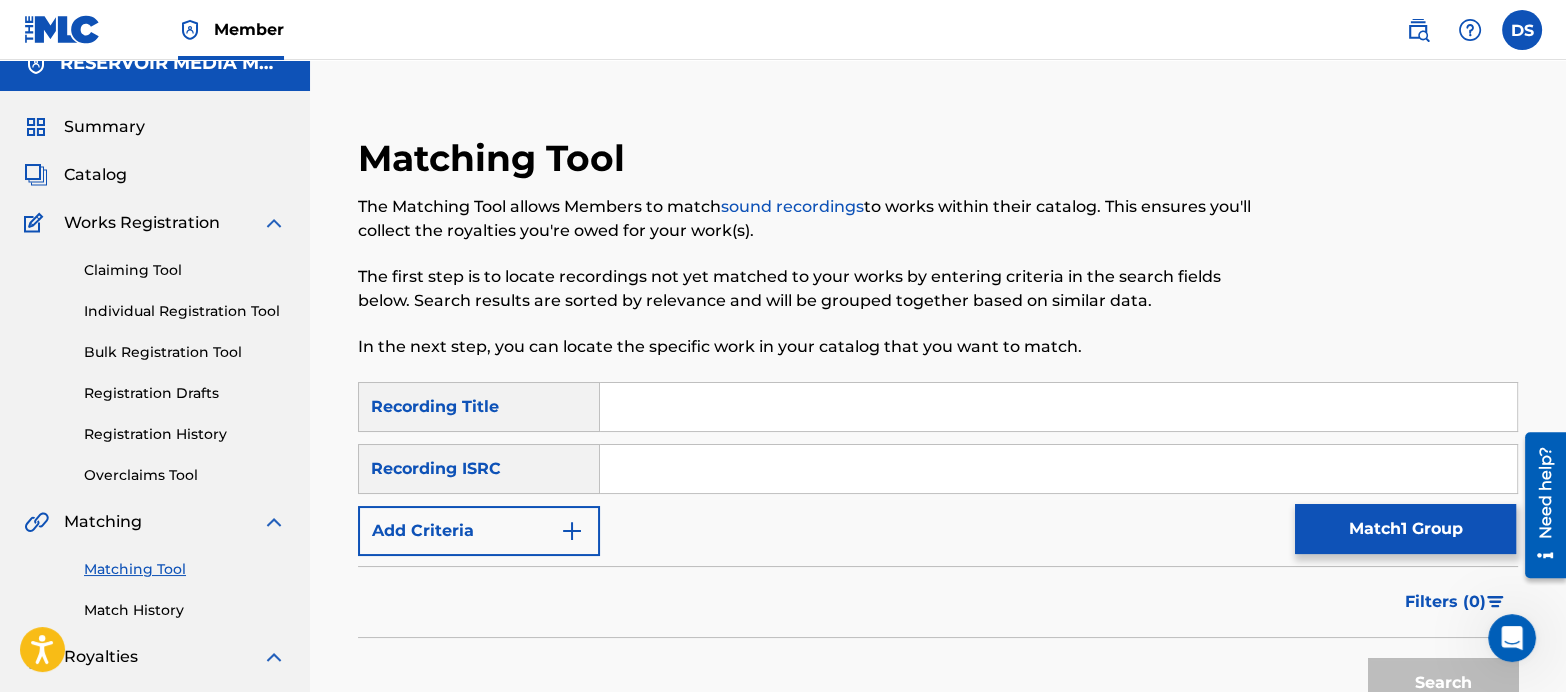 type 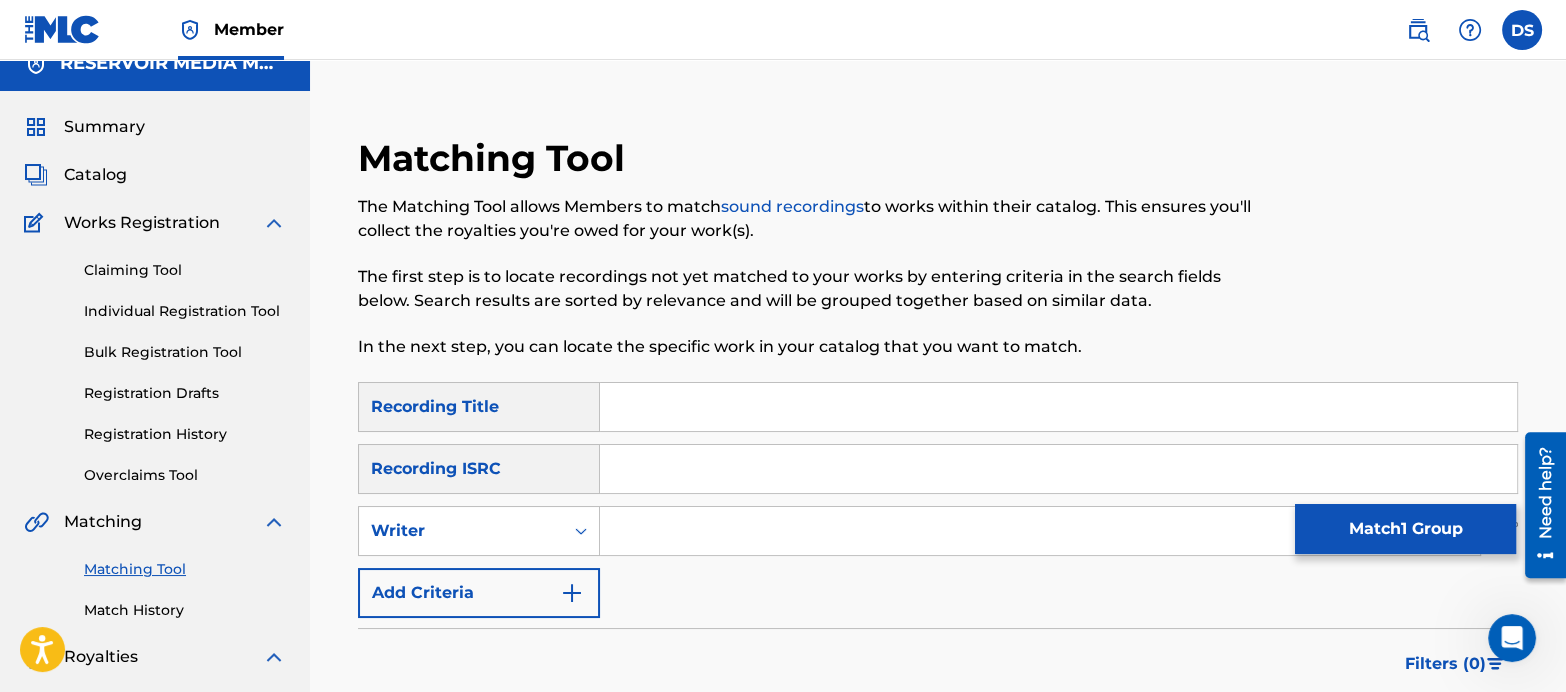 click at bounding box center [1040, 531] 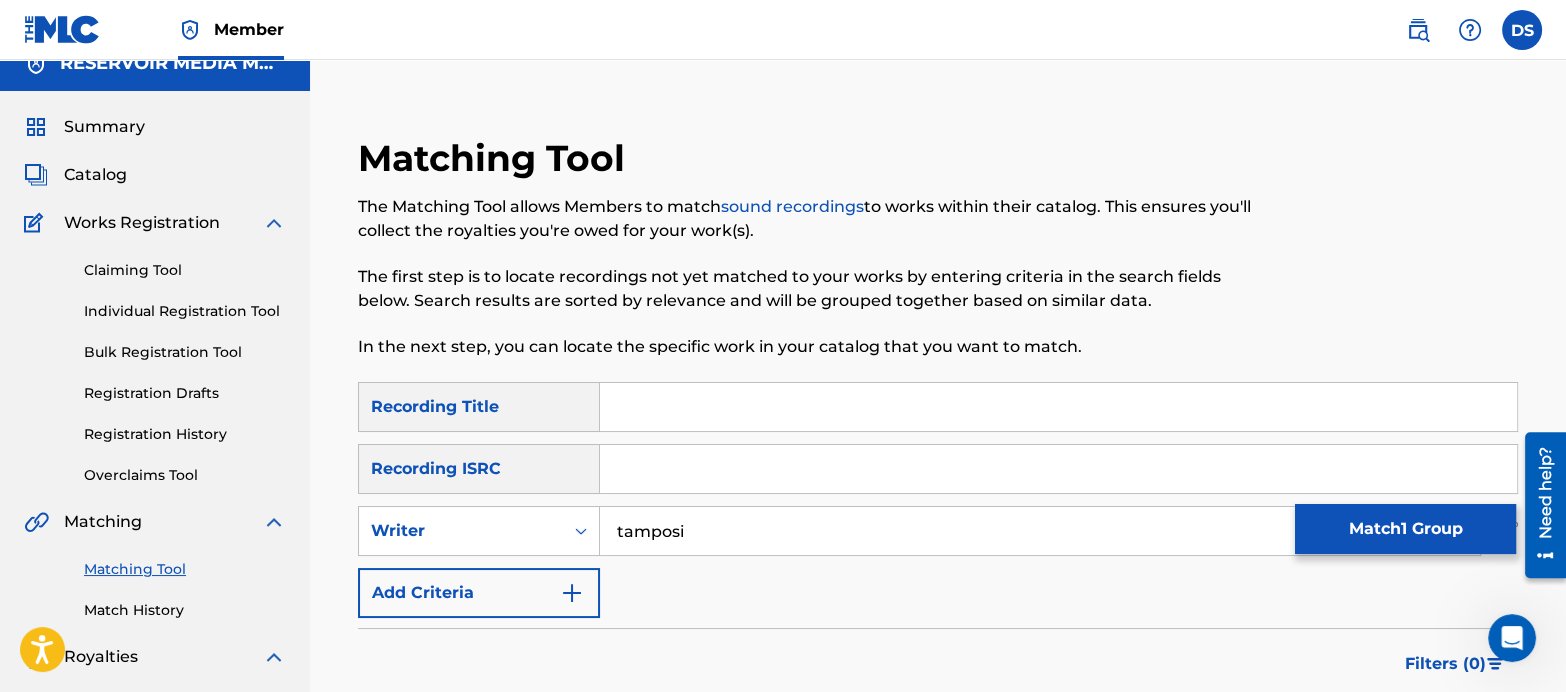 click on "Search" at bounding box center (1443, 745) 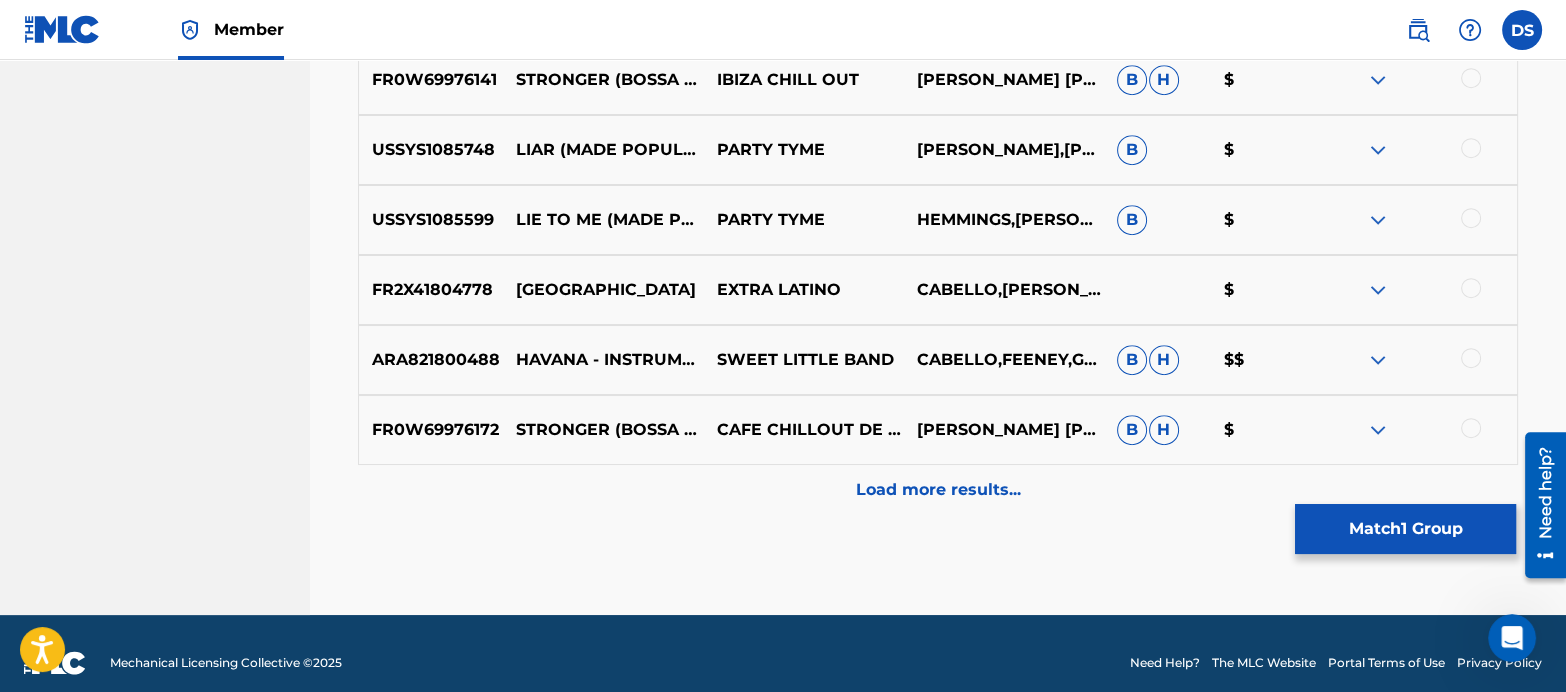 scroll, scrollTop: 1118, scrollLeft: 0, axis: vertical 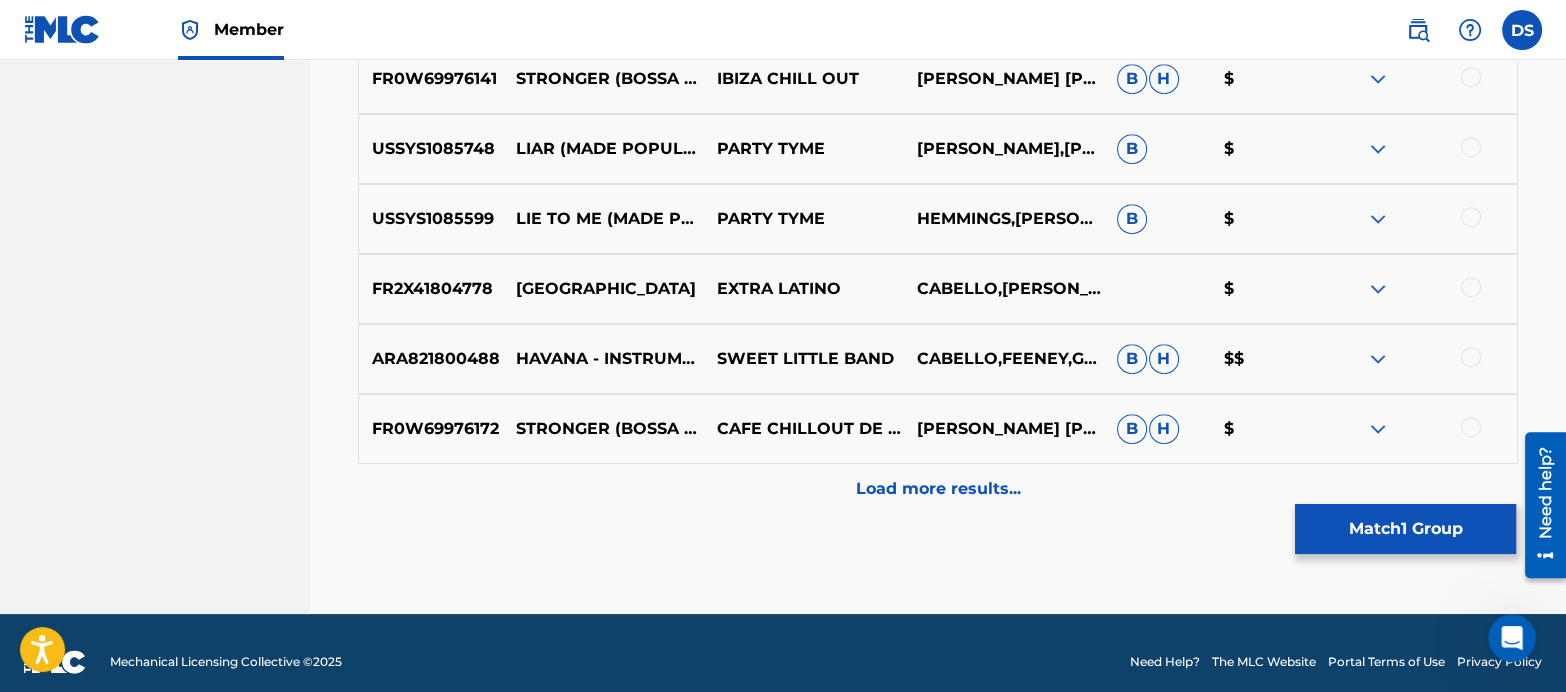 click on "Load more results..." at bounding box center [938, 489] 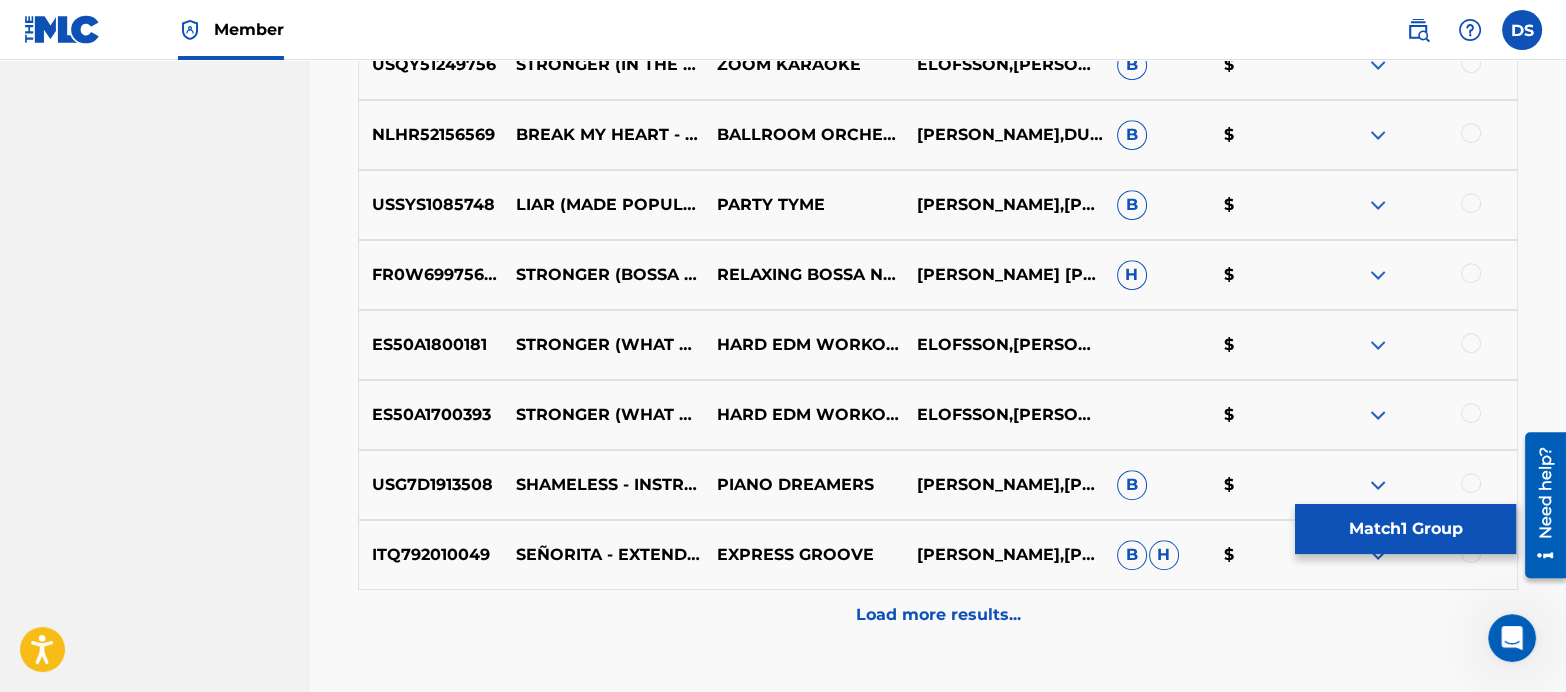 scroll, scrollTop: 1834, scrollLeft: 0, axis: vertical 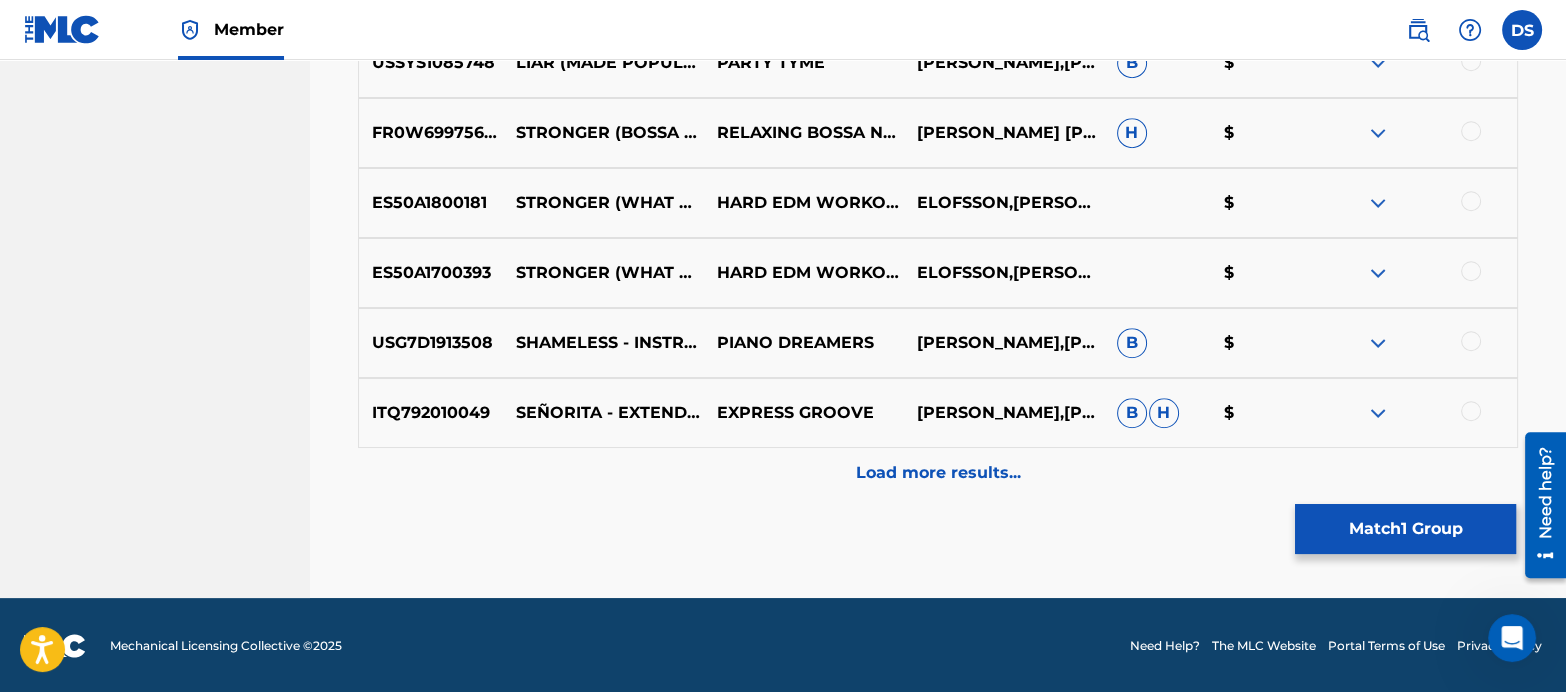 click on "Load more results..." at bounding box center (938, 473) 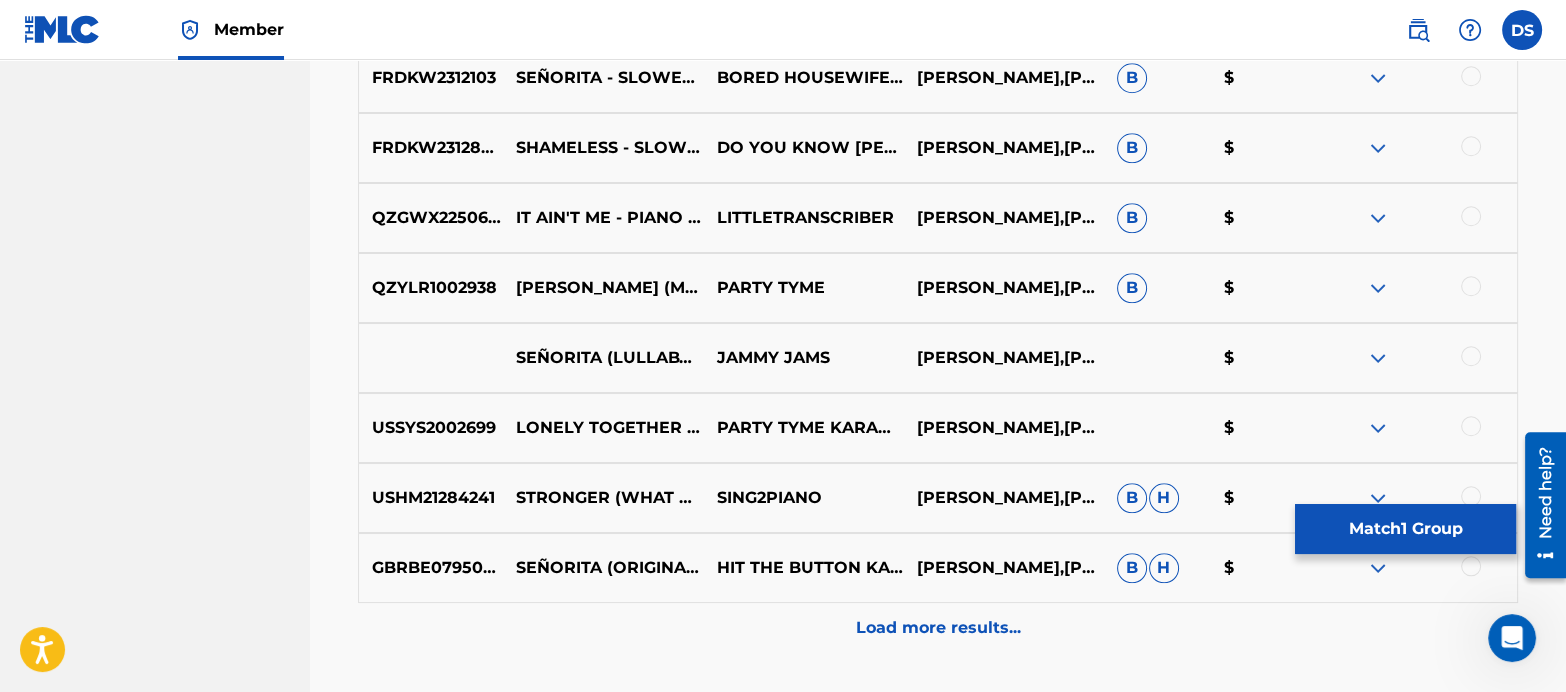 scroll, scrollTop: 2535, scrollLeft: 0, axis: vertical 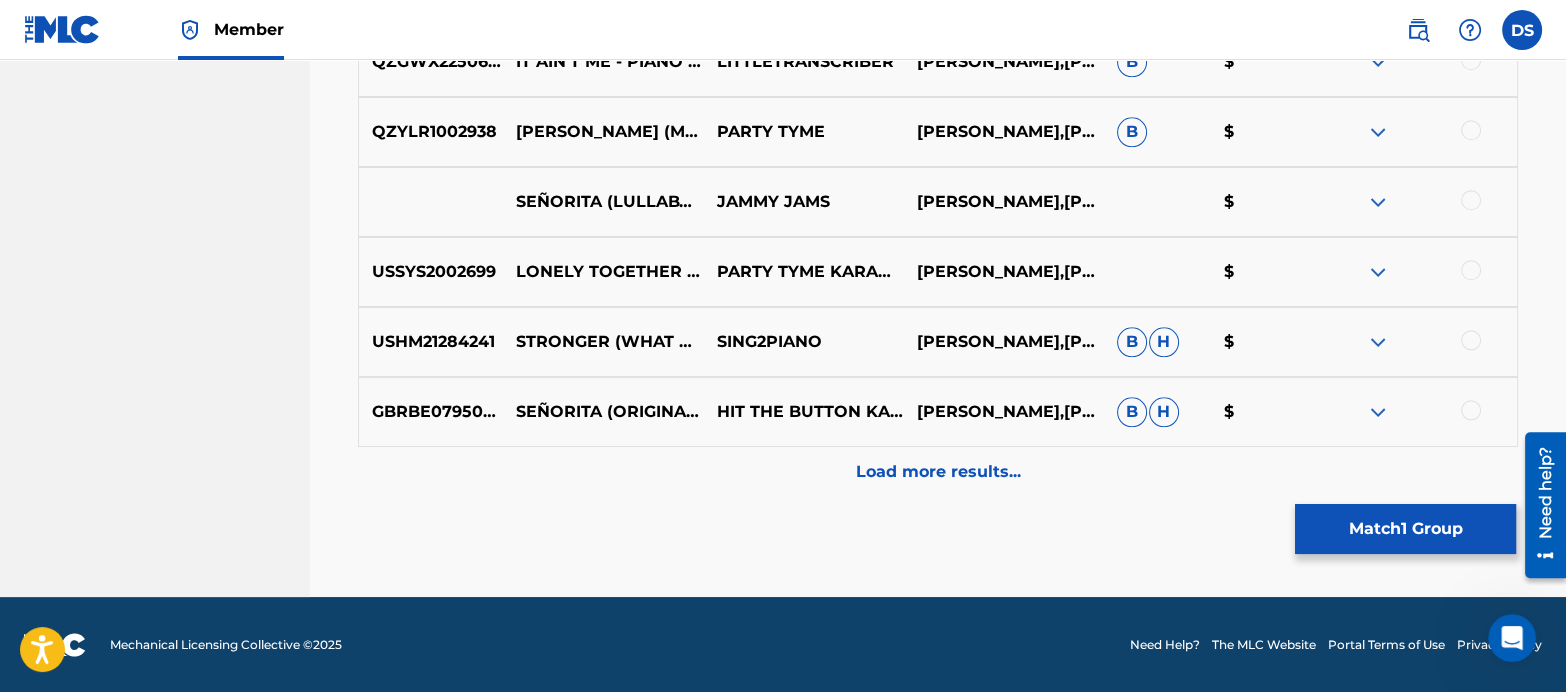 click on "Match  1 Group" at bounding box center [1405, 529] 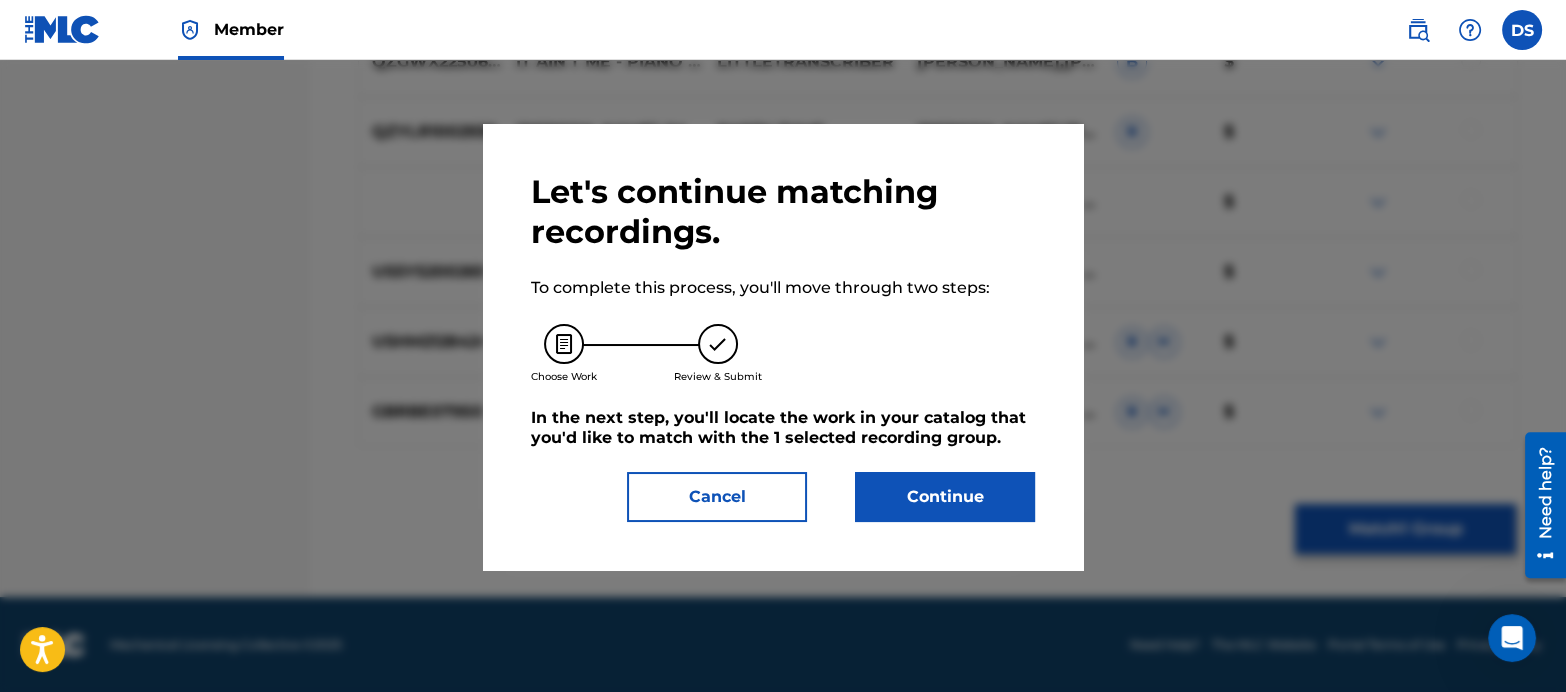 click on "Cancel" at bounding box center [717, 497] 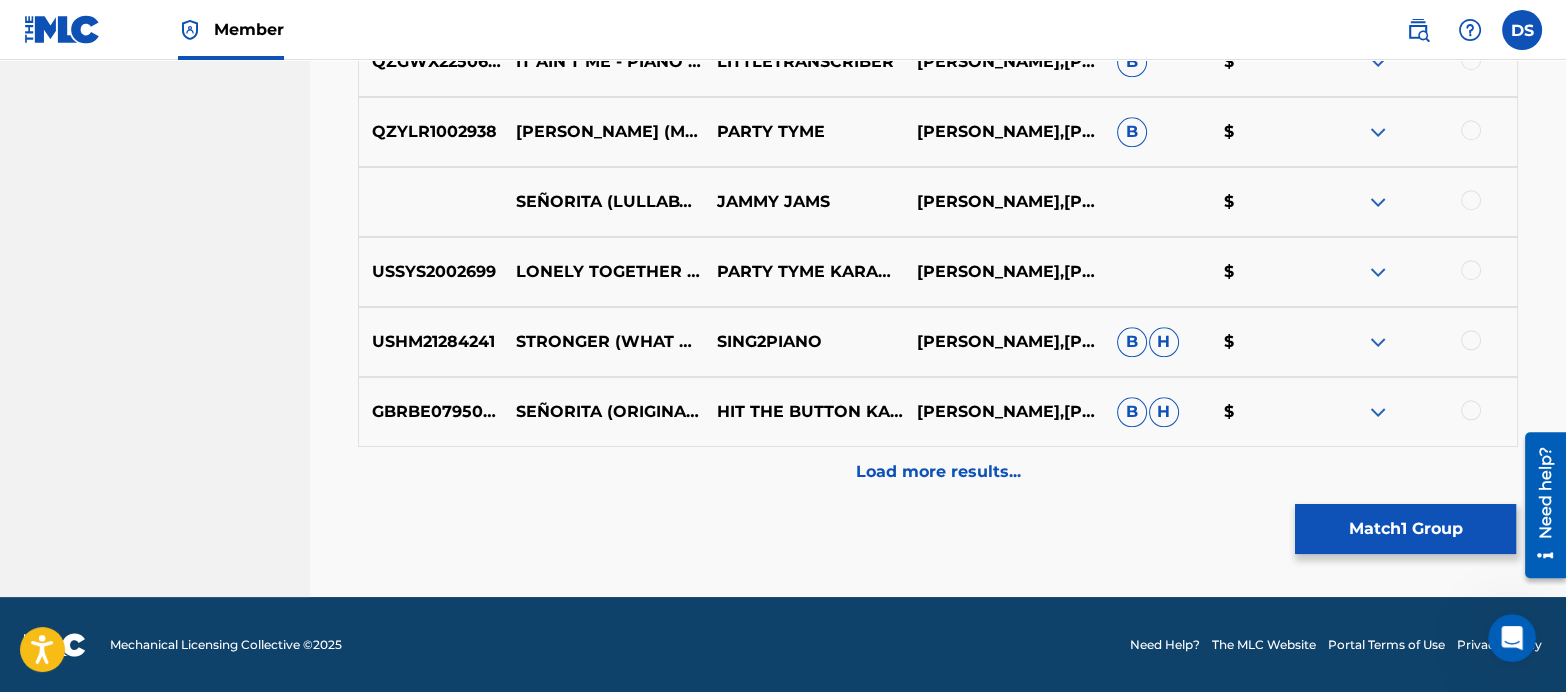 click on "Load more results..." at bounding box center (938, 472) 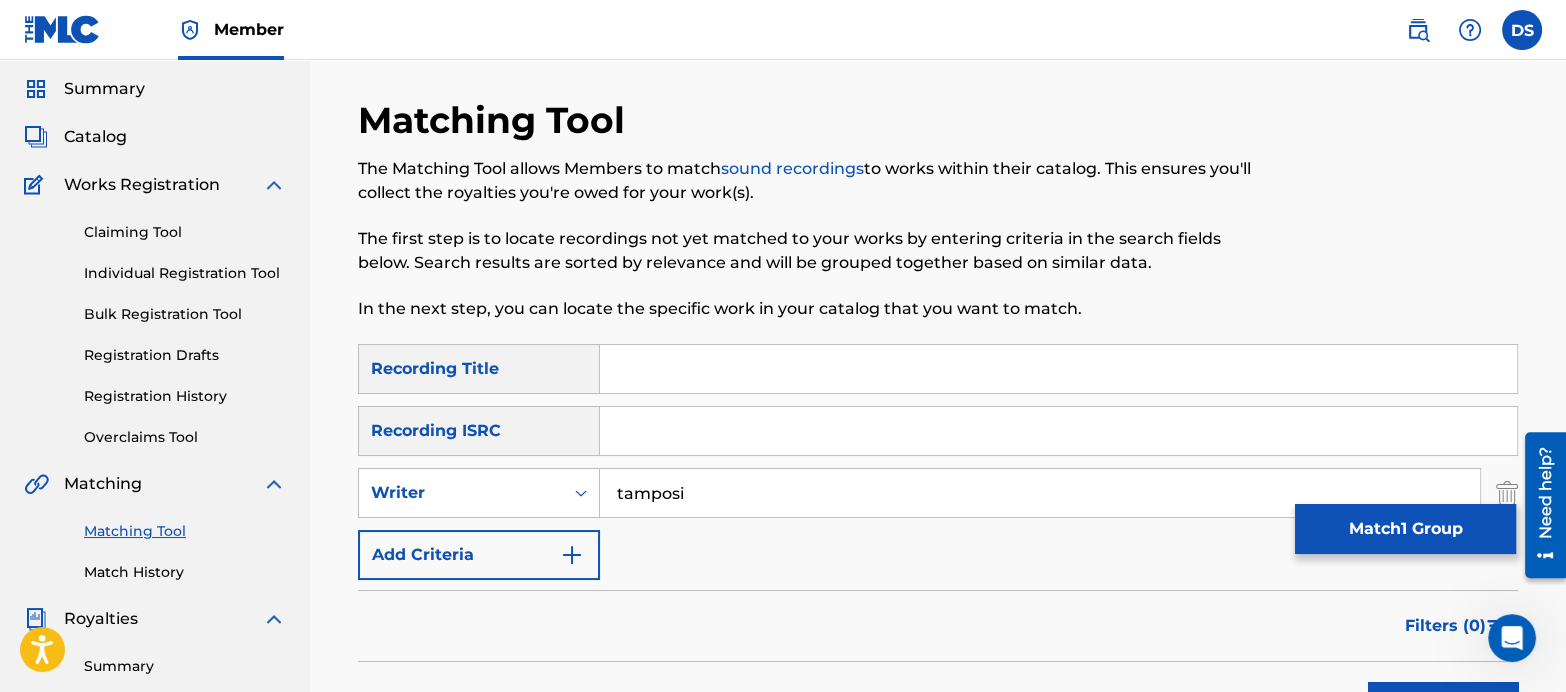 scroll, scrollTop: 0, scrollLeft: 0, axis: both 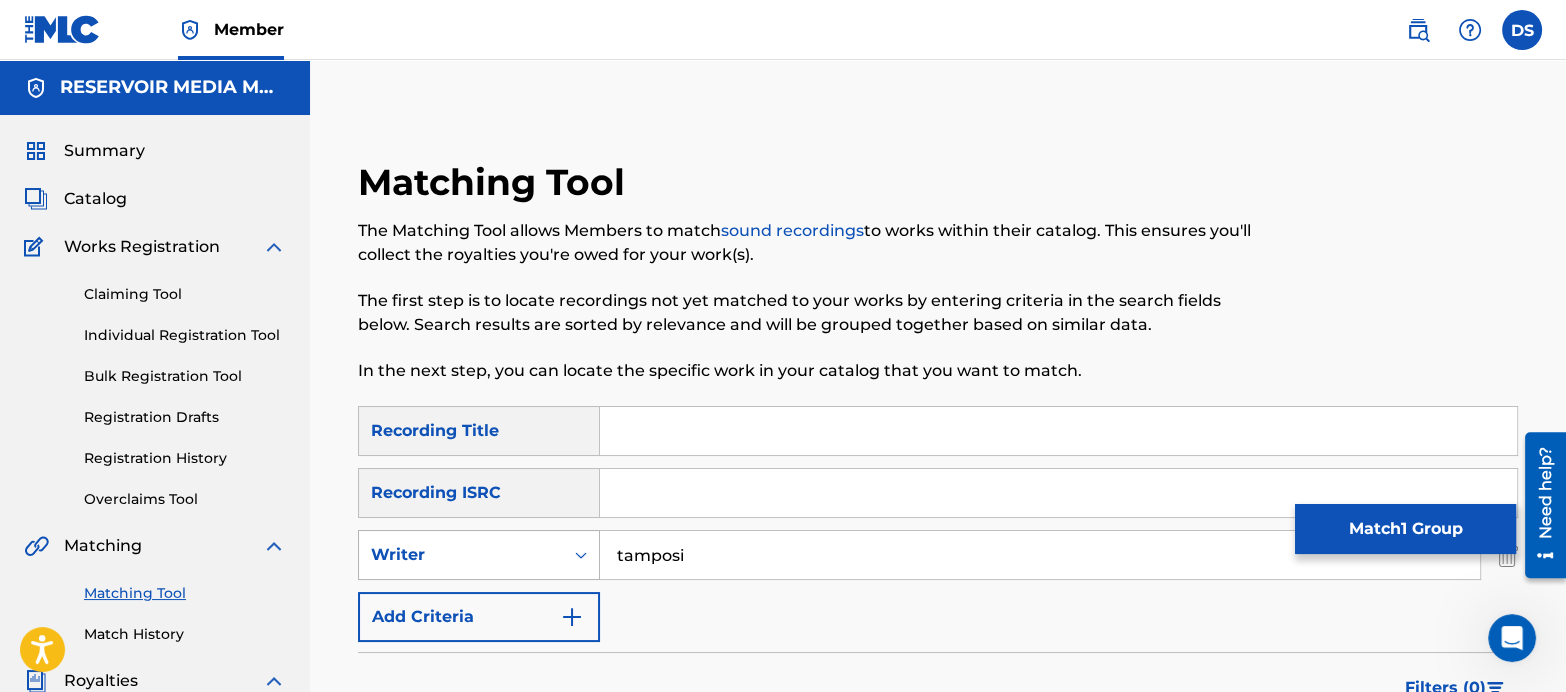 drag, startPoint x: 725, startPoint y: 555, endPoint x: 480, endPoint y: 554, distance: 245.00204 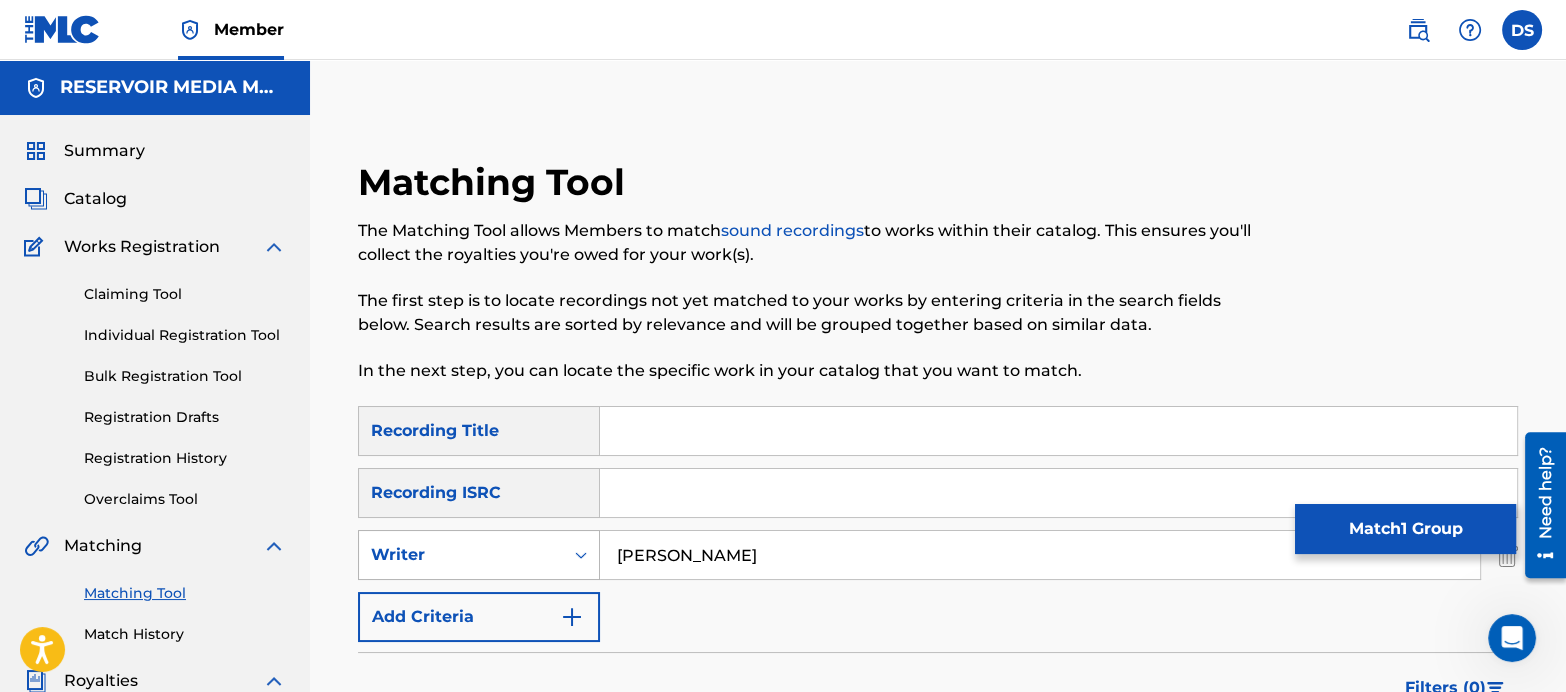click on "Search" at bounding box center [1443, 769] 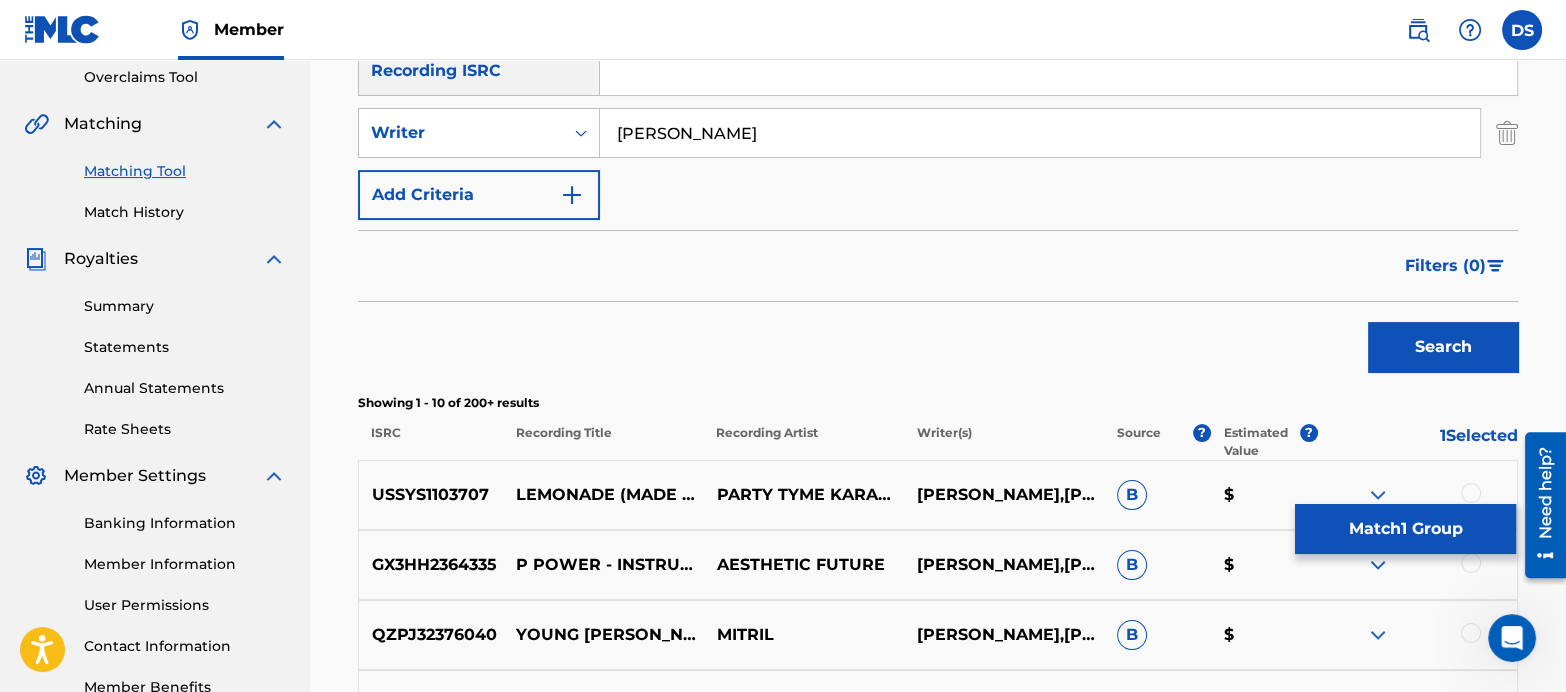 scroll, scrollTop: 429, scrollLeft: 0, axis: vertical 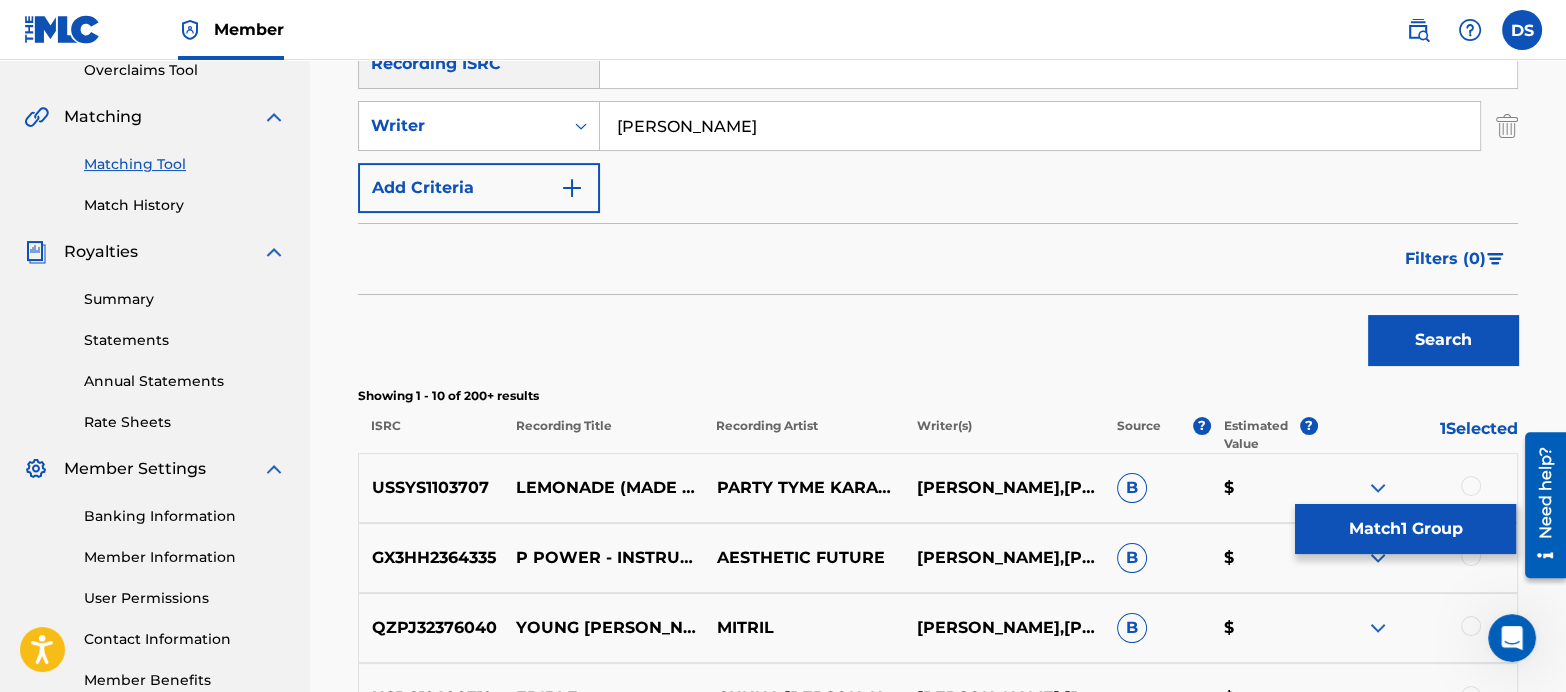 click on "Search" at bounding box center (1443, 340) 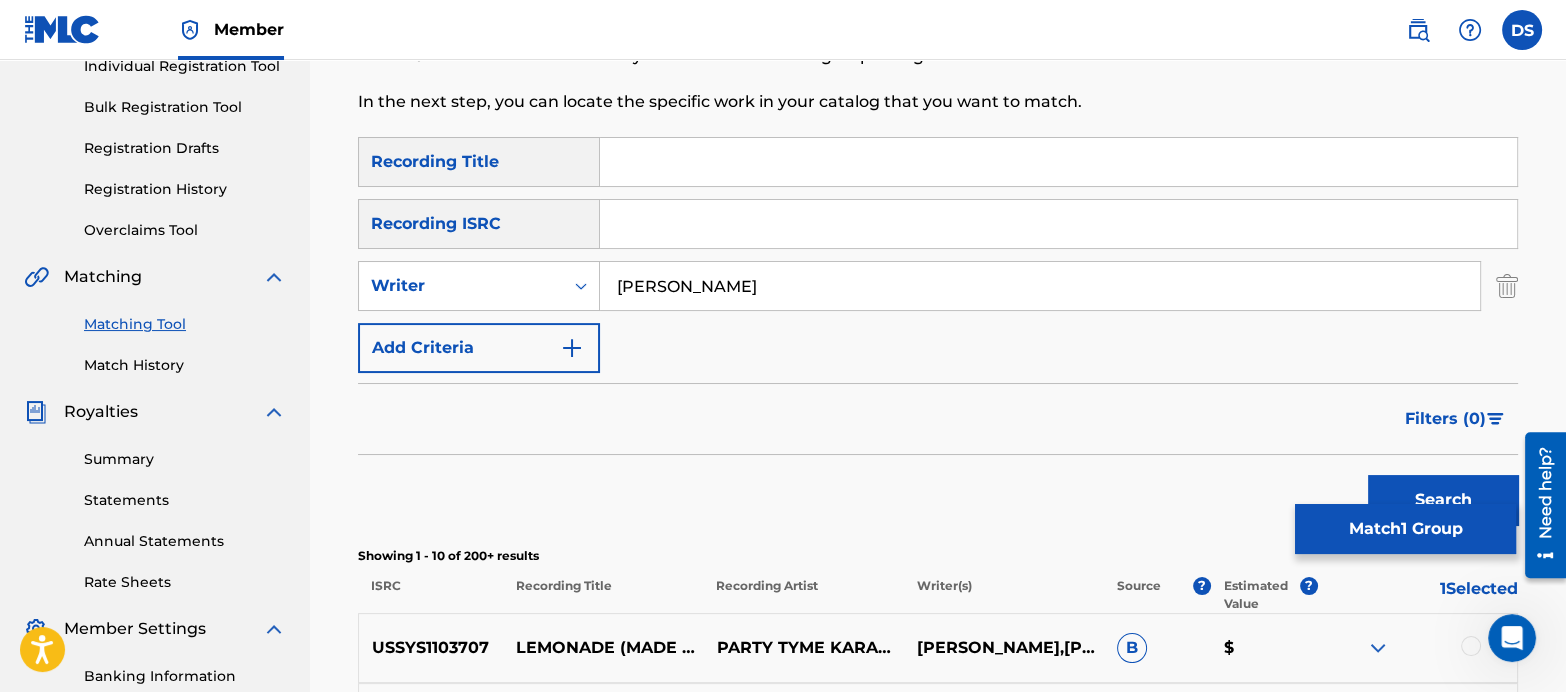 scroll, scrollTop: 259, scrollLeft: 0, axis: vertical 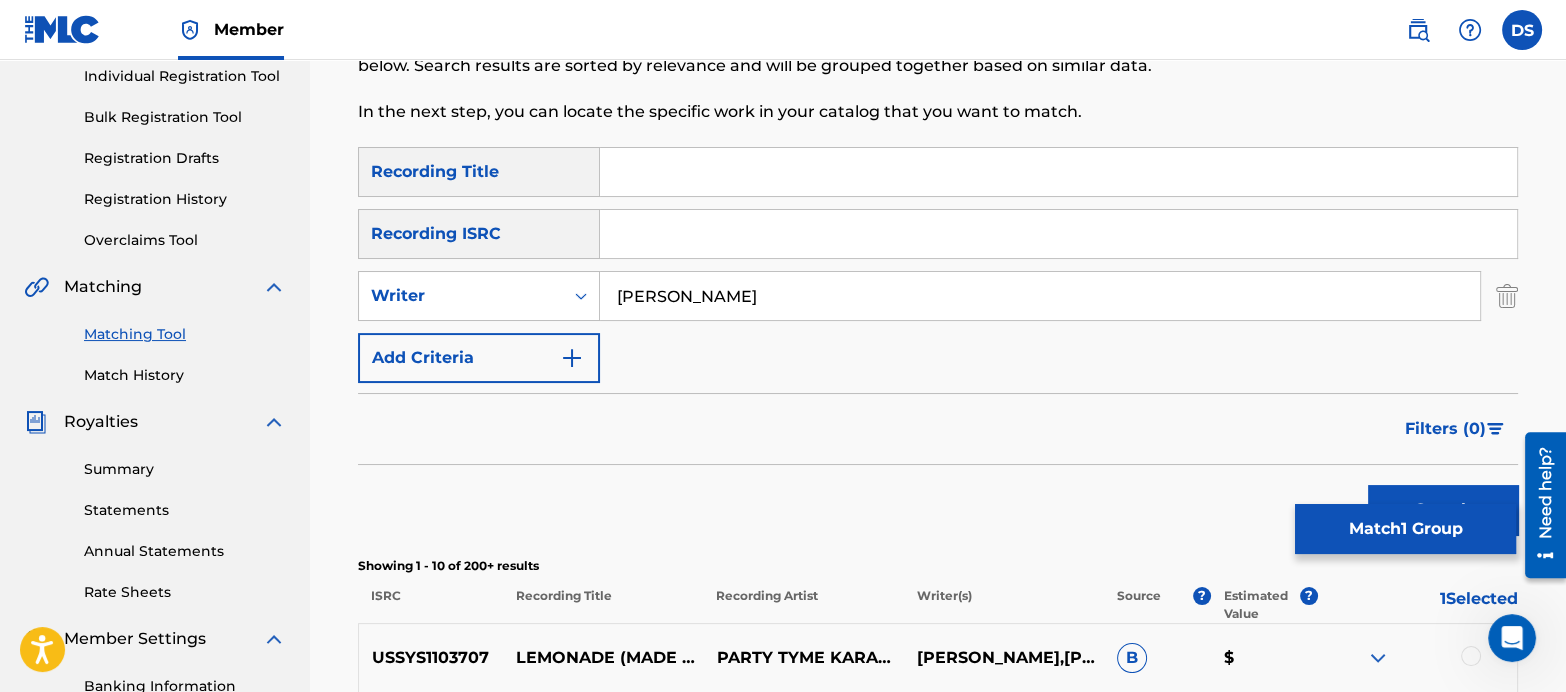 drag, startPoint x: 742, startPoint y: 304, endPoint x: 562, endPoint y: 323, distance: 181 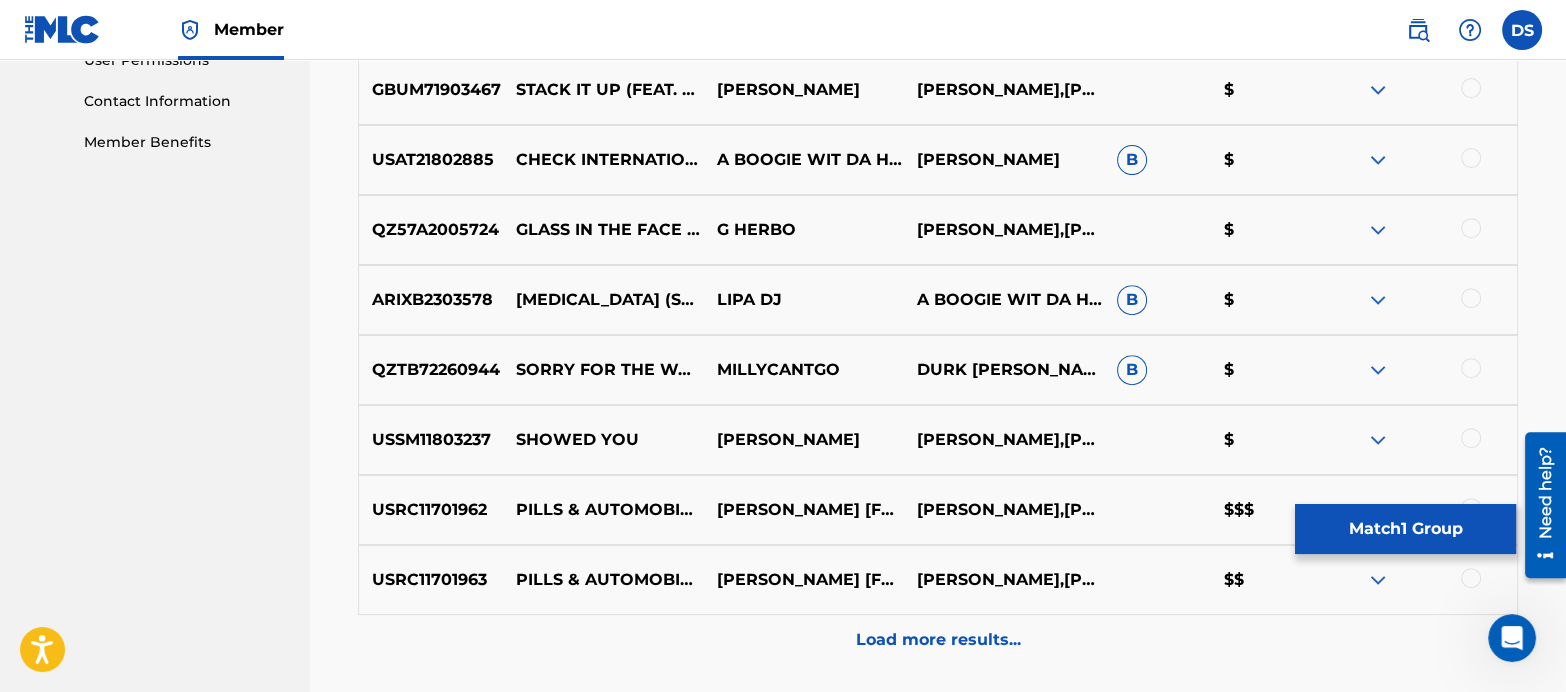 scroll, scrollTop: 1065, scrollLeft: 0, axis: vertical 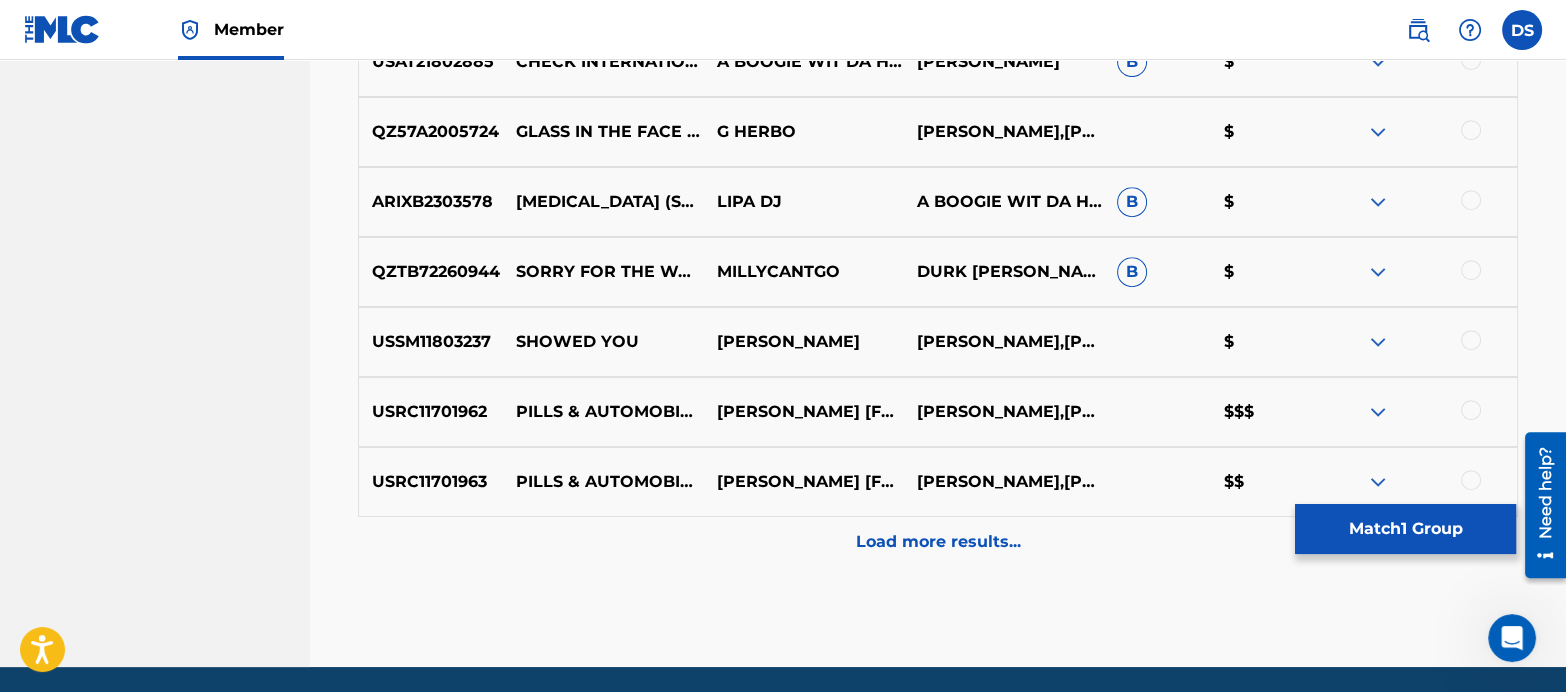 click on "Load more results..." at bounding box center [938, 542] 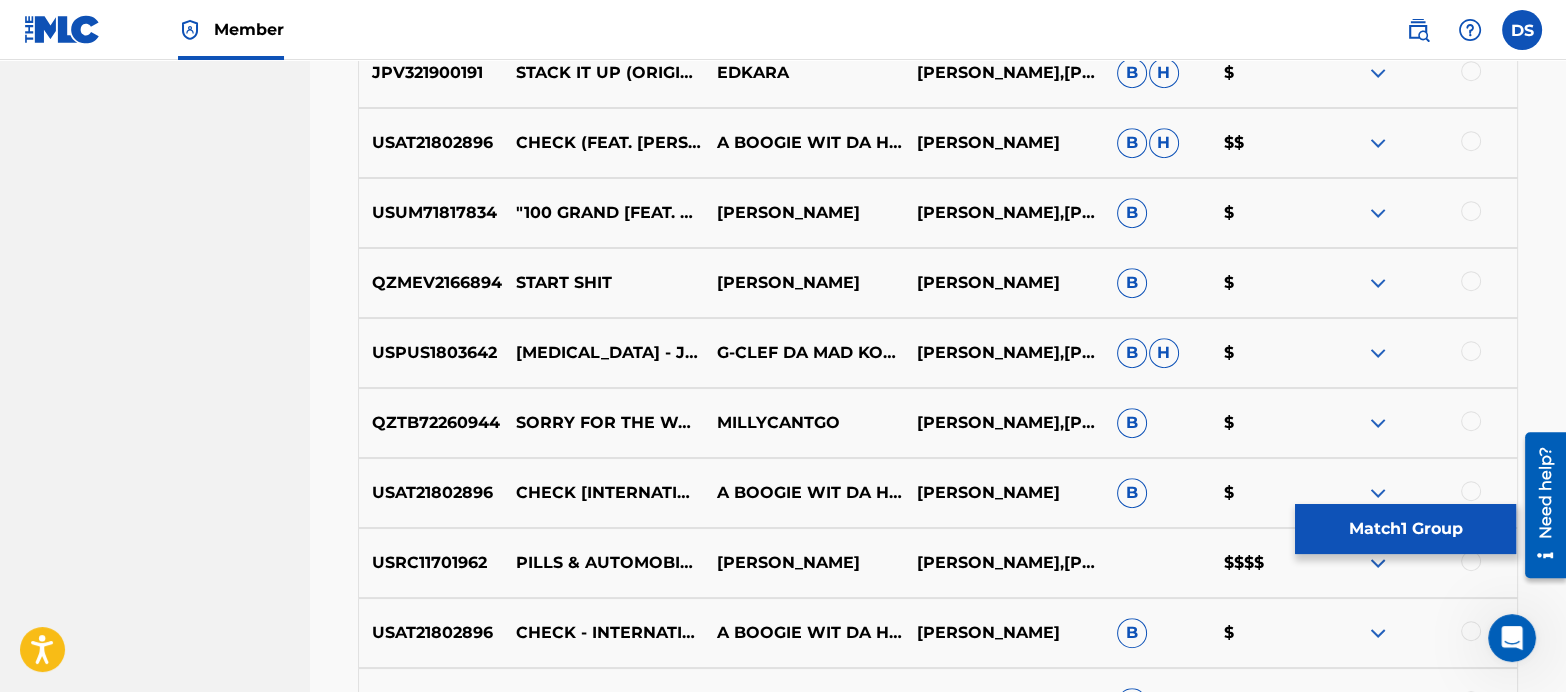 scroll, scrollTop: 1741, scrollLeft: 0, axis: vertical 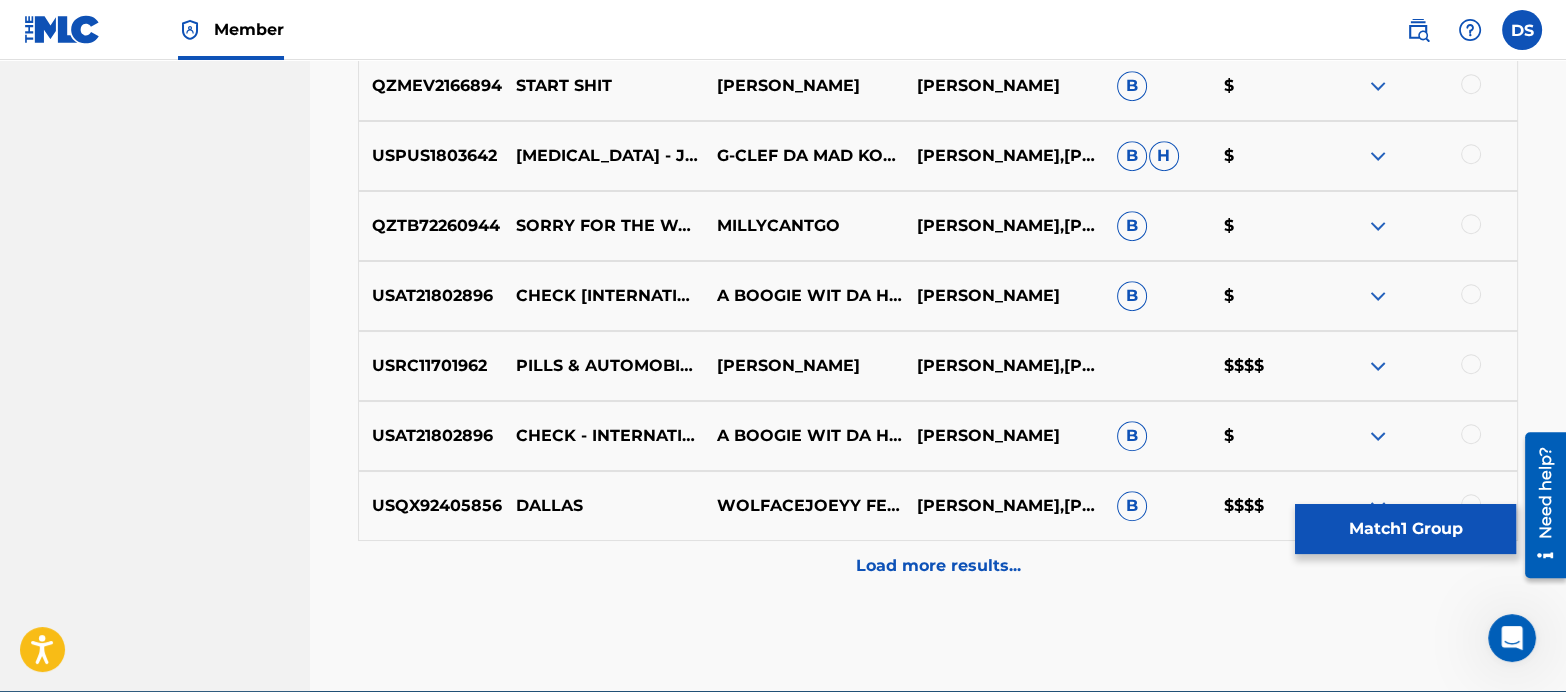 click at bounding box center (1471, 364) 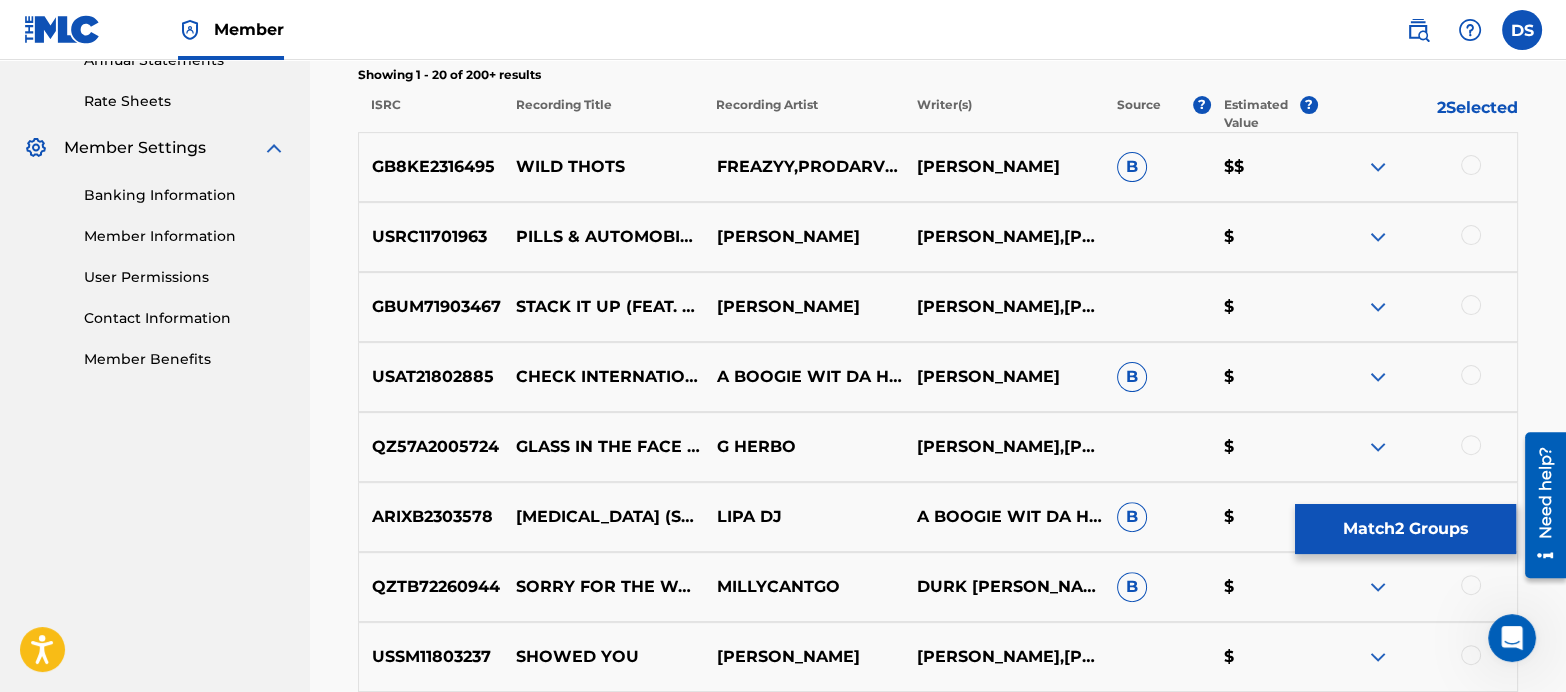 scroll, scrollTop: 745, scrollLeft: 0, axis: vertical 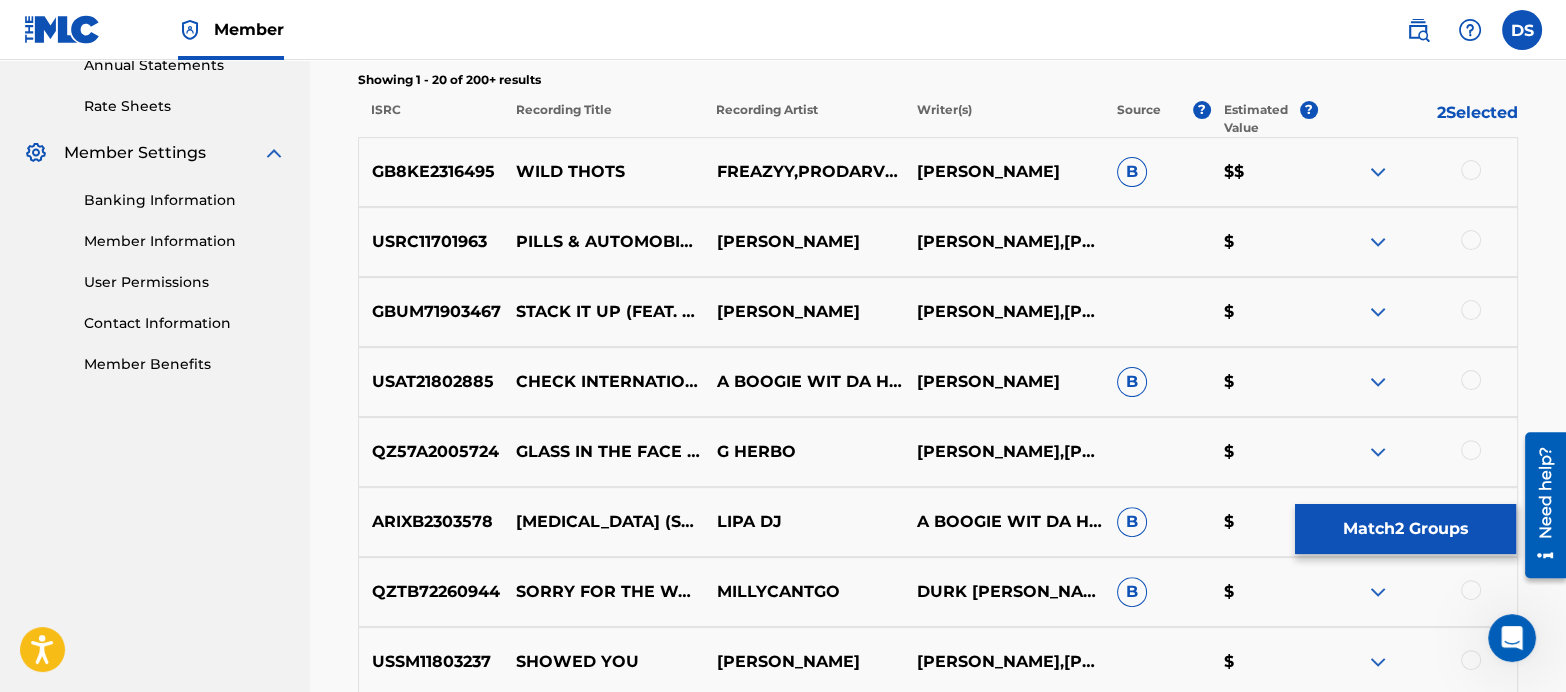 click at bounding box center [1471, 240] 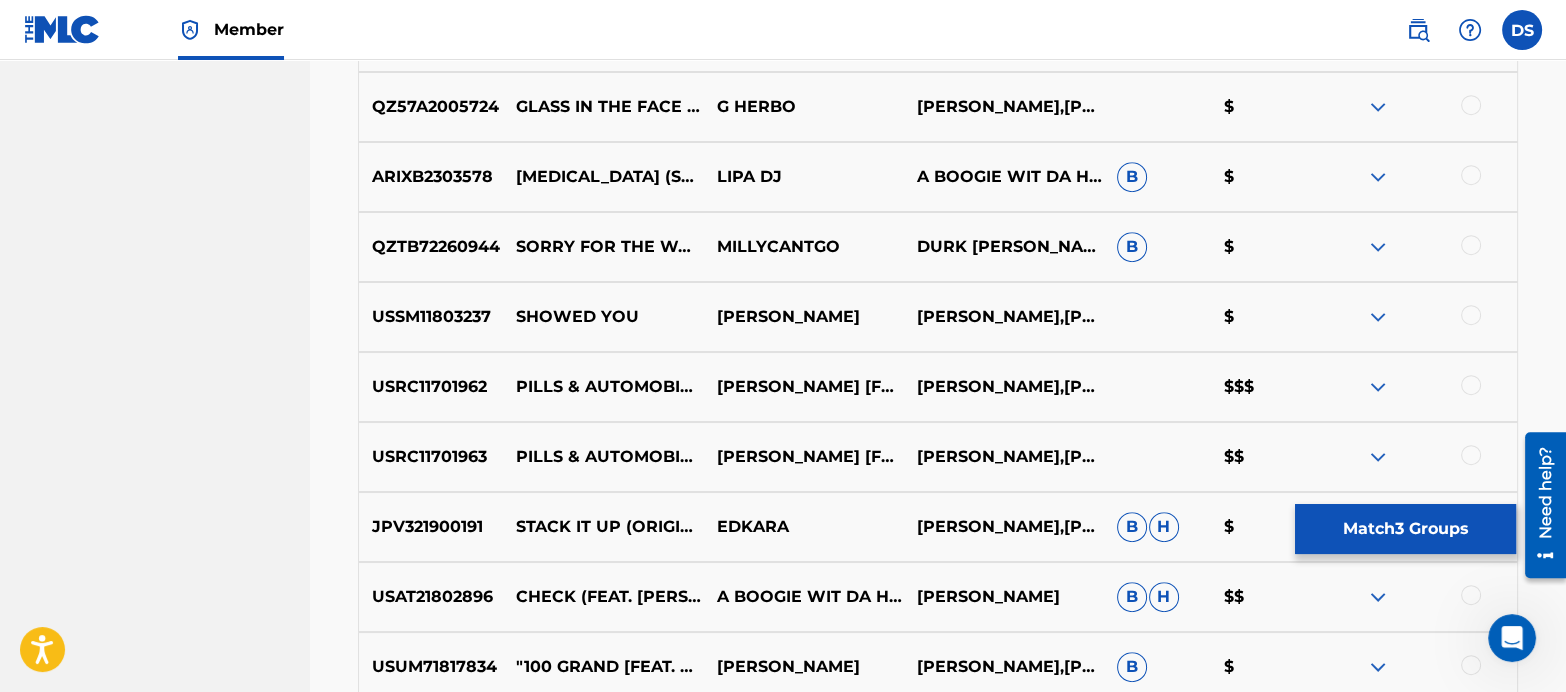 scroll, scrollTop: 1091, scrollLeft: 0, axis: vertical 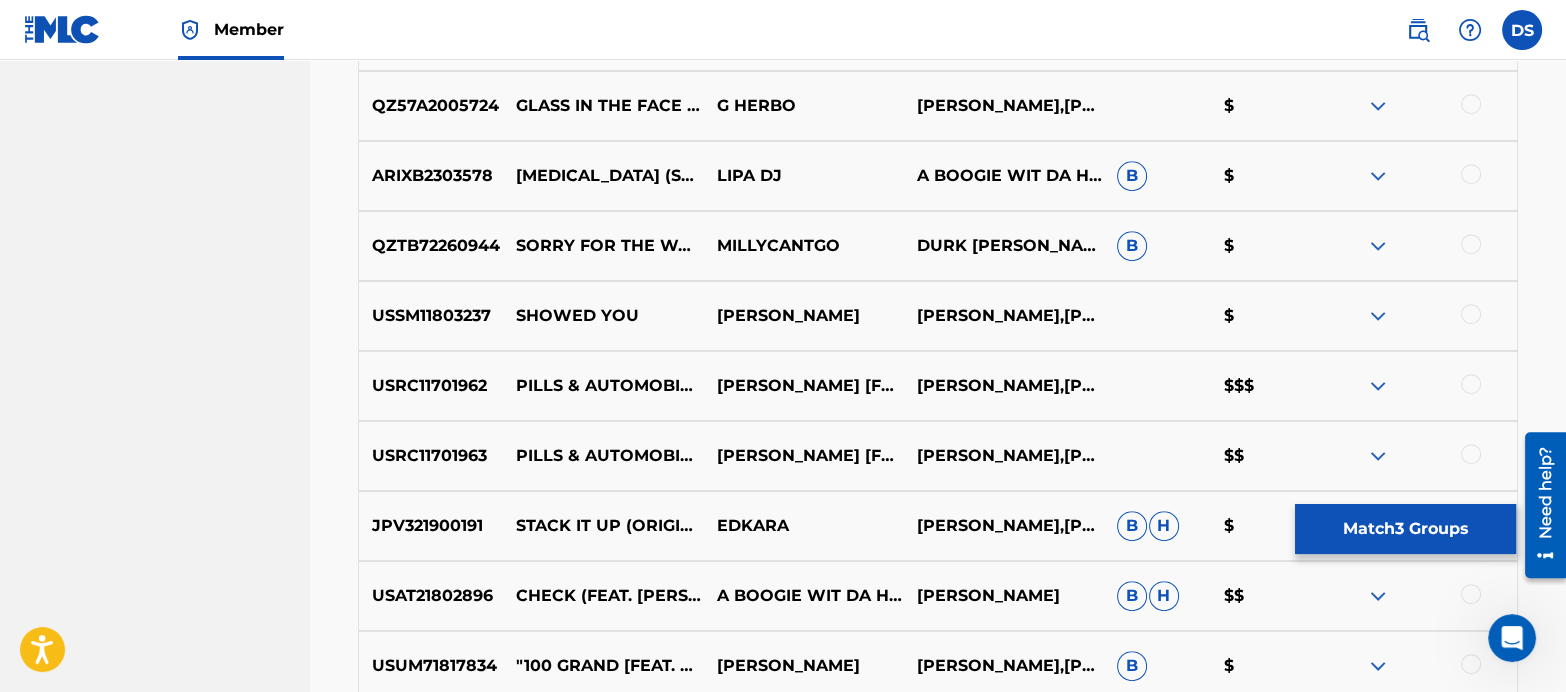 click at bounding box center (1471, 384) 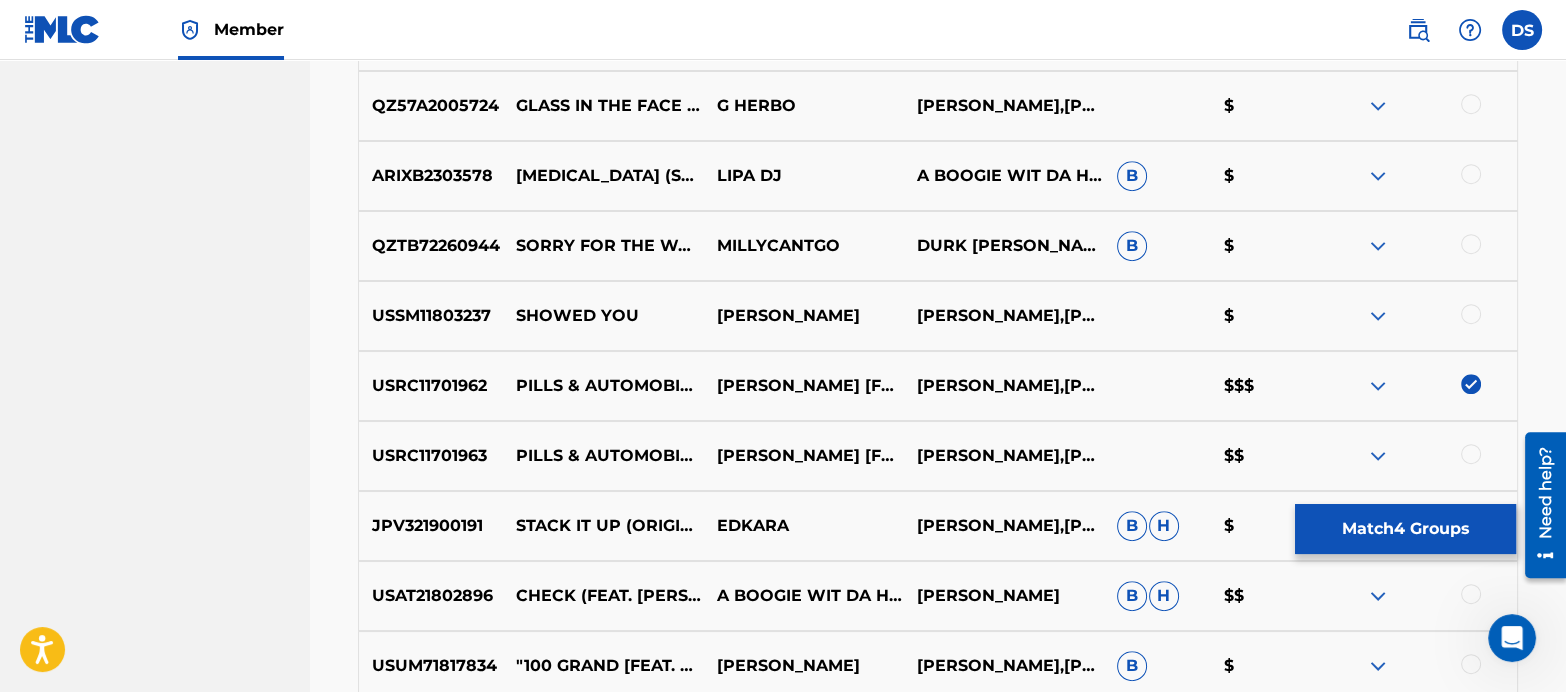 click at bounding box center [1471, 454] 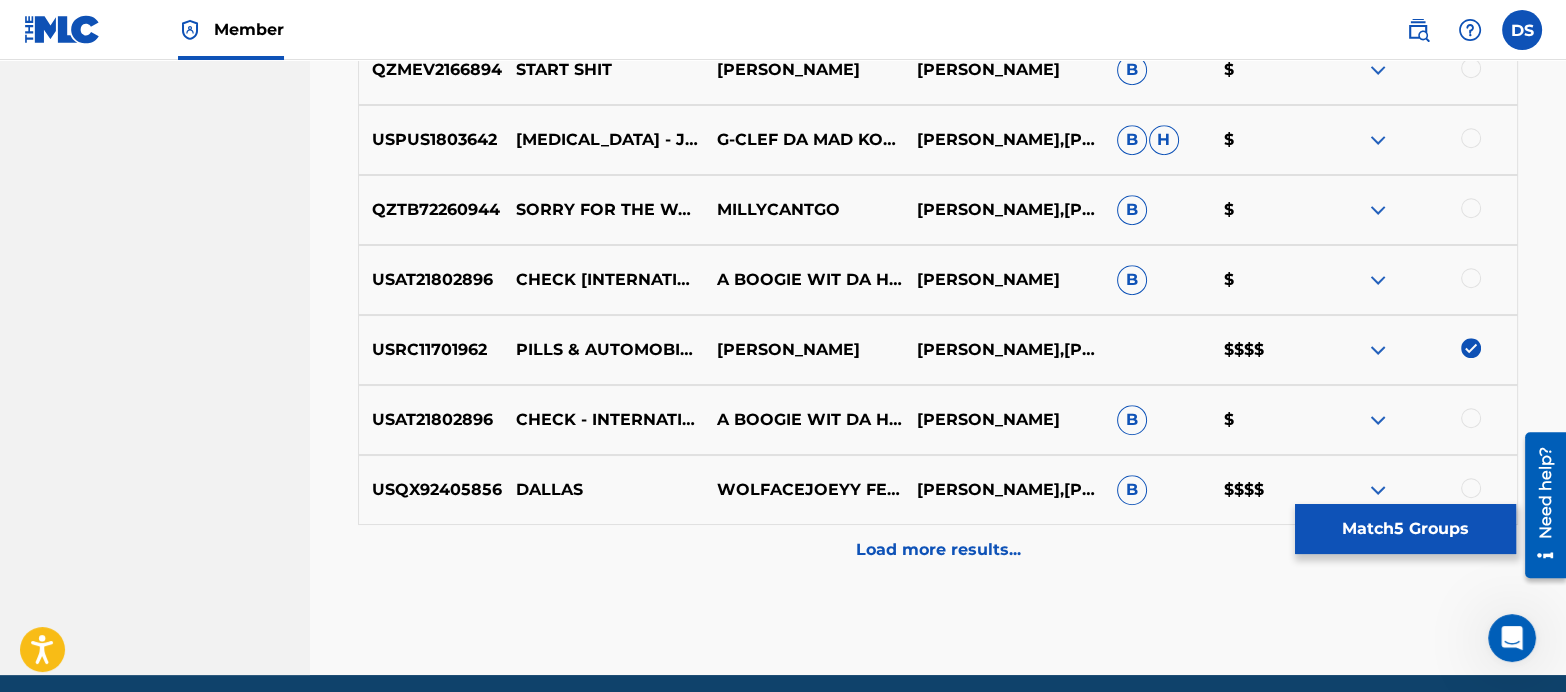 scroll, scrollTop: 1824, scrollLeft: 0, axis: vertical 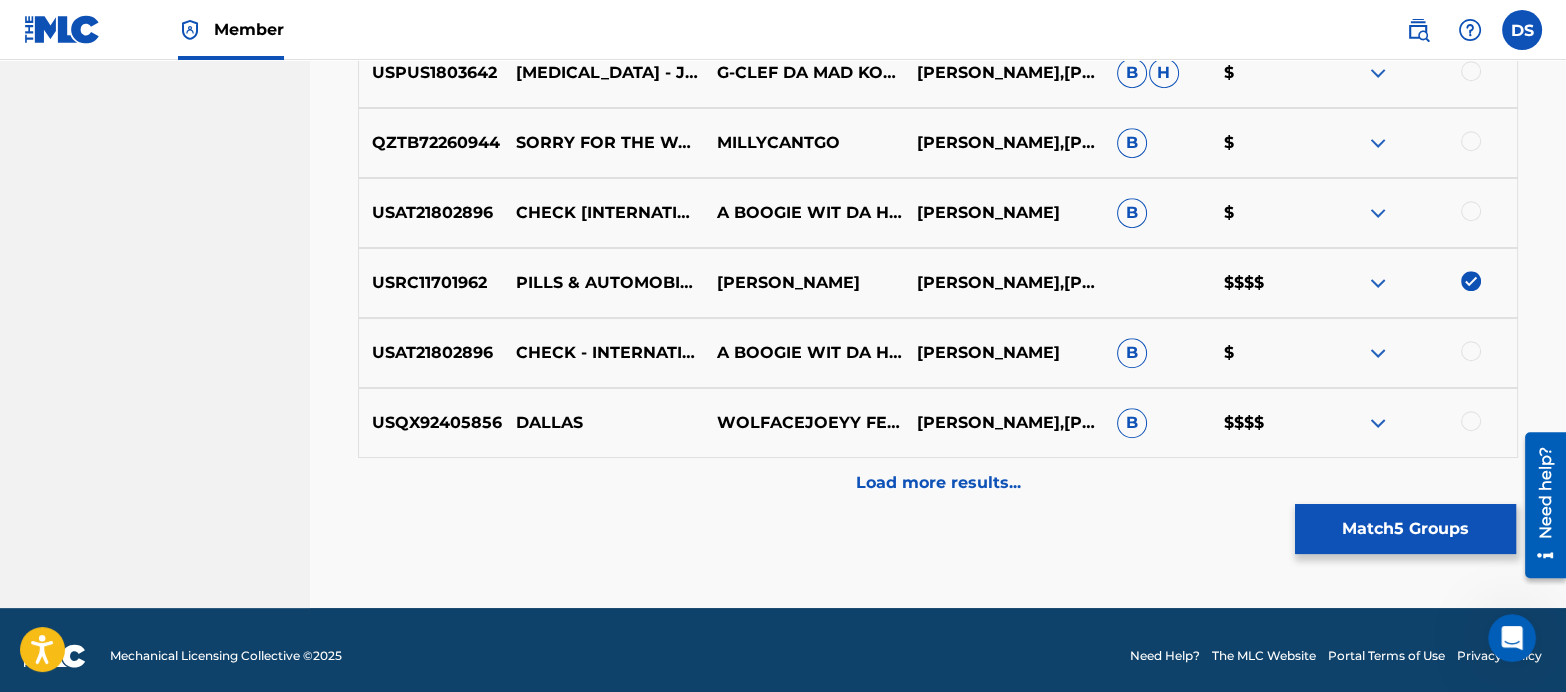 click on "Load more results..." at bounding box center [938, 483] 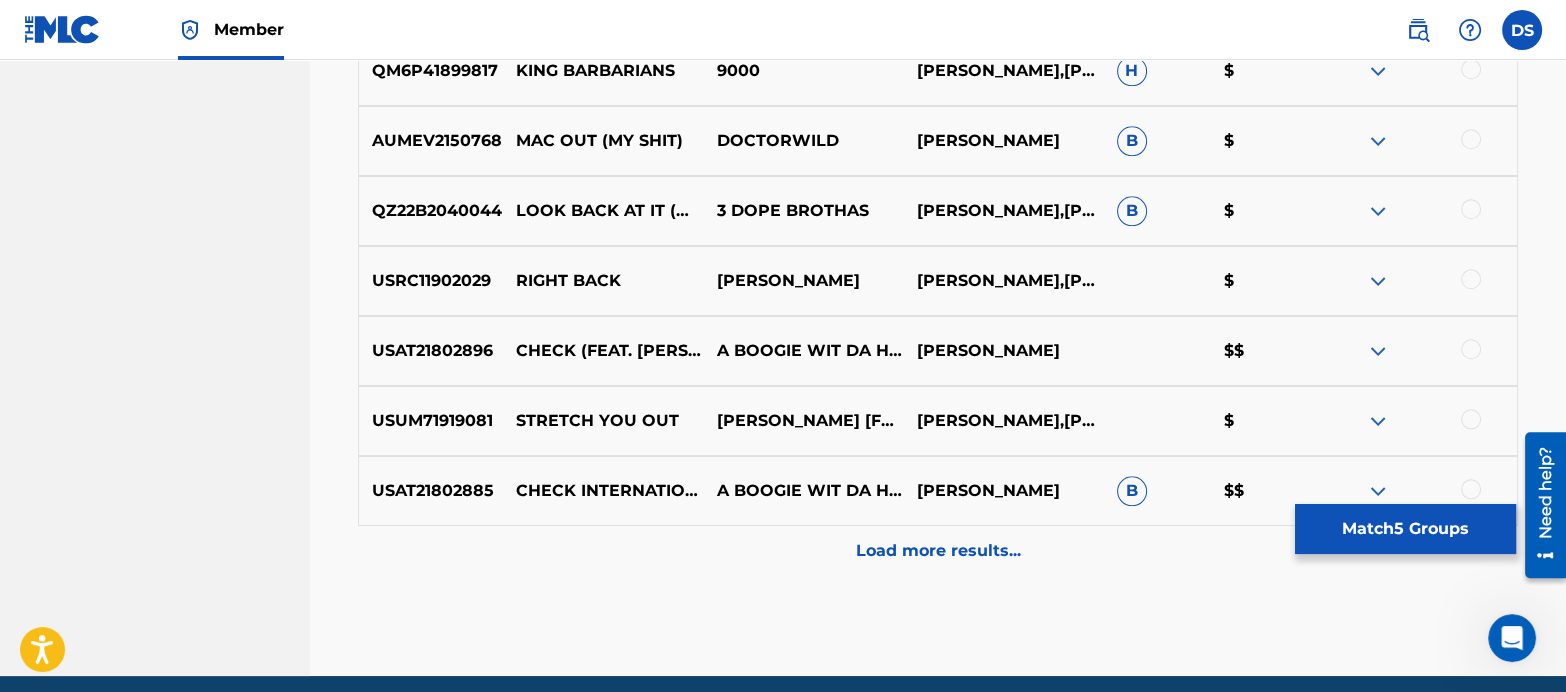 scroll, scrollTop: 2535, scrollLeft: 0, axis: vertical 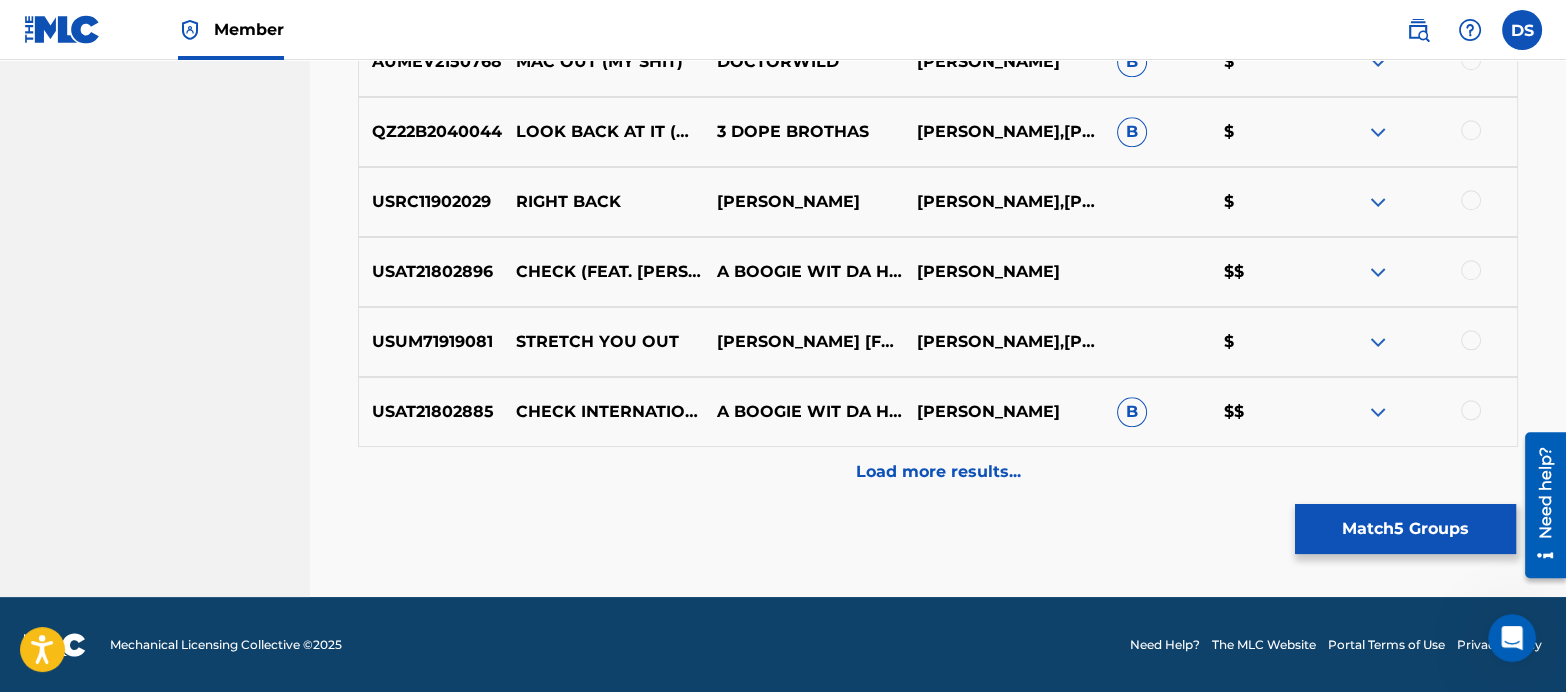 click on "Load more results..." at bounding box center (938, 472) 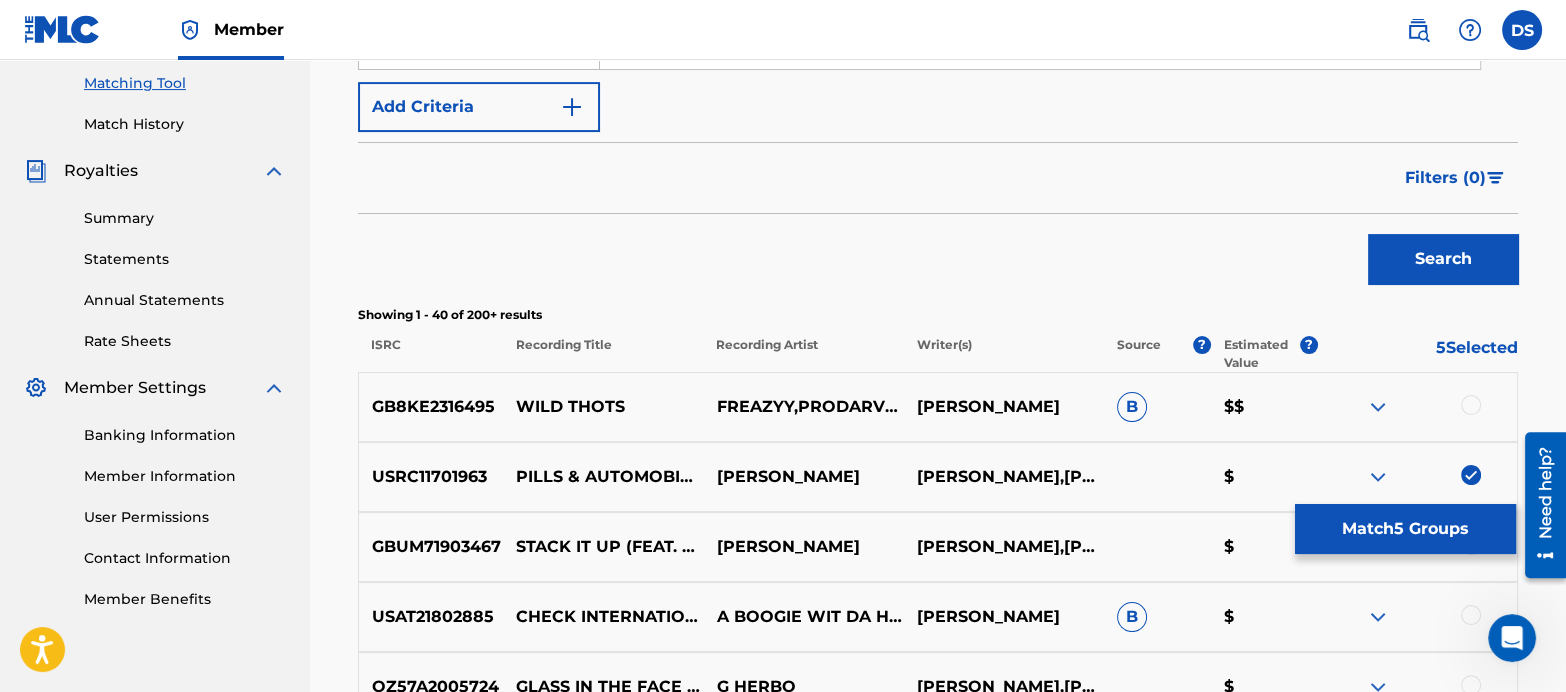 scroll, scrollTop: 511, scrollLeft: 0, axis: vertical 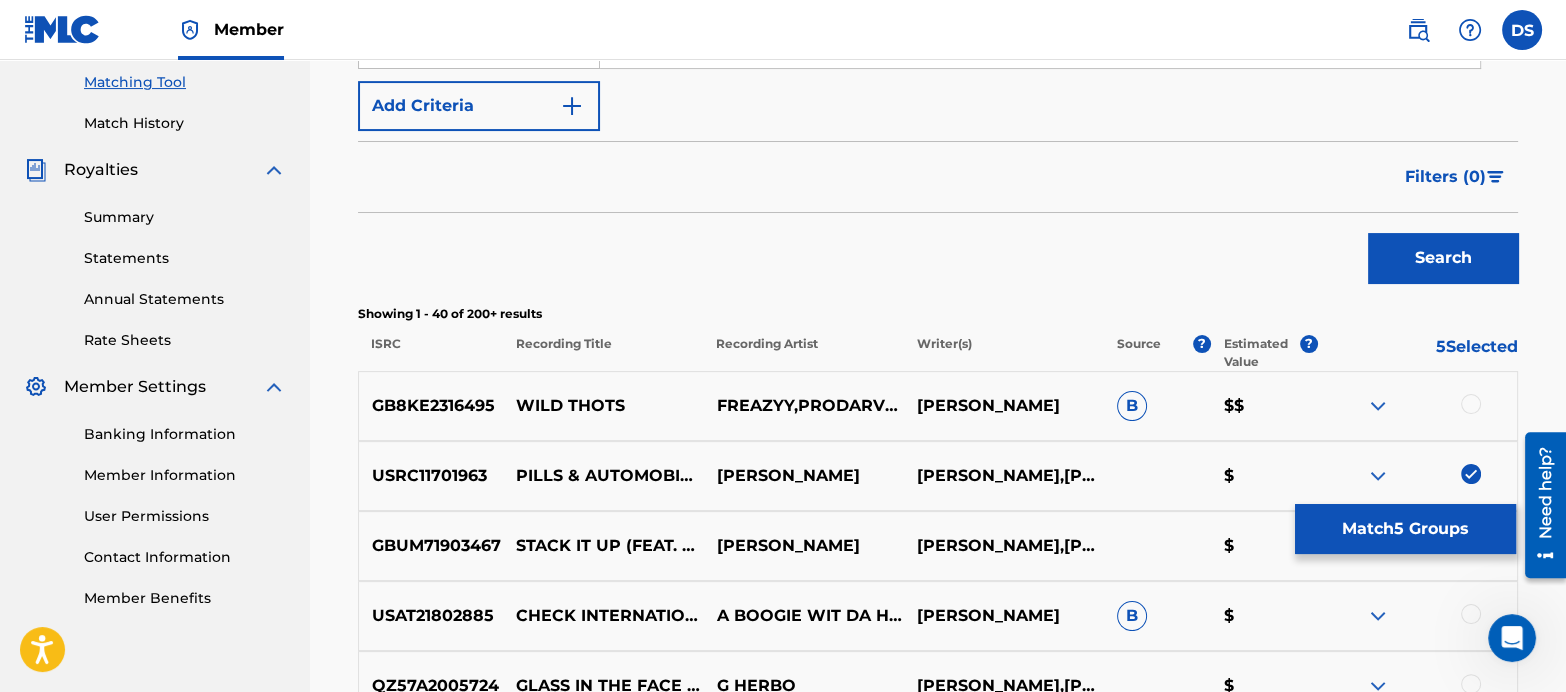 click on "Match  5 Groups" at bounding box center (1405, 529) 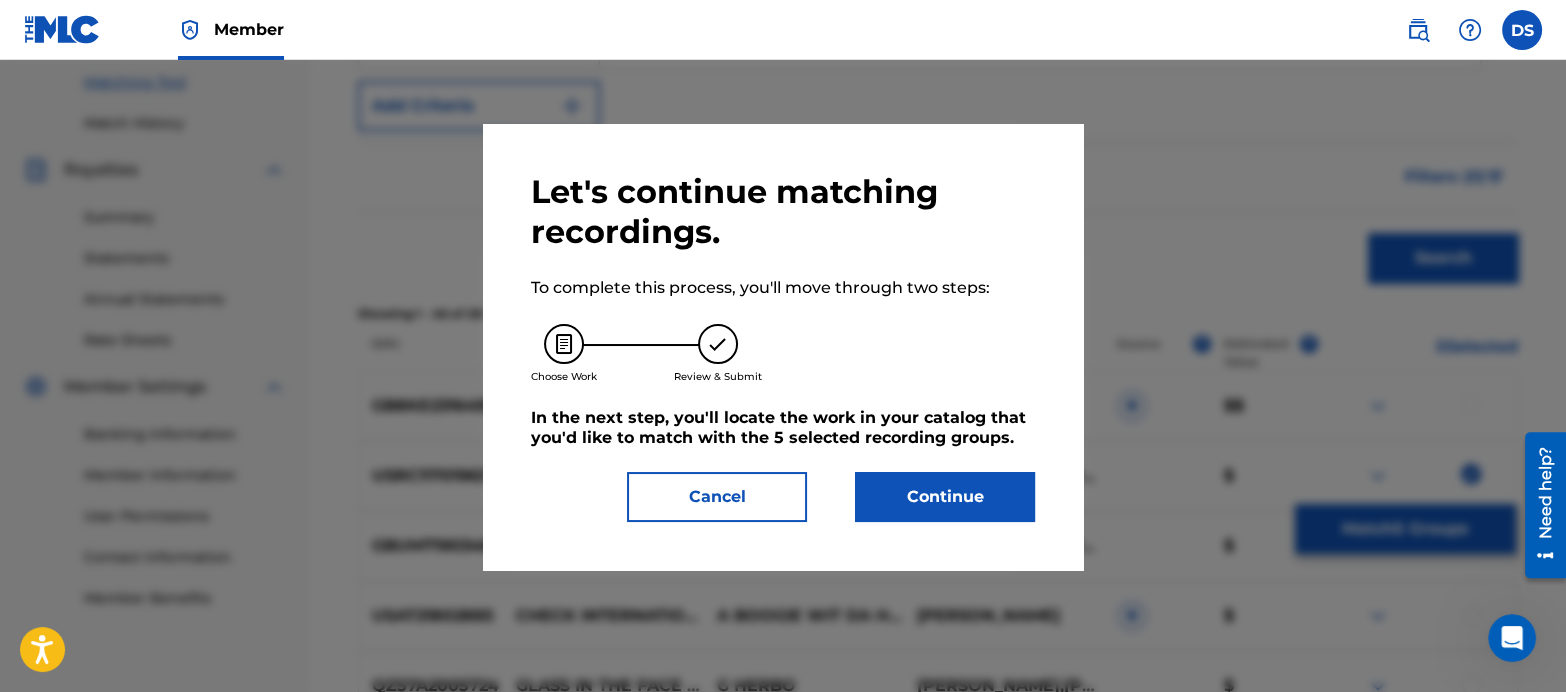 click on "Continue" at bounding box center [945, 497] 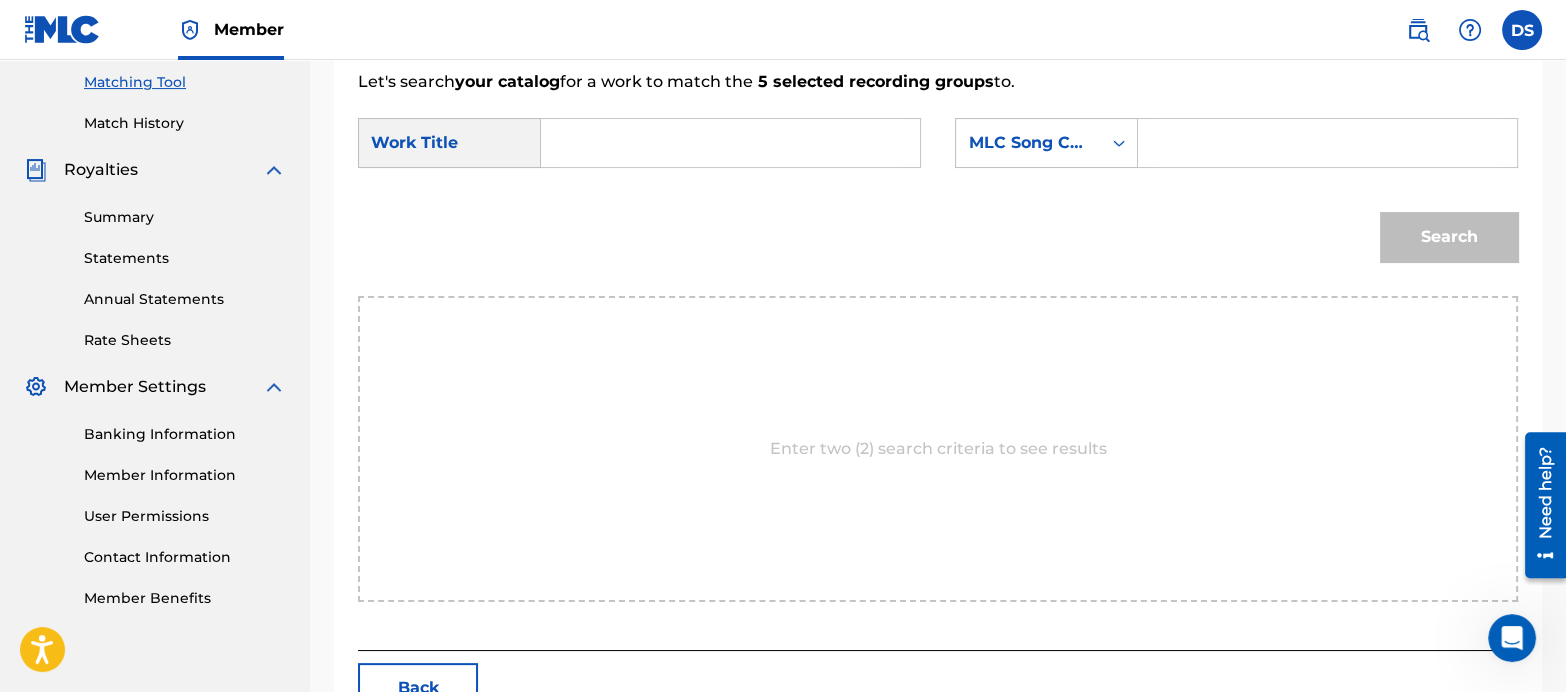 click at bounding box center (730, 143) 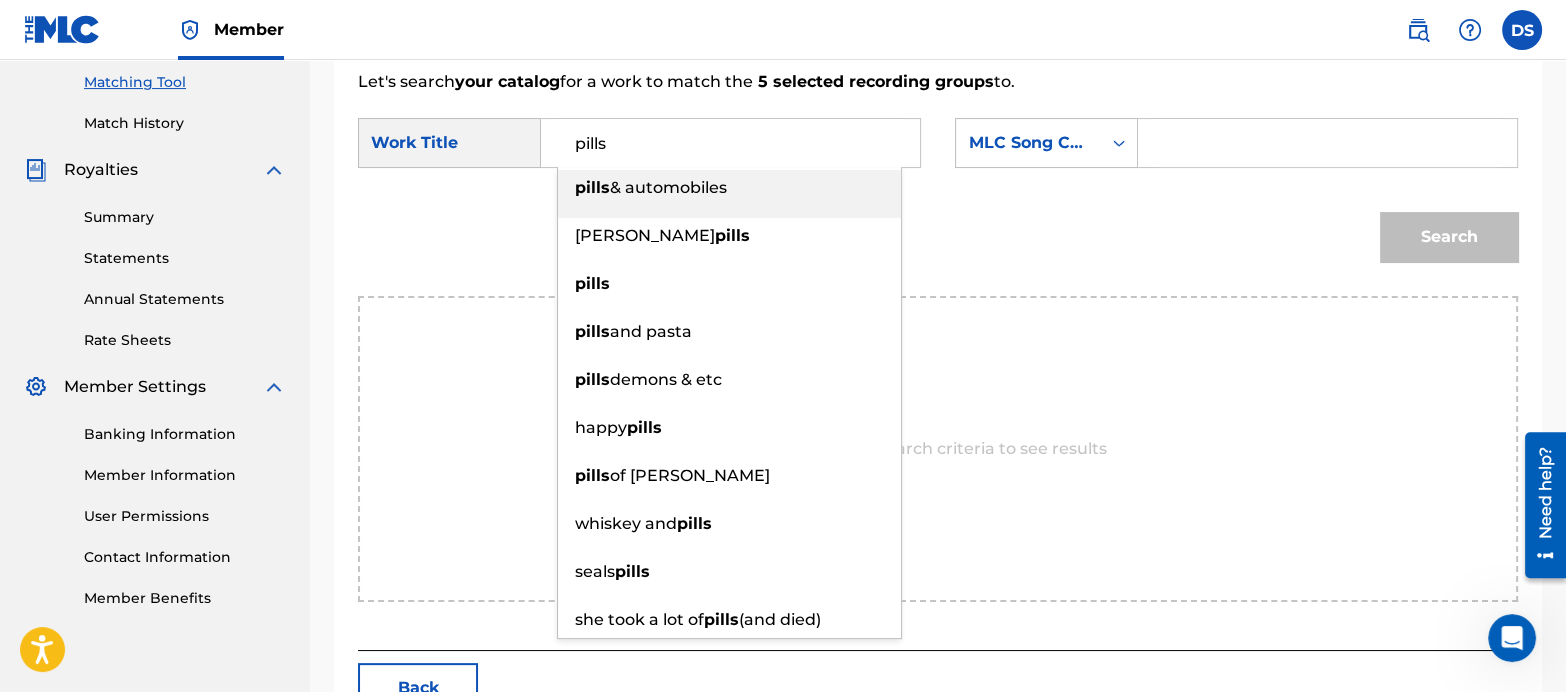 click on "& automobiles" at bounding box center (668, 187) 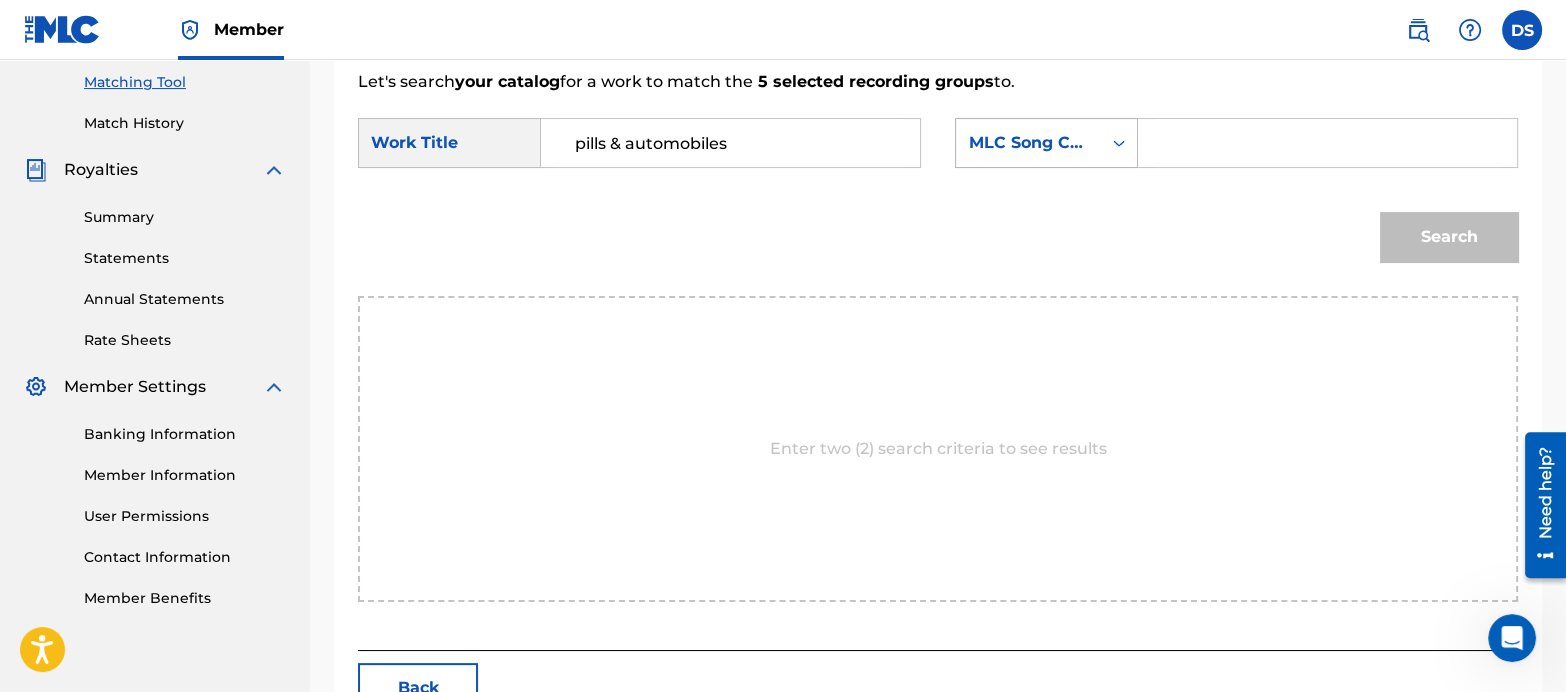 click on "MLC Song Code" at bounding box center (1028, 143) 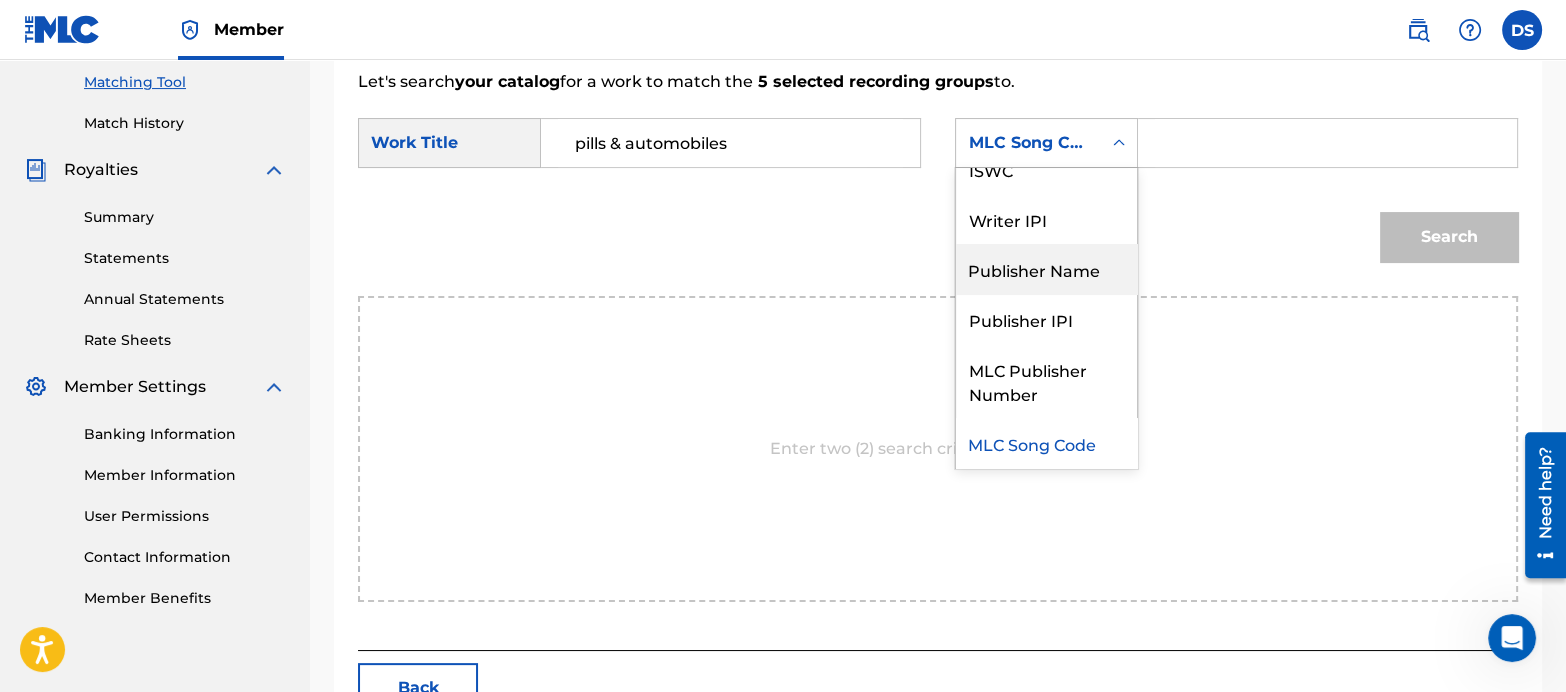 scroll, scrollTop: 0, scrollLeft: 0, axis: both 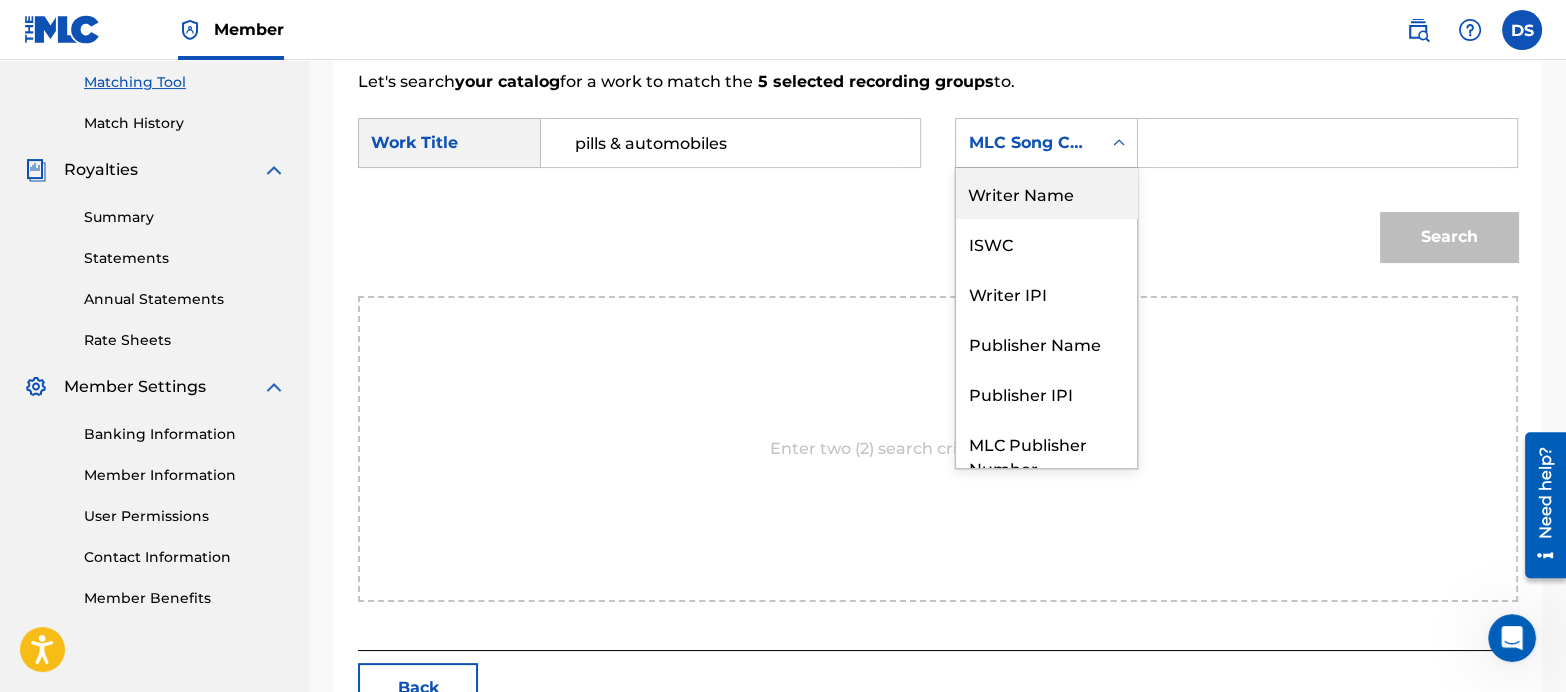 click on "Writer Name" at bounding box center (1046, 193) 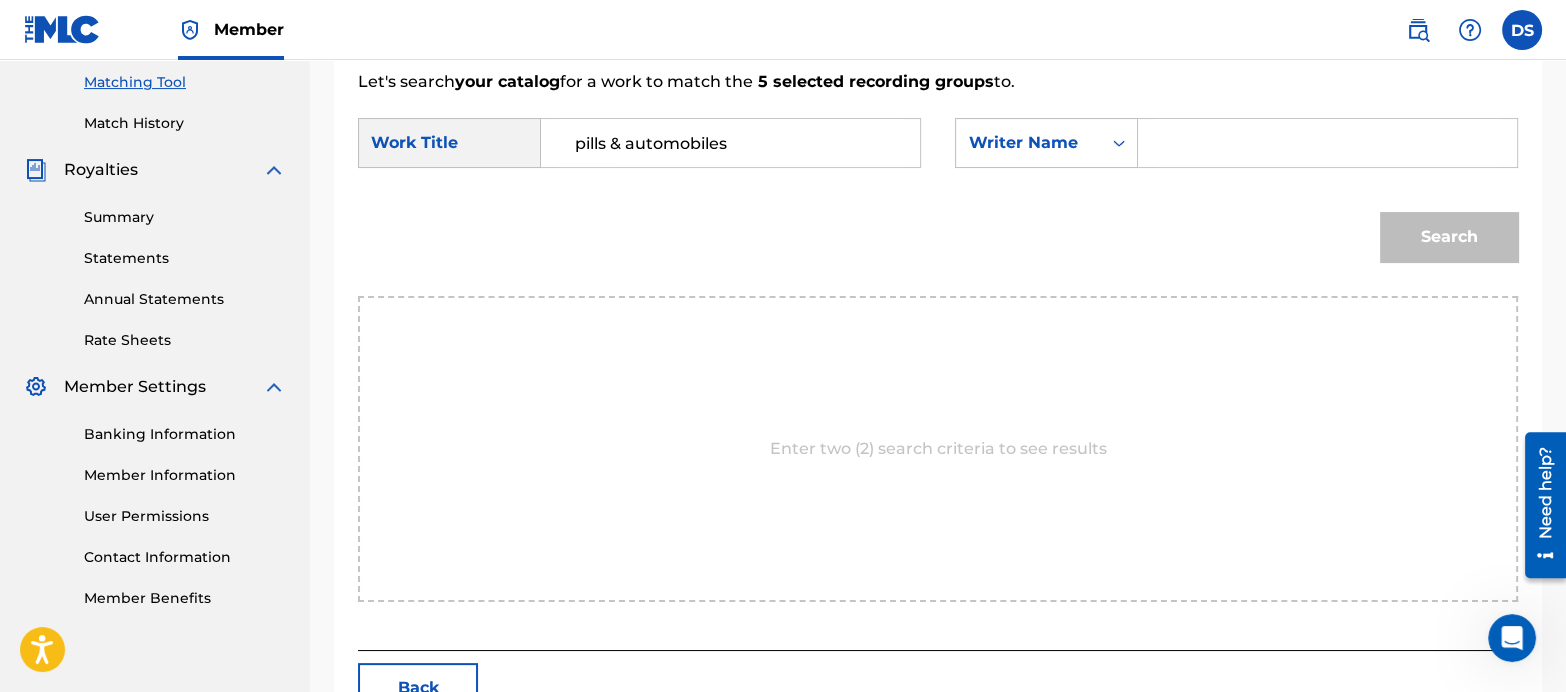 click at bounding box center [1327, 143] 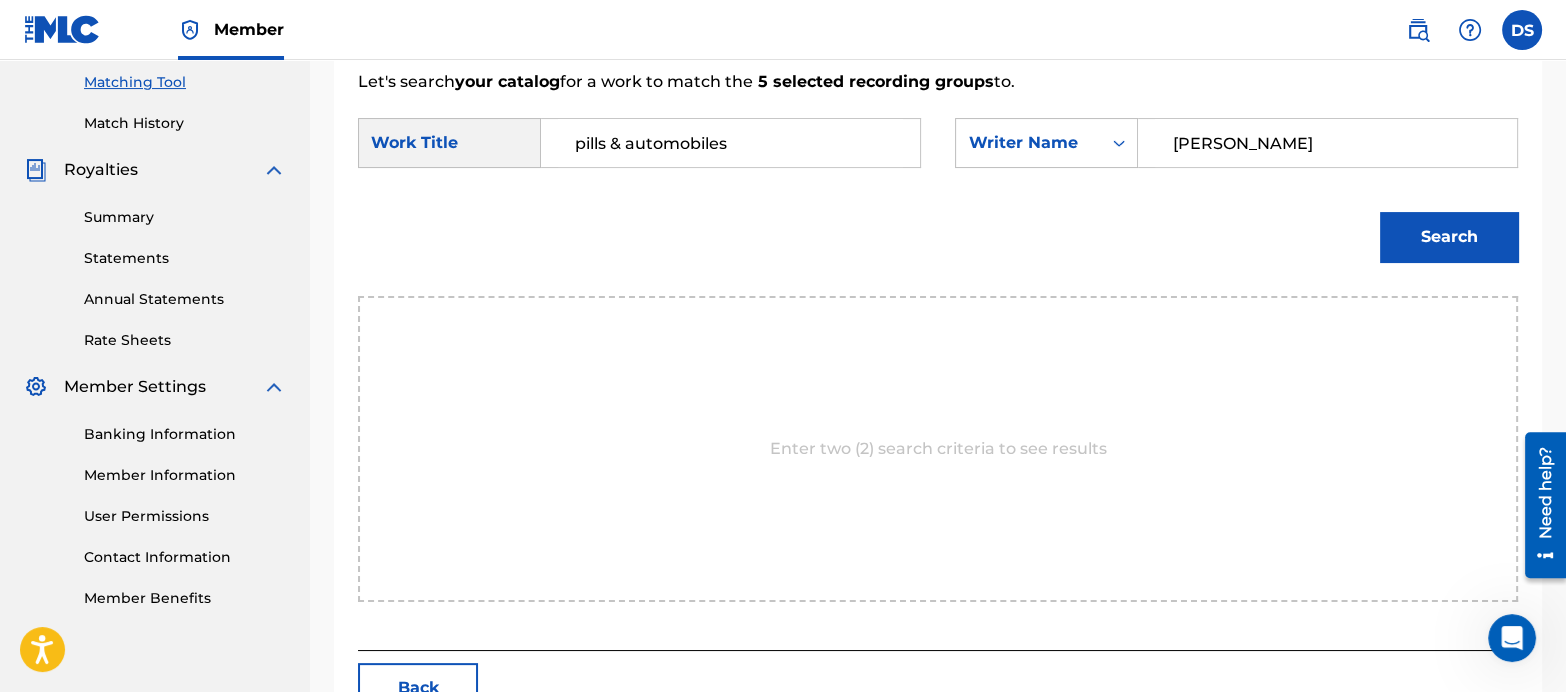 type on "[PERSON_NAME]" 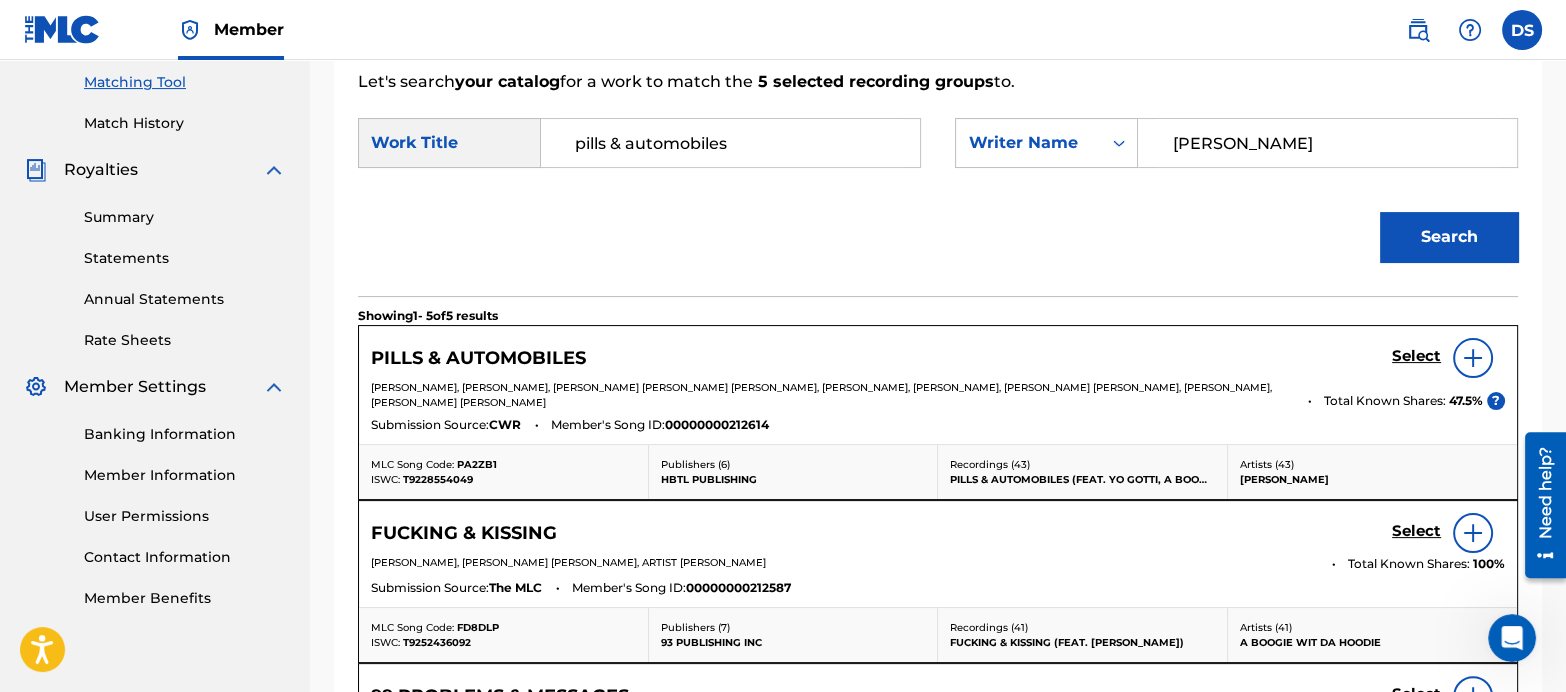 click on "Select" at bounding box center [1416, 356] 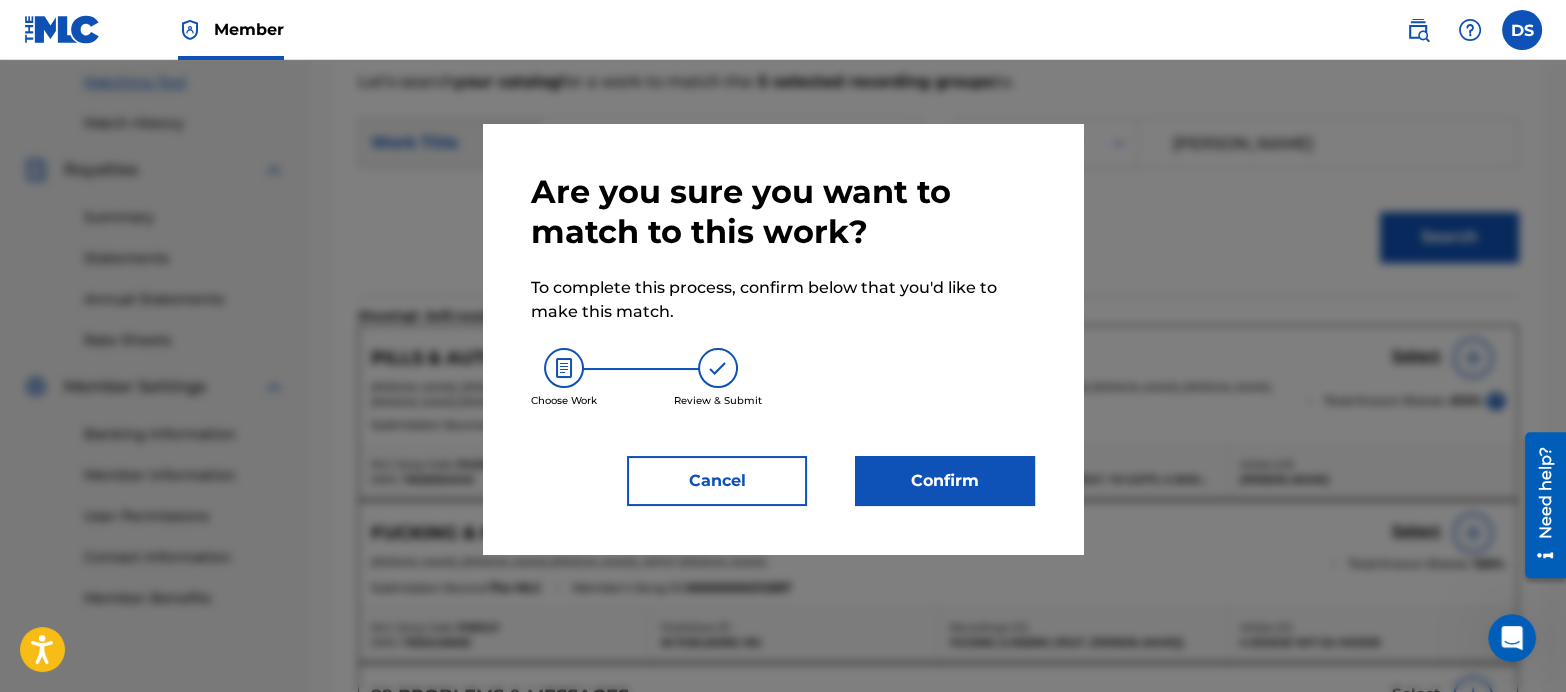 click on "Confirm" at bounding box center (945, 481) 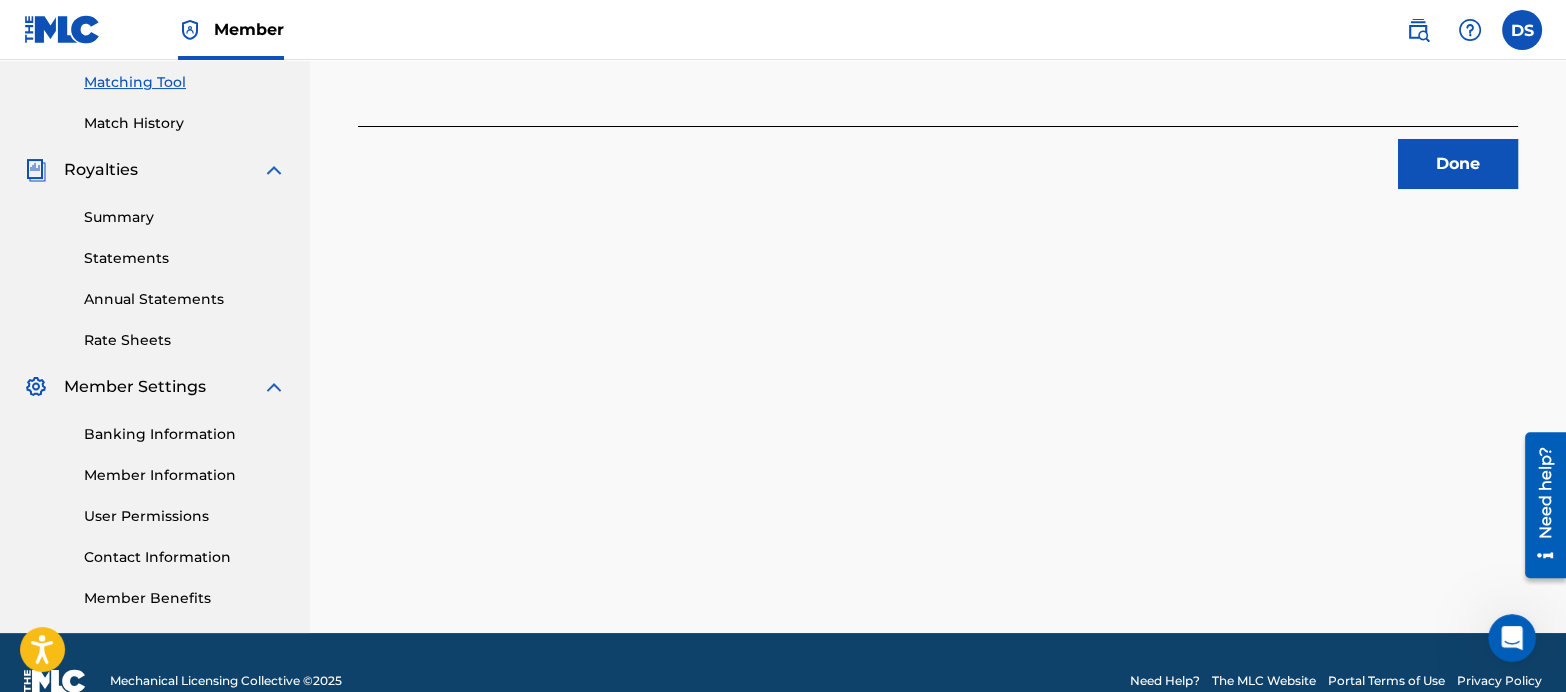 click on "Done" at bounding box center (1458, 164) 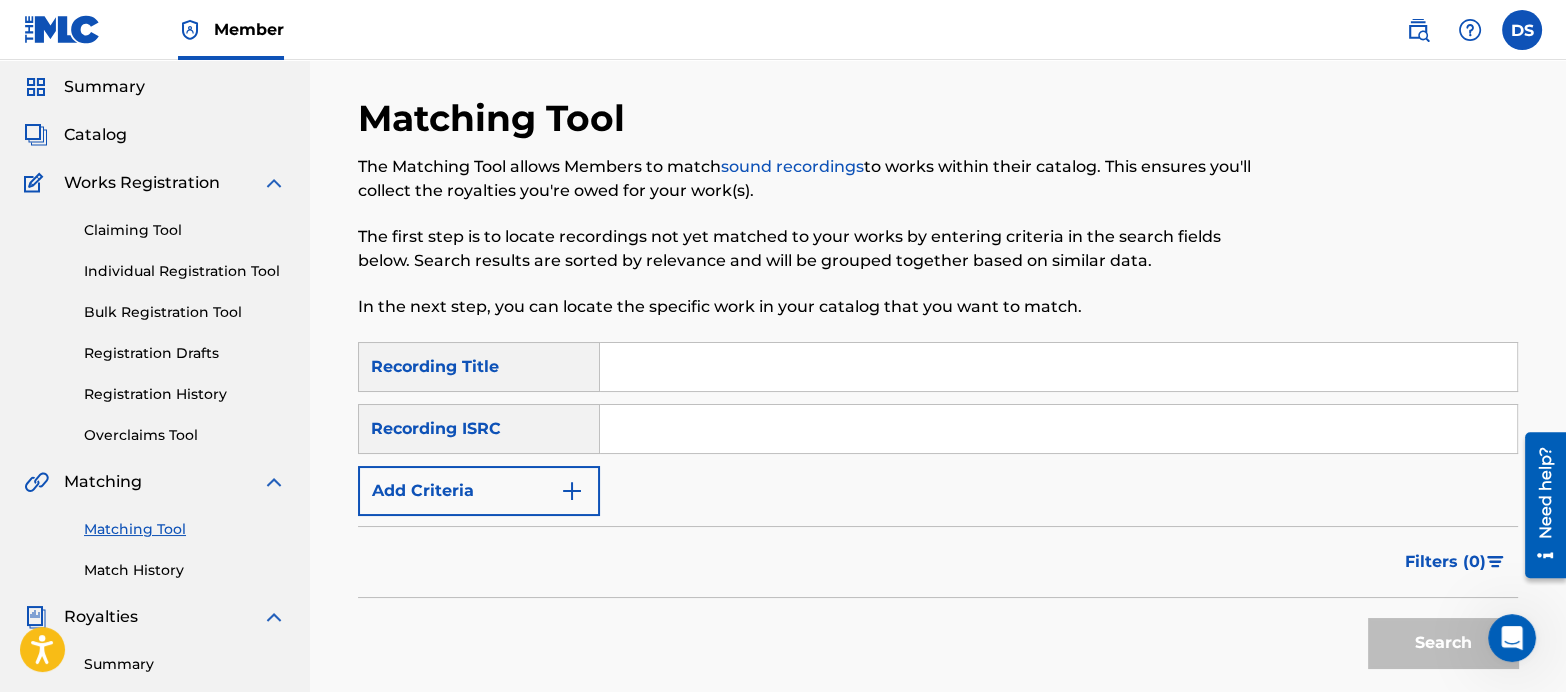 scroll, scrollTop: 0, scrollLeft: 0, axis: both 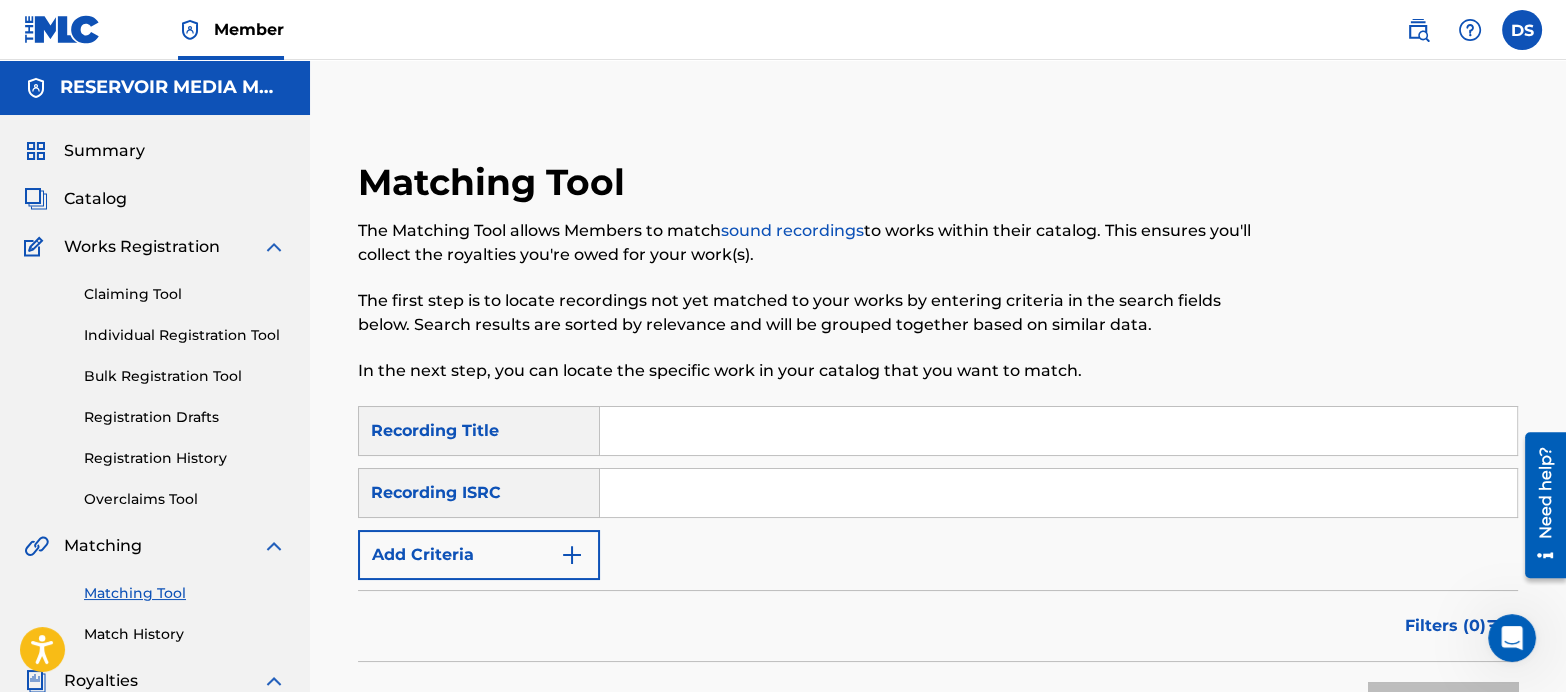 click at bounding box center [1058, 493] 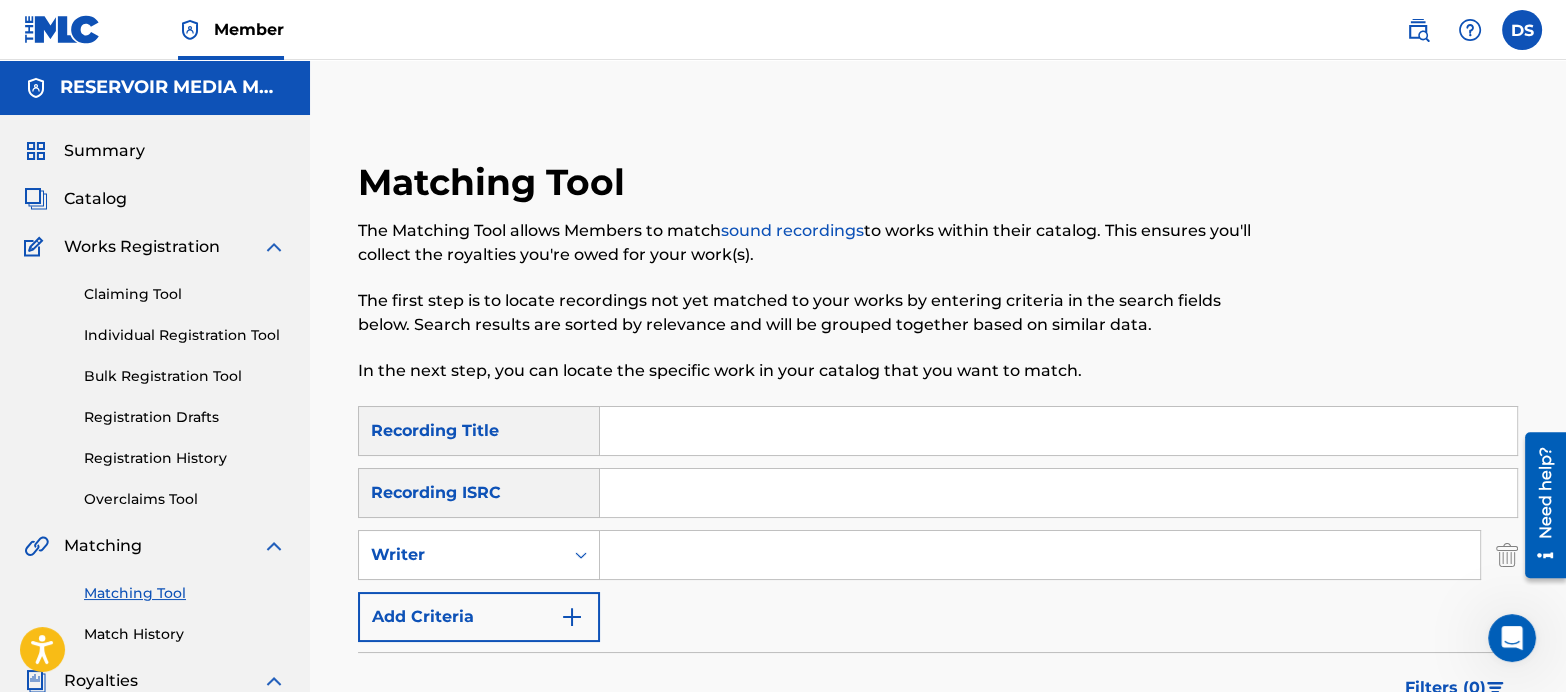 click at bounding box center [1040, 555] 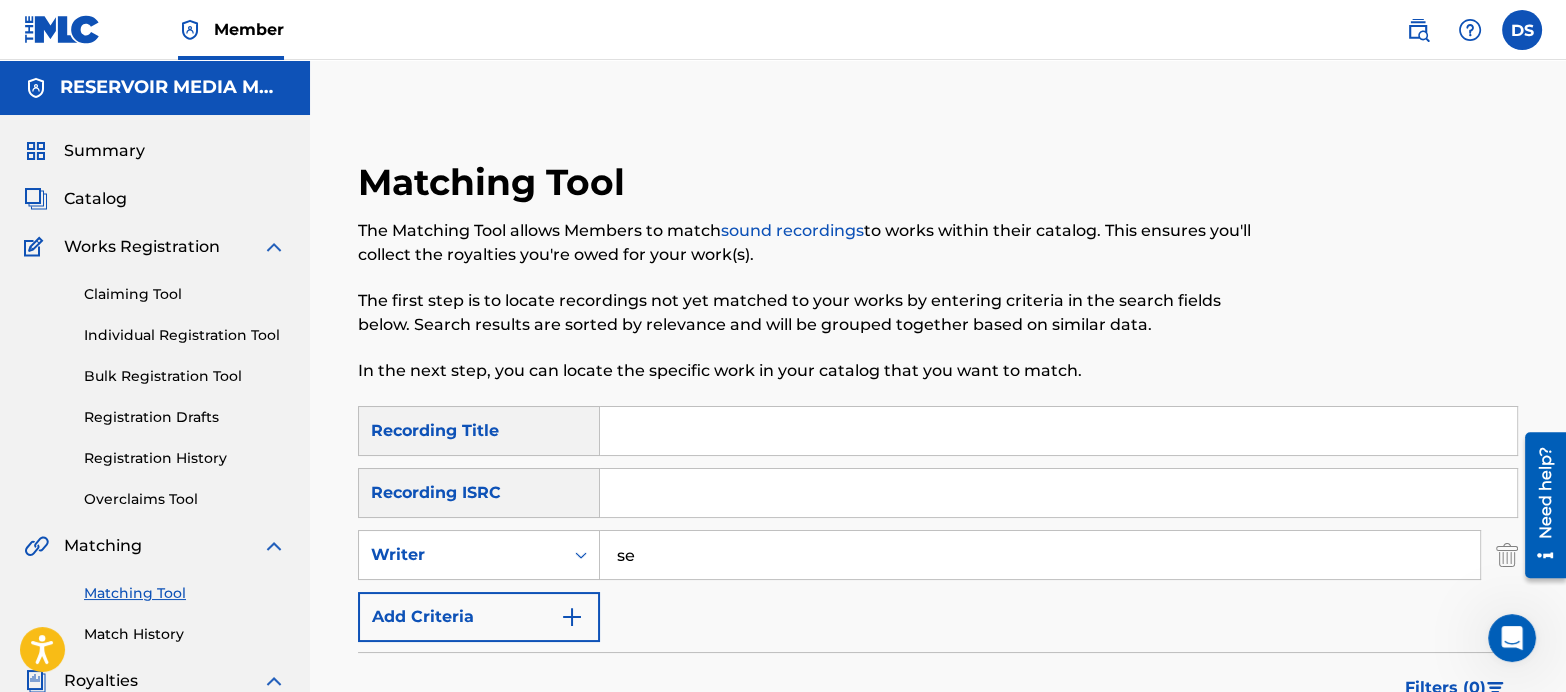 type on "s" 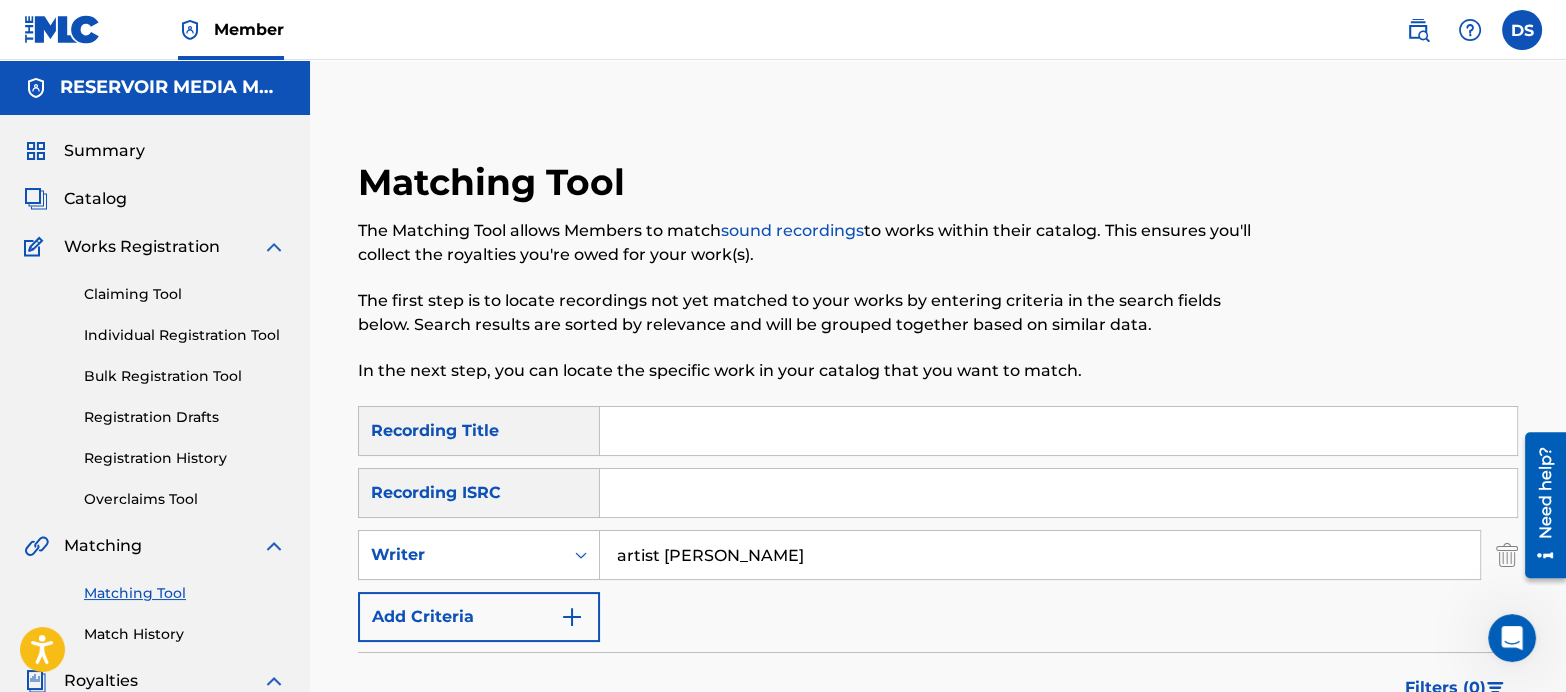 type on "artist [PERSON_NAME]" 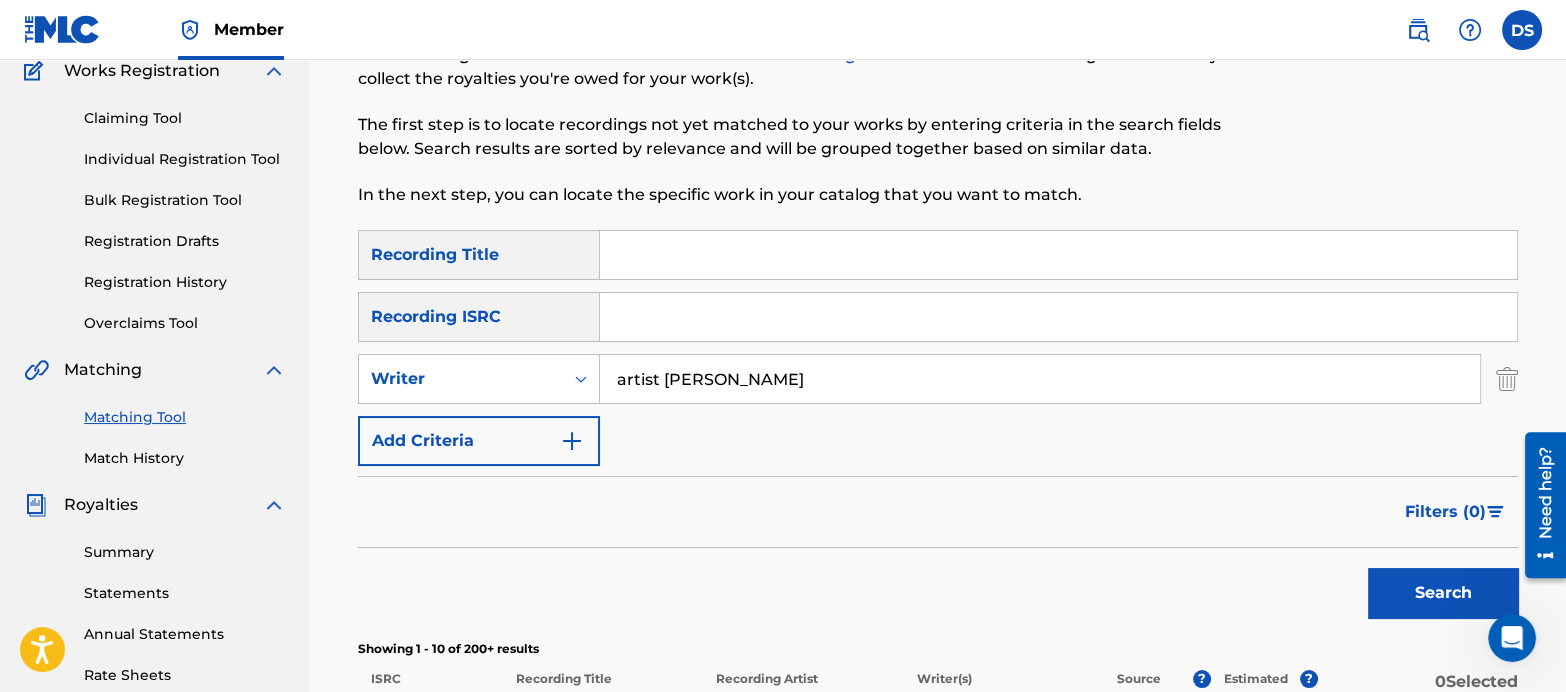 scroll, scrollTop: 207, scrollLeft: 0, axis: vertical 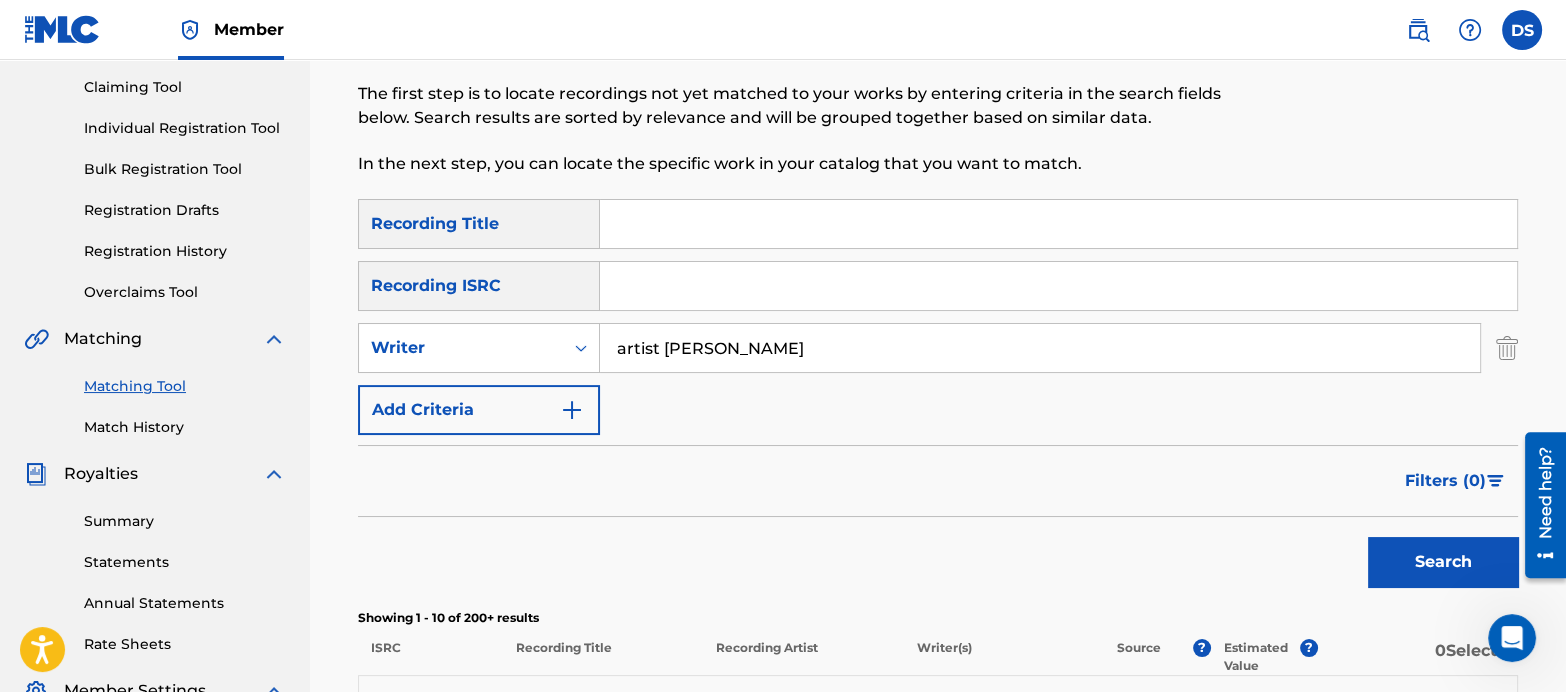 drag, startPoint x: 1431, startPoint y: 551, endPoint x: 1376, endPoint y: 593, distance: 69.2026 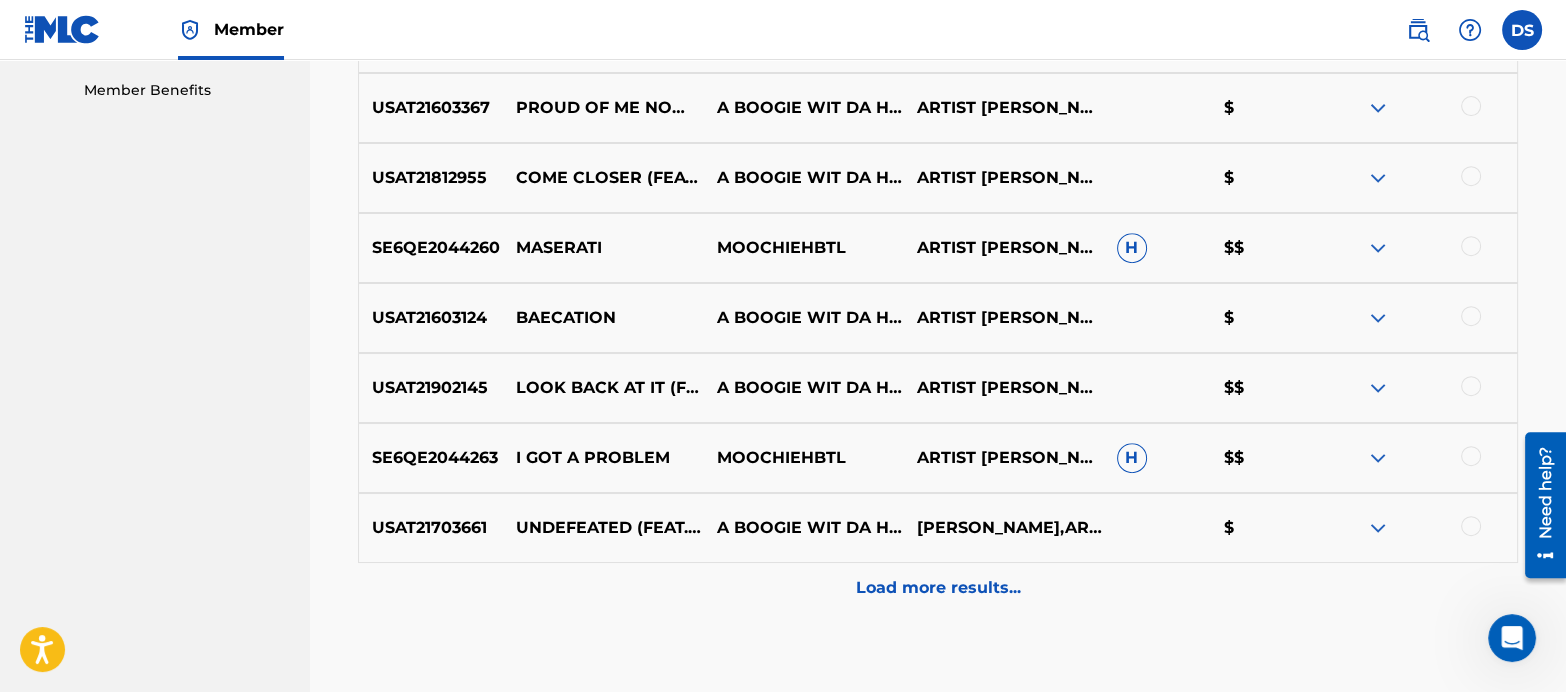 scroll, scrollTop: 1070, scrollLeft: 0, axis: vertical 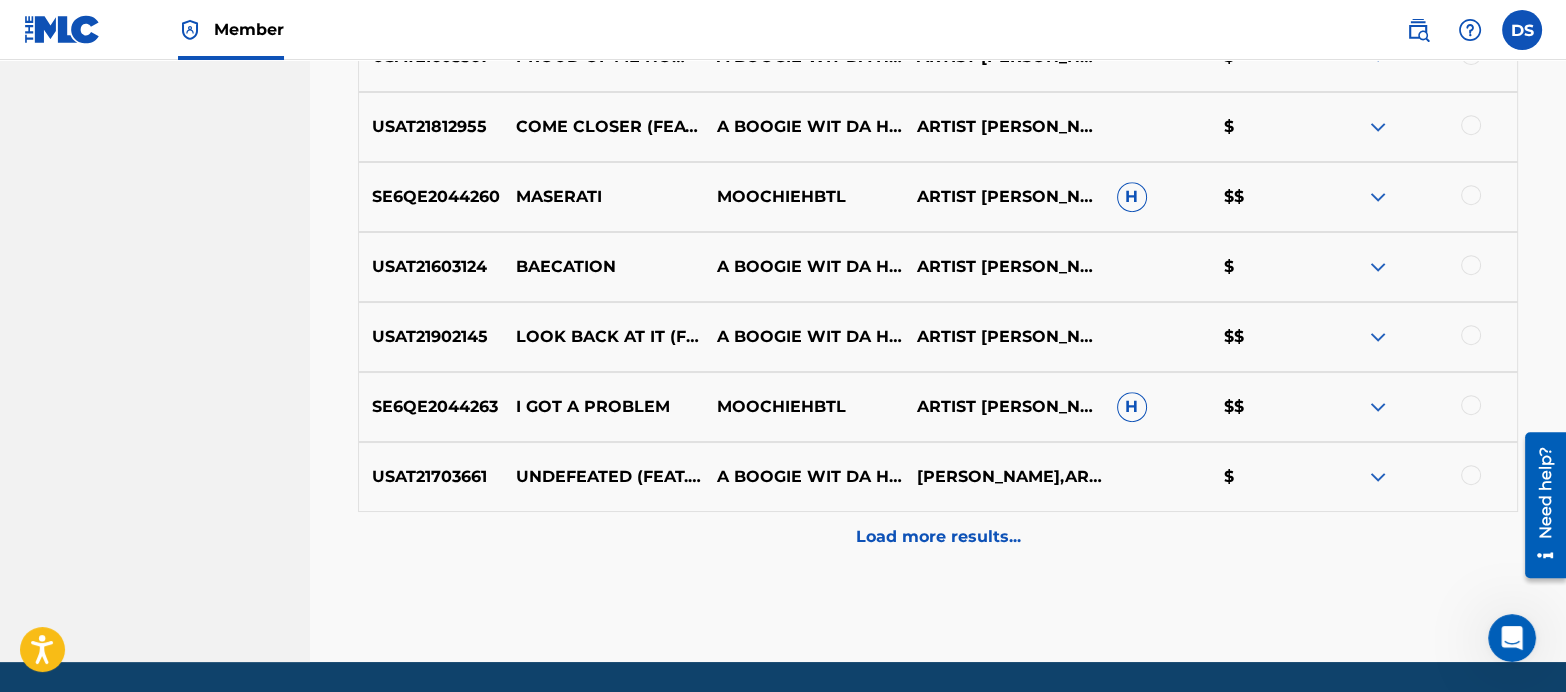 click on "Load more results..." at bounding box center [938, 537] 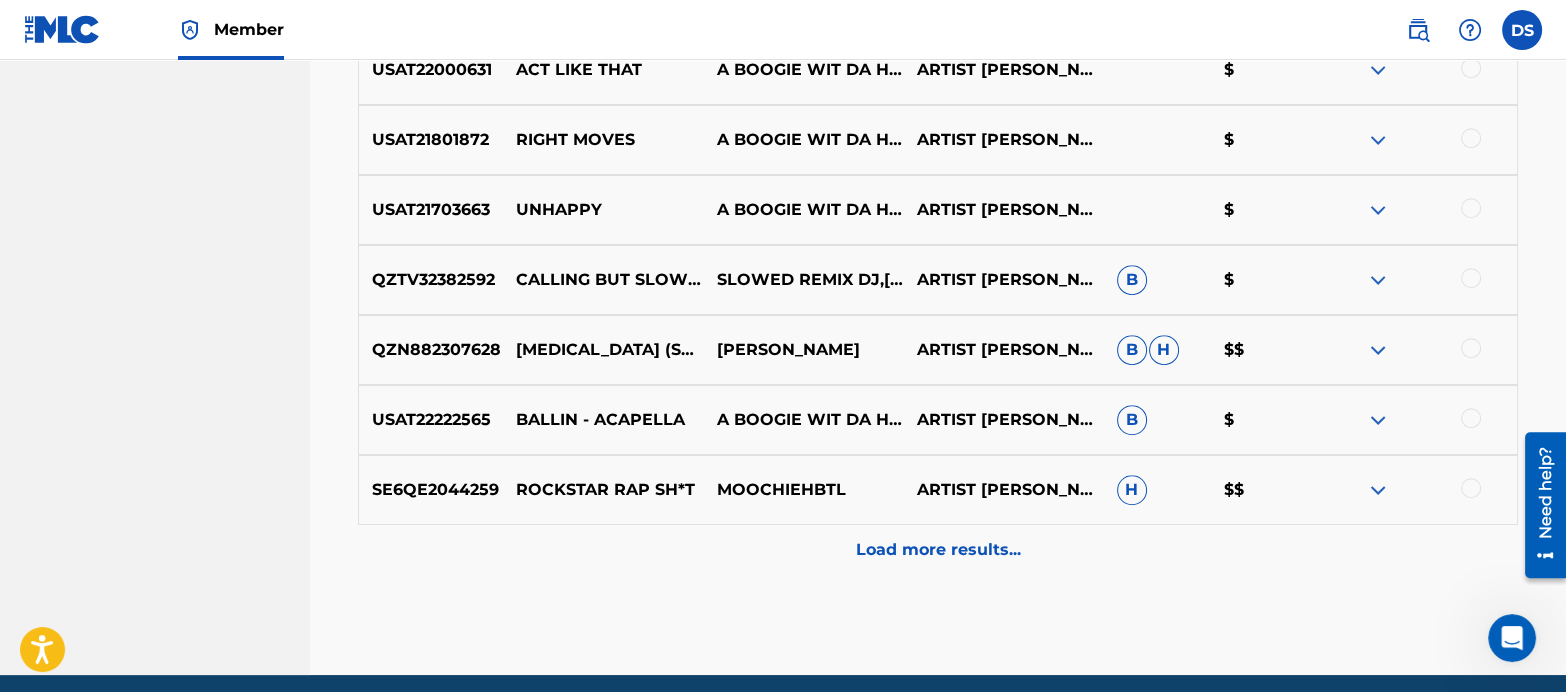 scroll, scrollTop: 1834, scrollLeft: 0, axis: vertical 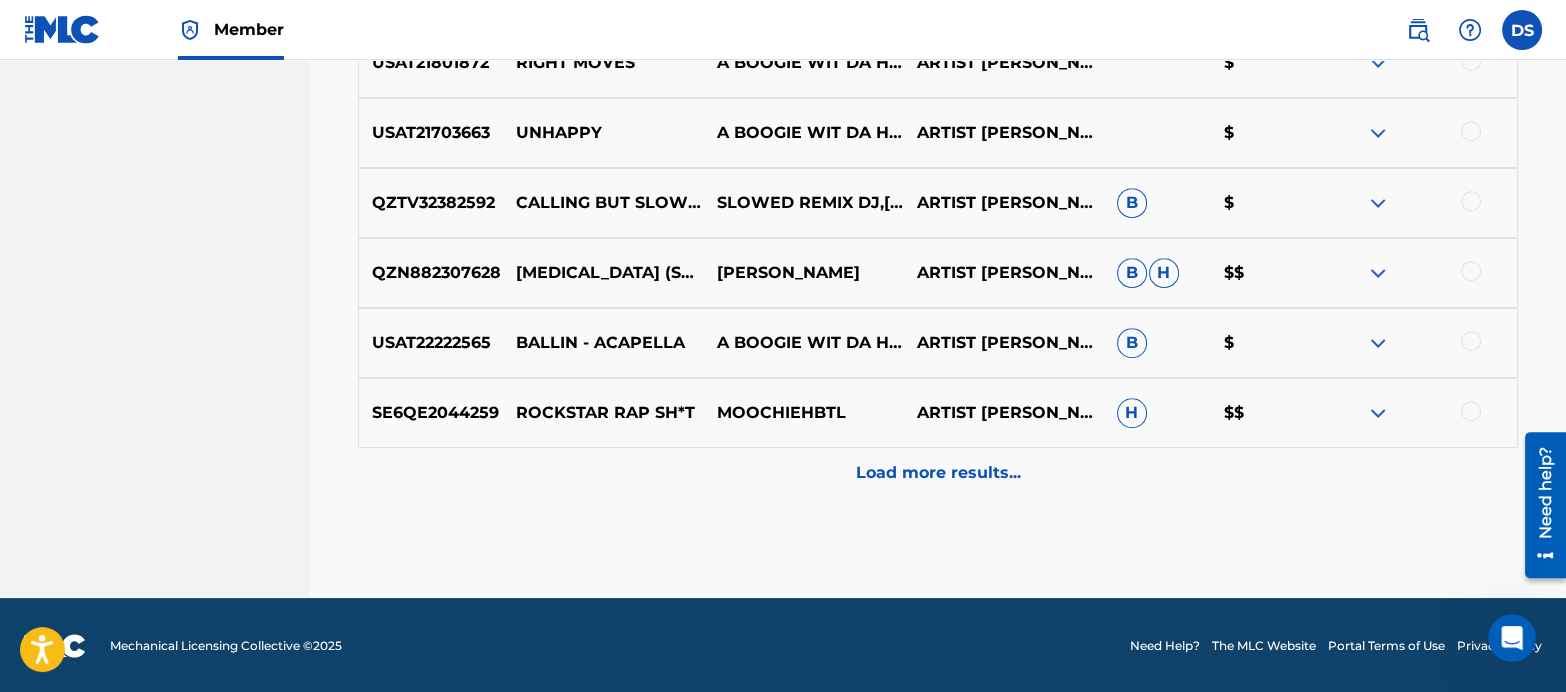 click on "Load more results..." at bounding box center (938, 473) 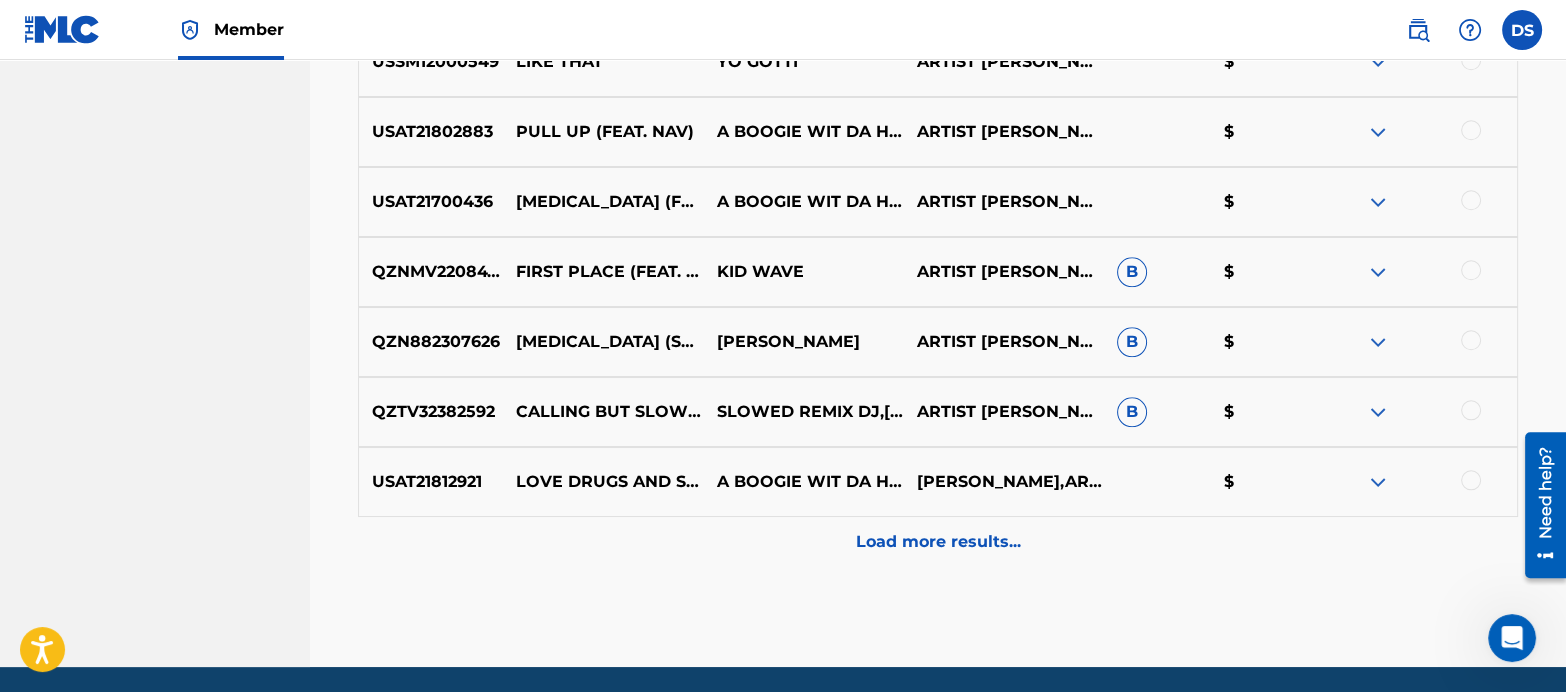 scroll, scrollTop: 2466, scrollLeft: 0, axis: vertical 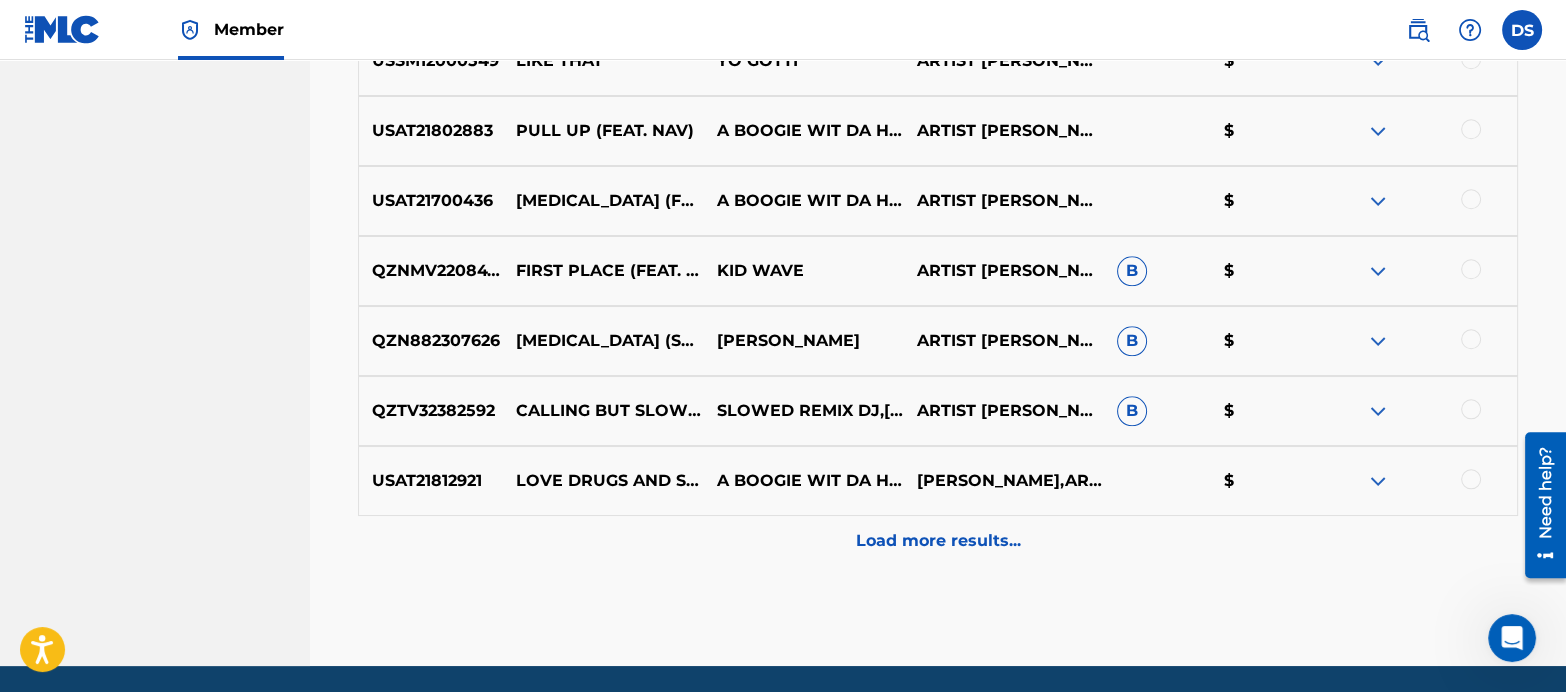 click on "Load more results..." at bounding box center [938, 541] 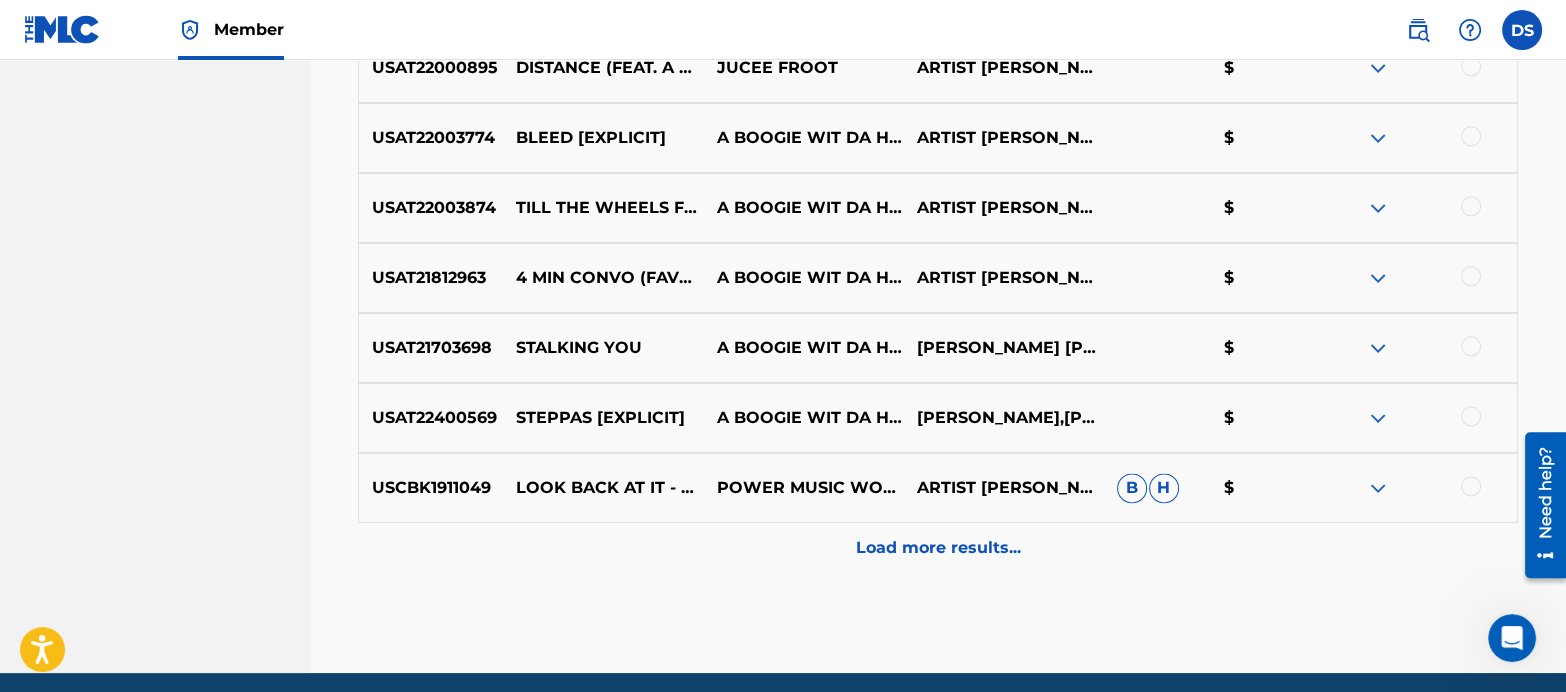 scroll, scrollTop: 3161, scrollLeft: 0, axis: vertical 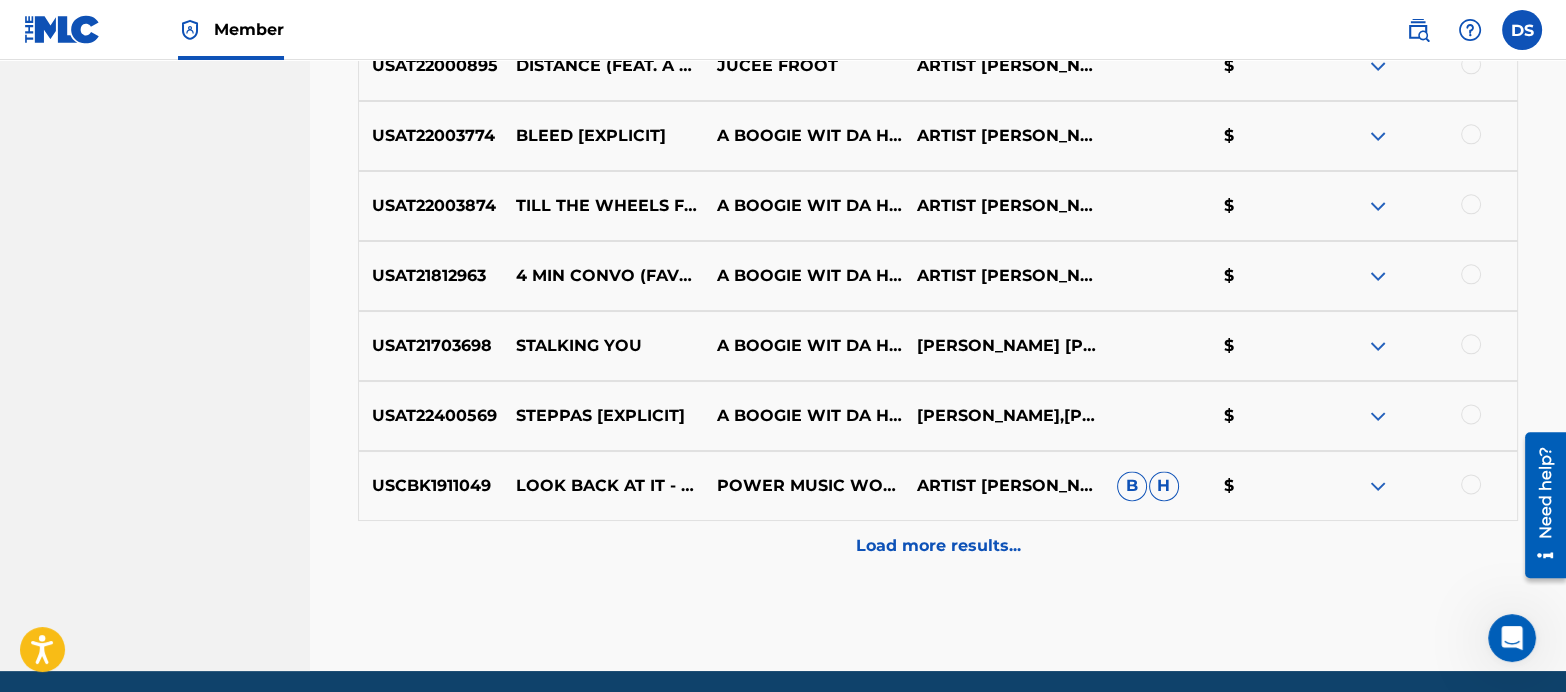click on "Load more results..." at bounding box center [938, 546] 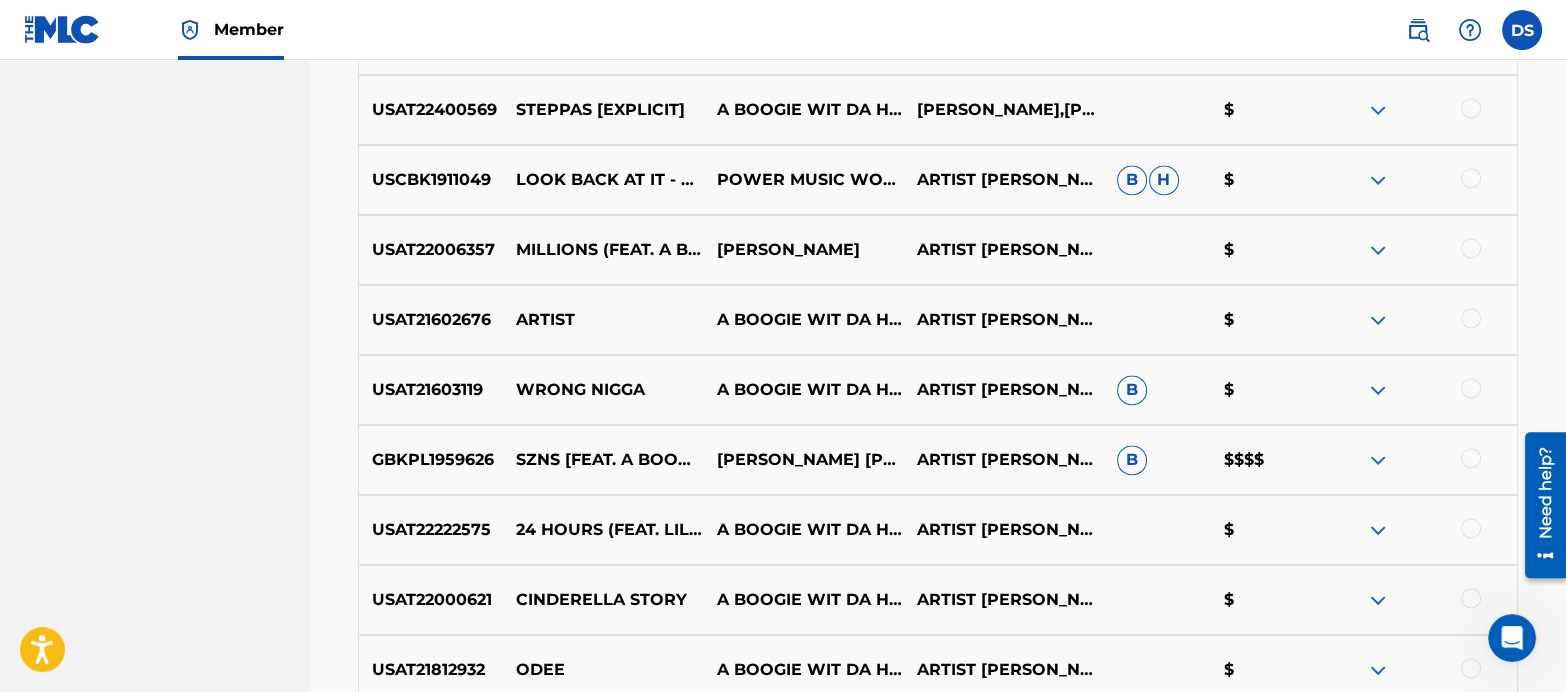 scroll, scrollTop: 3469, scrollLeft: 0, axis: vertical 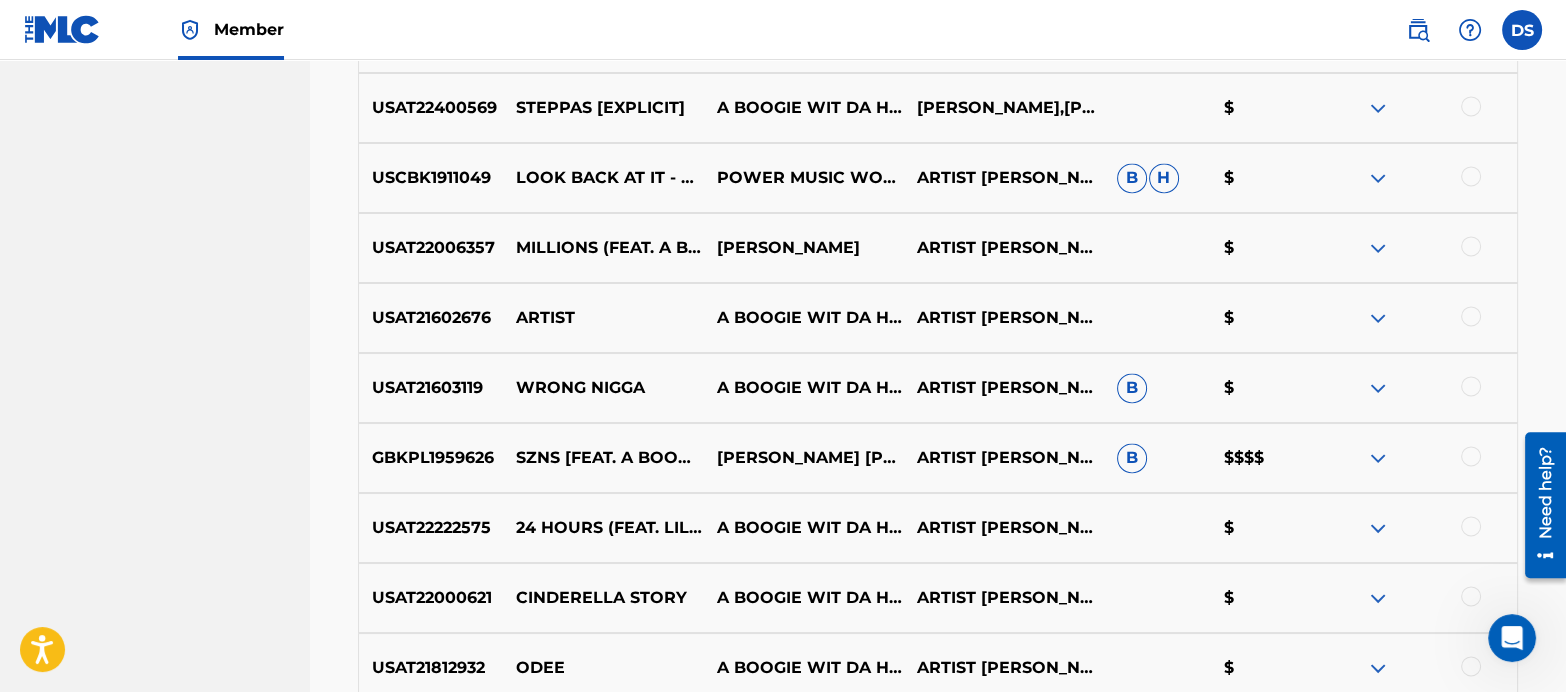 click at bounding box center [1471, 456] 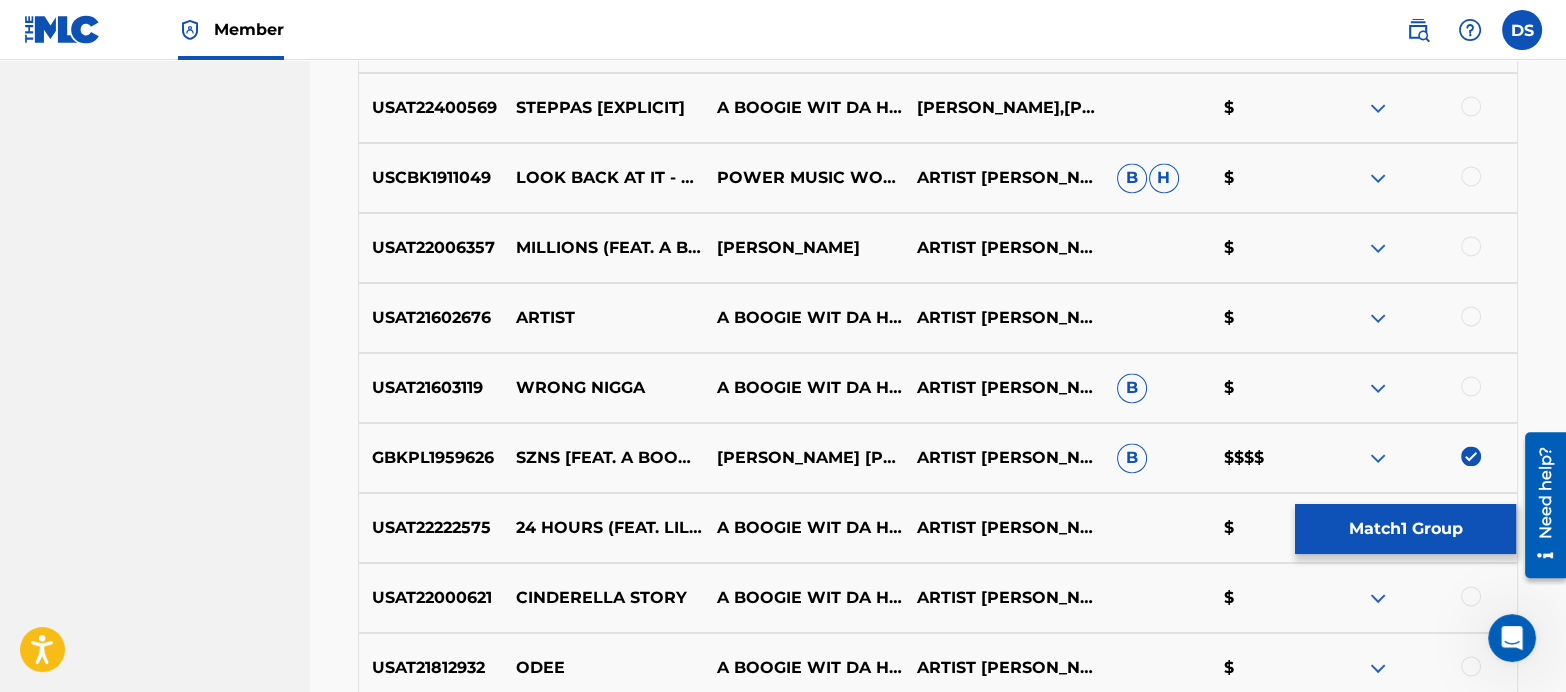 click on "Match  1 Group" at bounding box center [1405, 529] 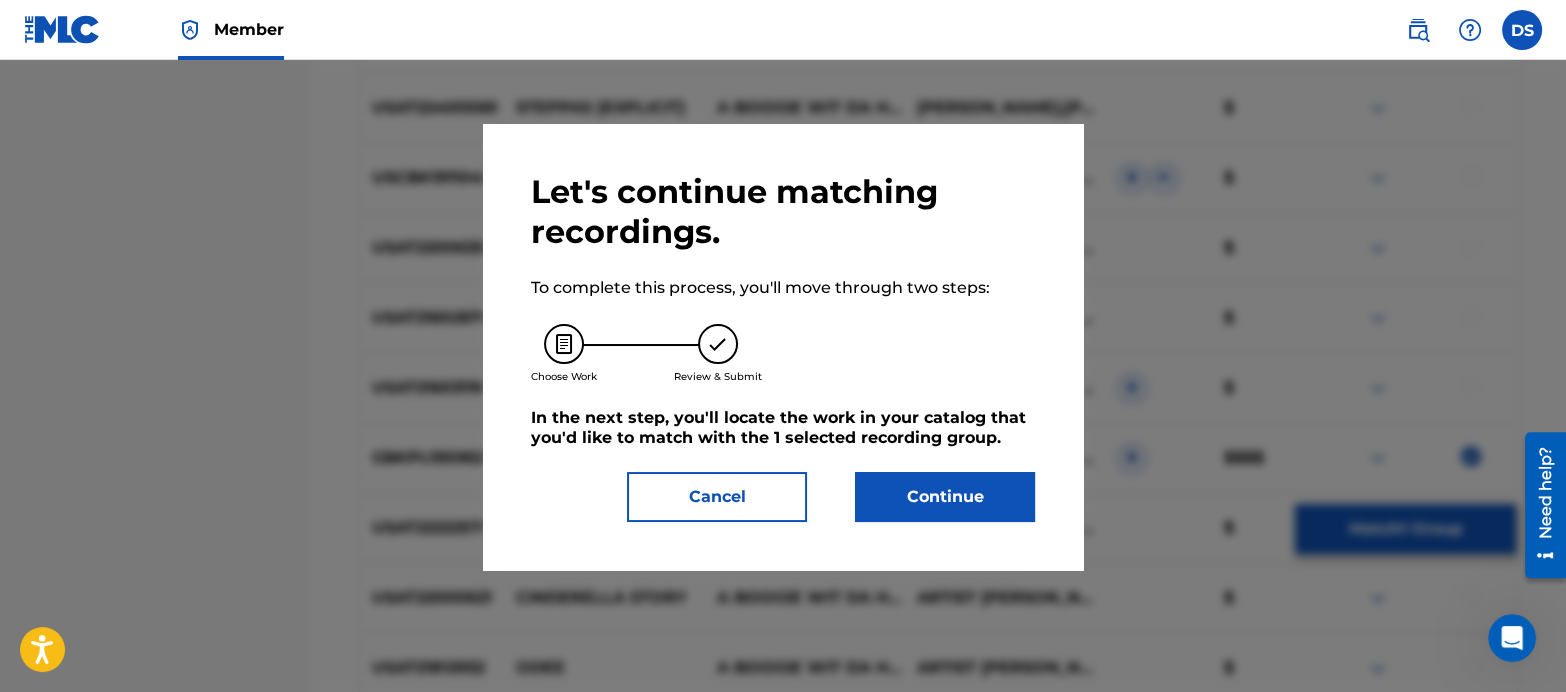 click on "Continue" at bounding box center [945, 497] 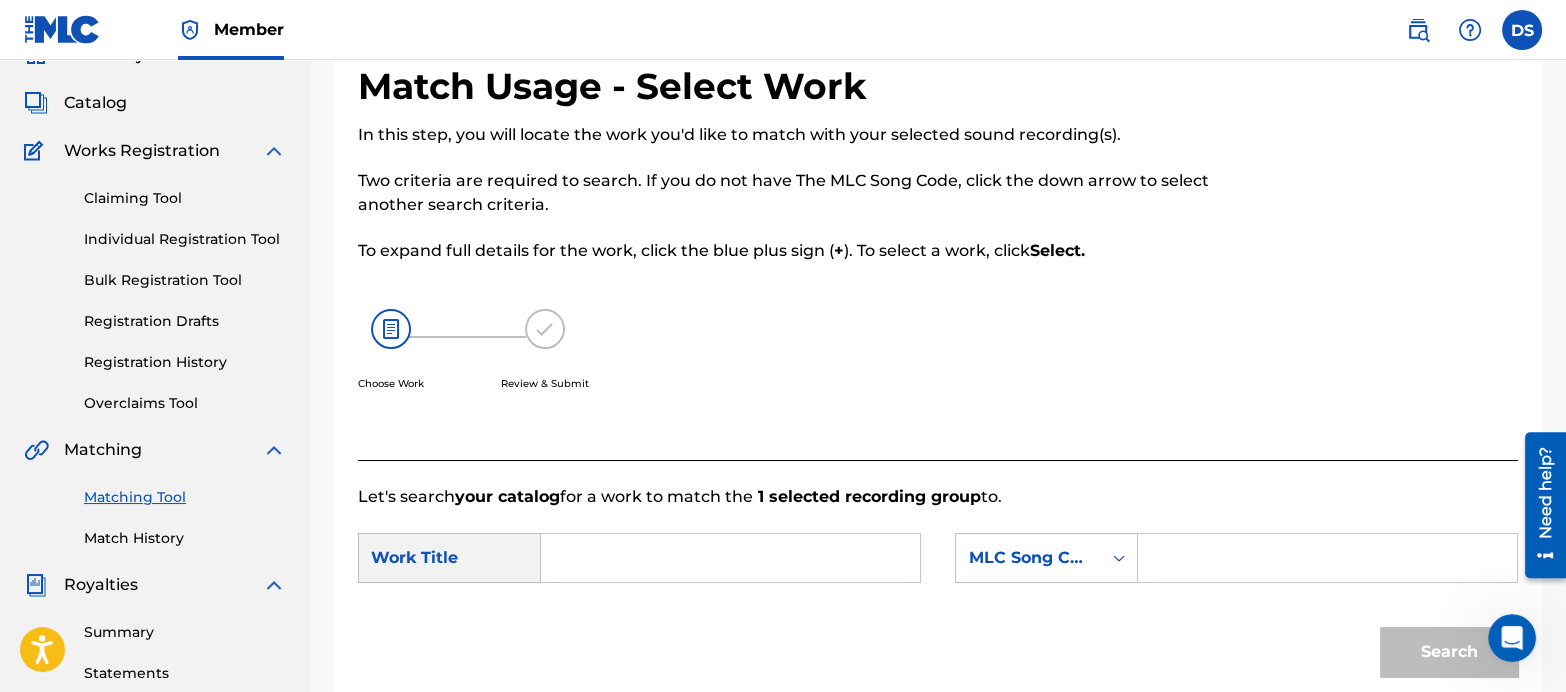 scroll, scrollTop: 71, scrollLeft: 0, axis: vertical 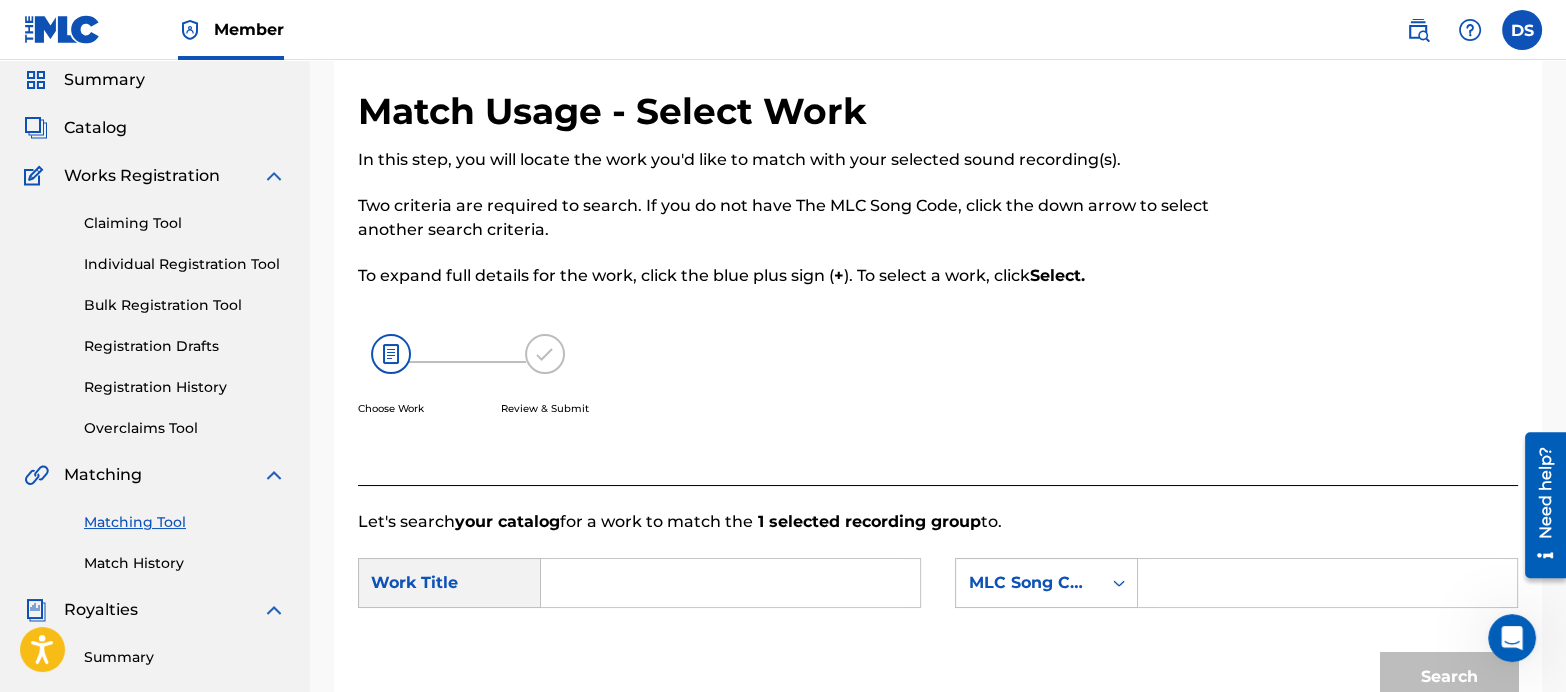 click at bounding box center [730, 583] 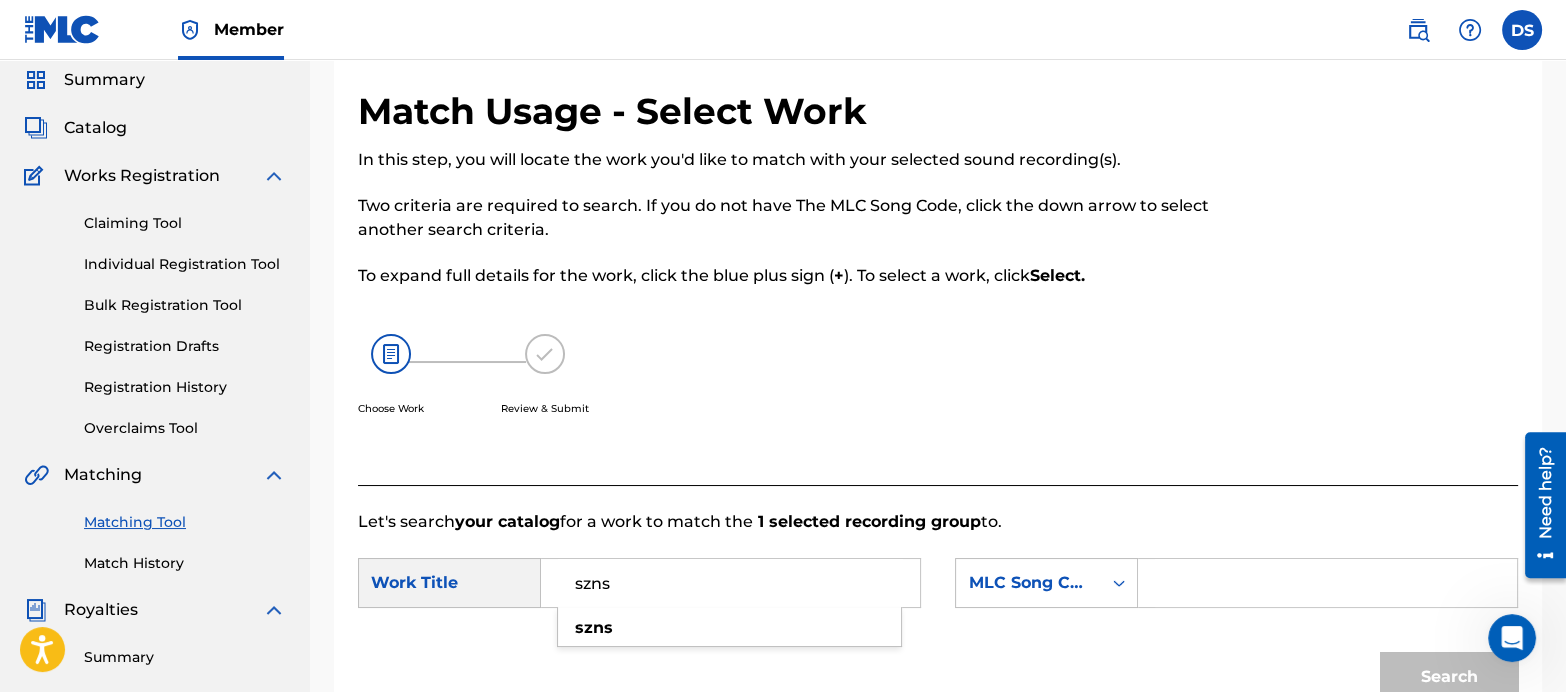 click on "szns" at bounding box center [730, 583] 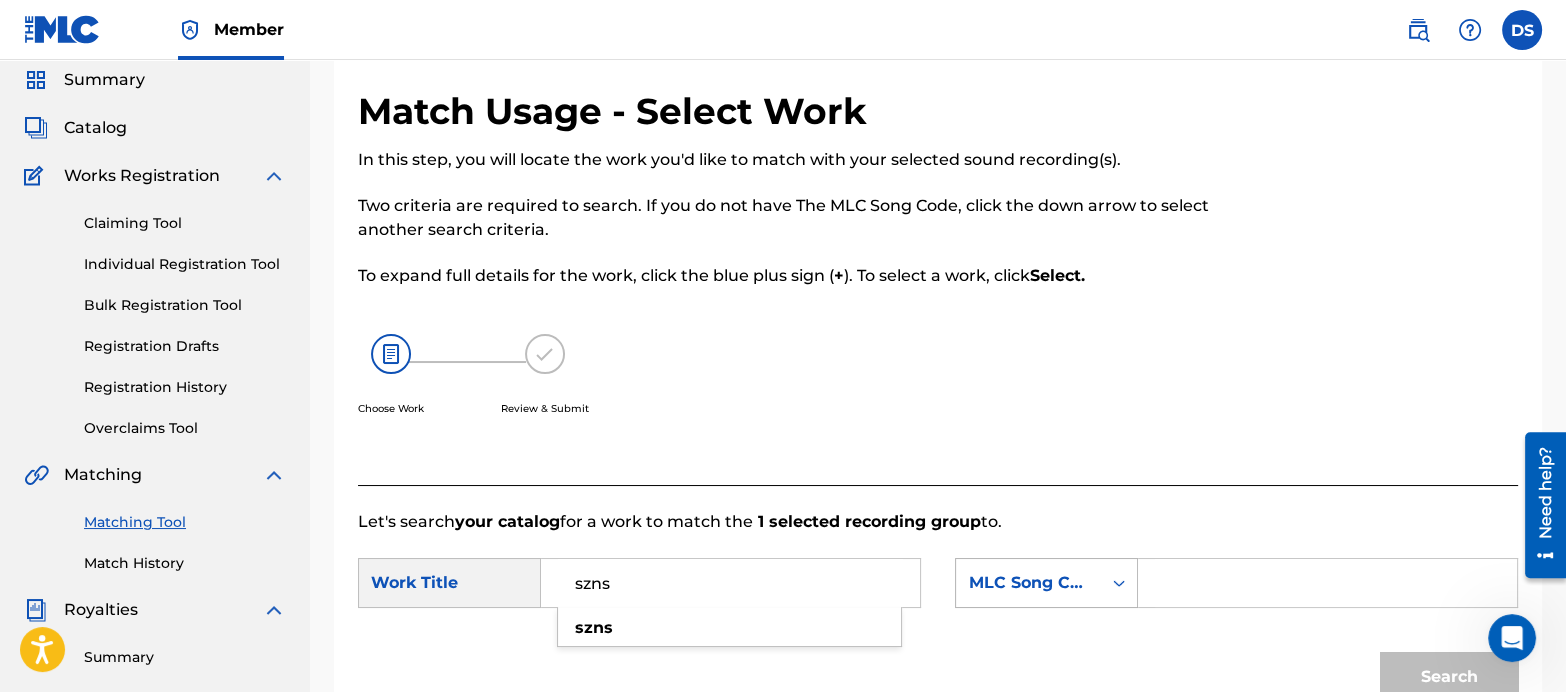 type on "szns" 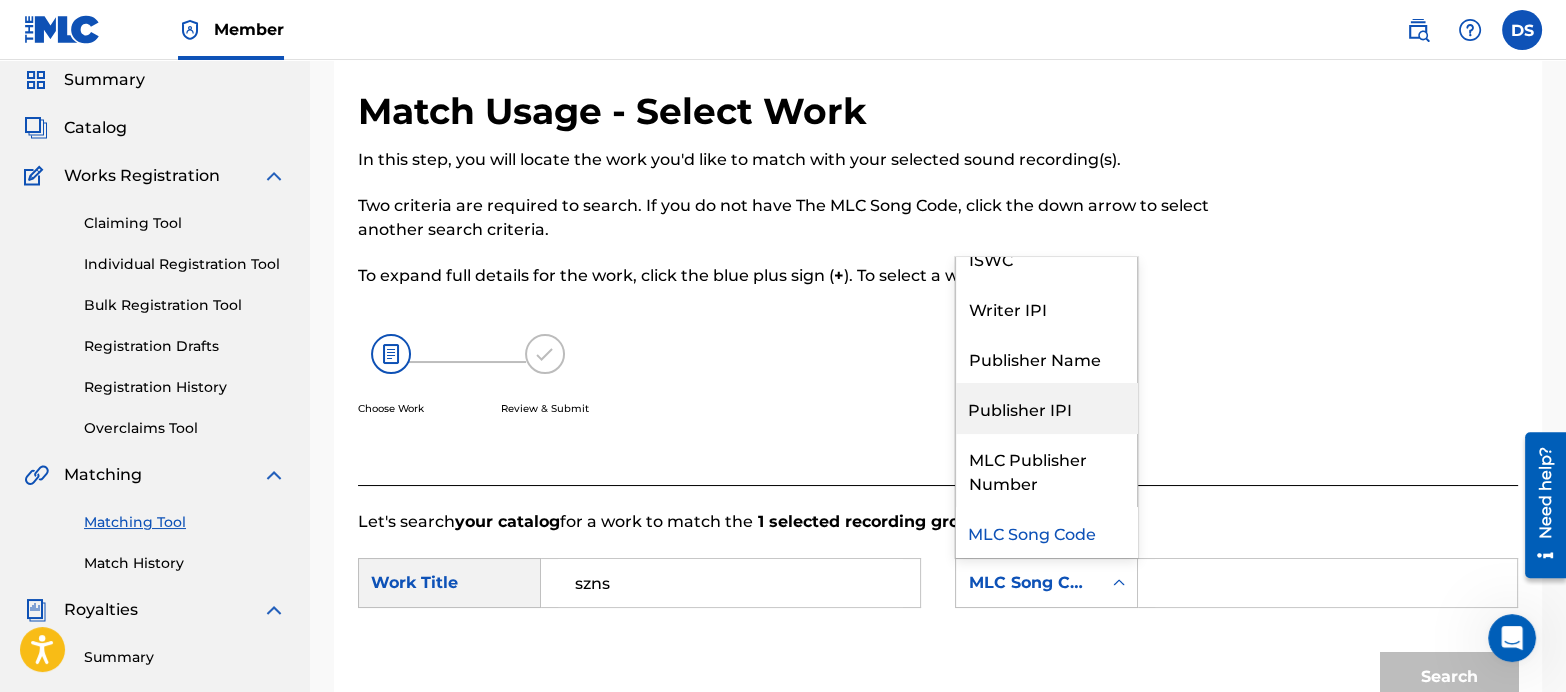 scroll, scrollTop: 0, scrollLeft: 0, axis: both 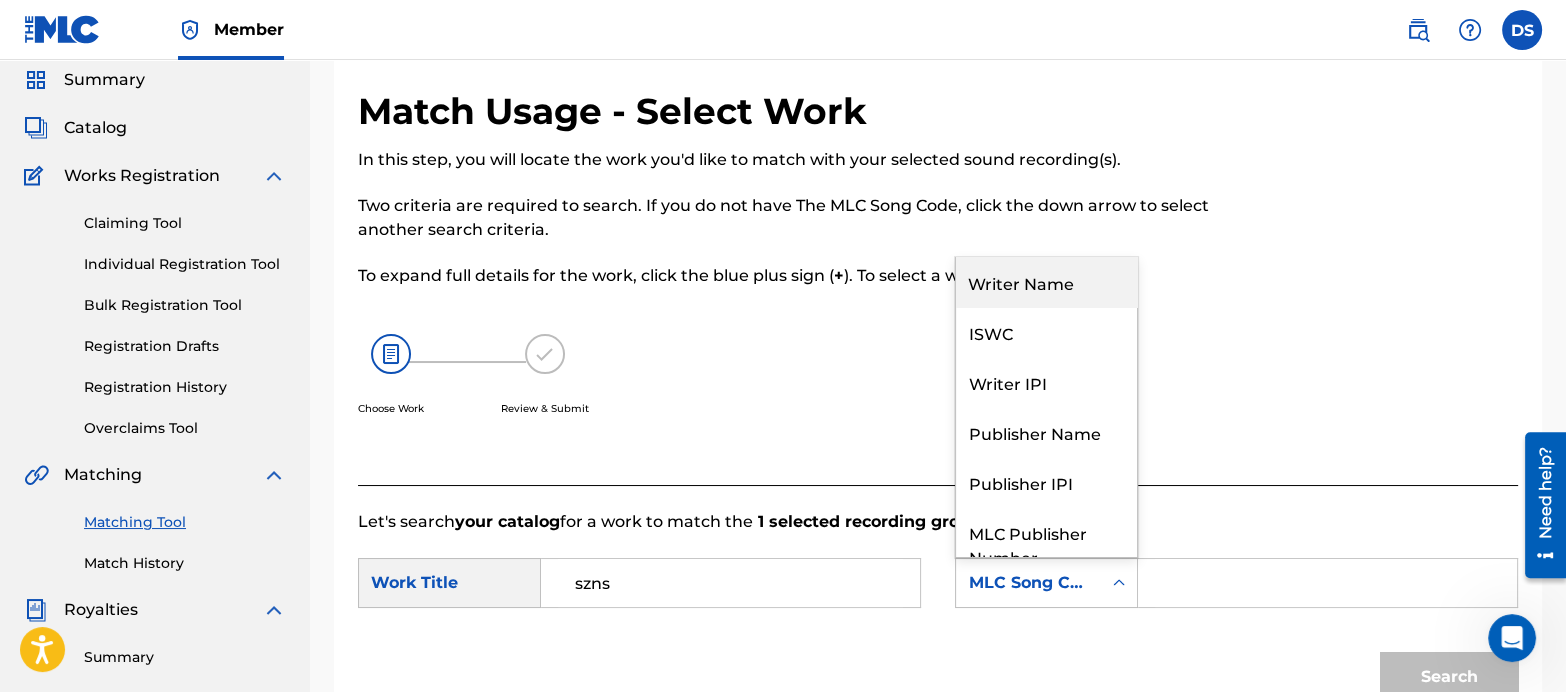 click on "Writer Name" at bounding box center [1046, 282] 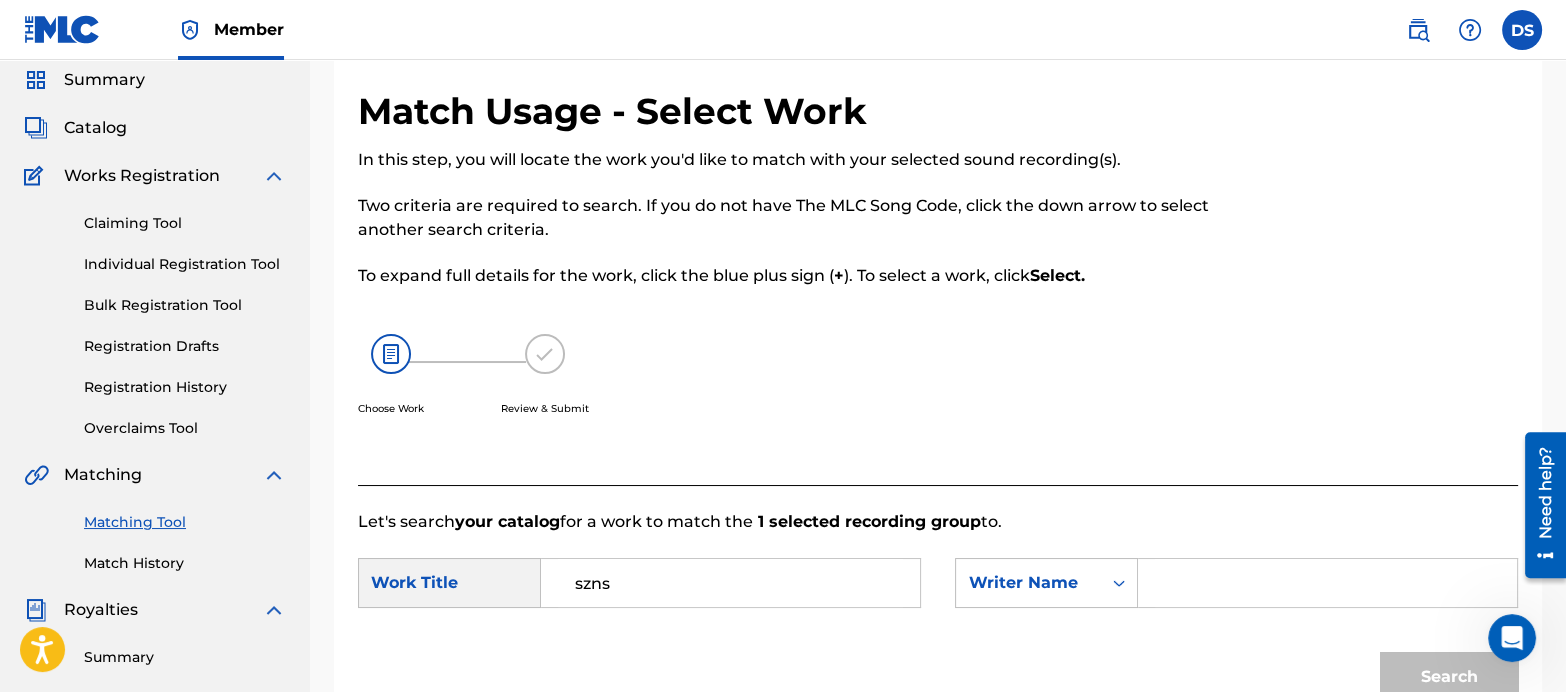 click at bounding box center [1327, 583] 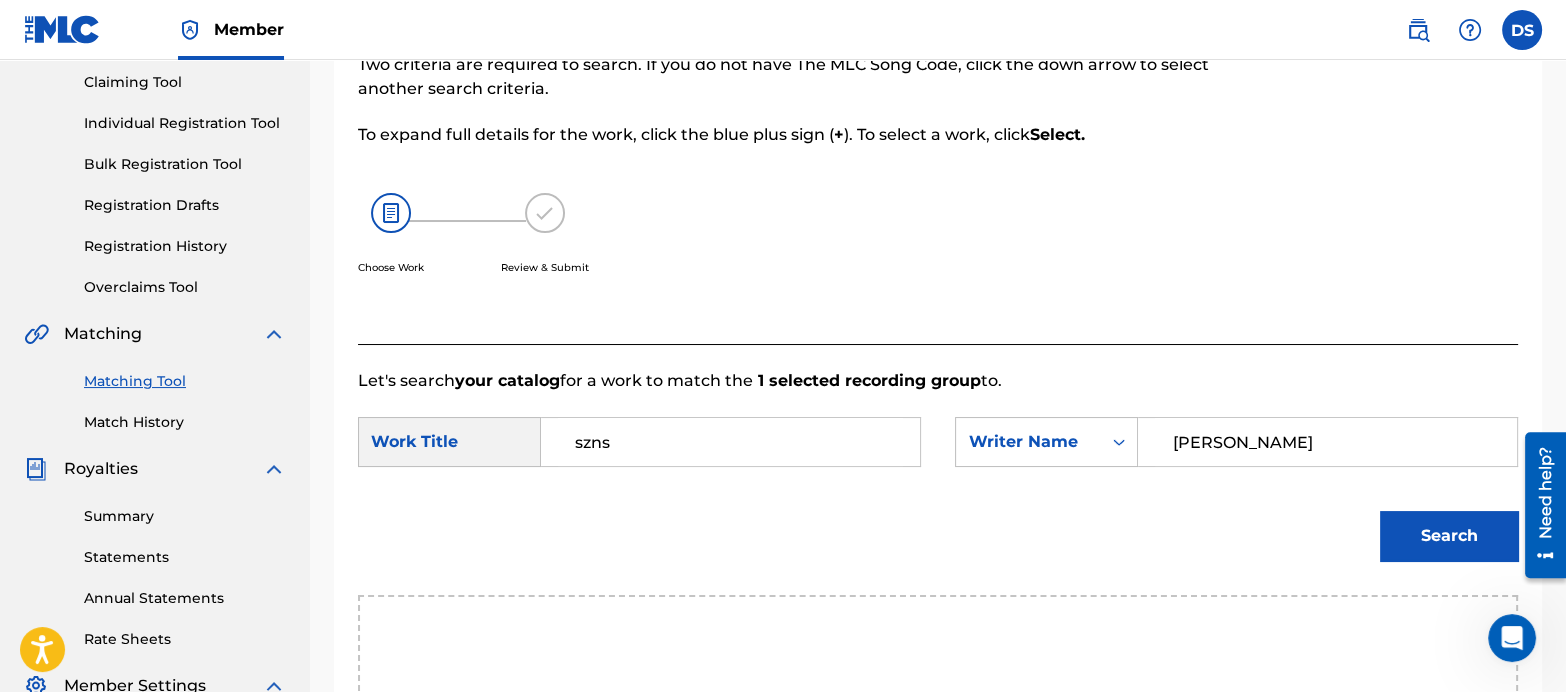 scroll, scrollTop: 214, scrollLeft: 0, axis: vertical 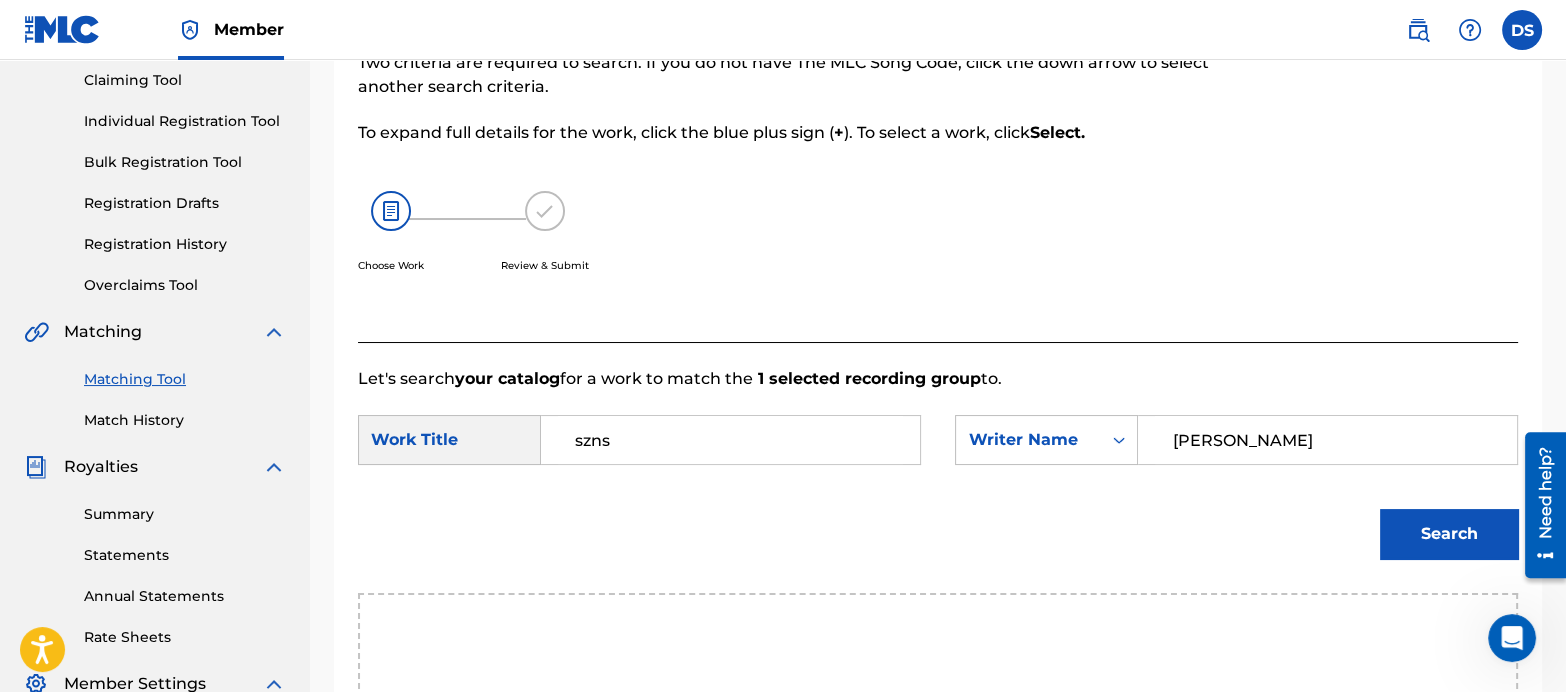 type on "[PERSON_NAME]" 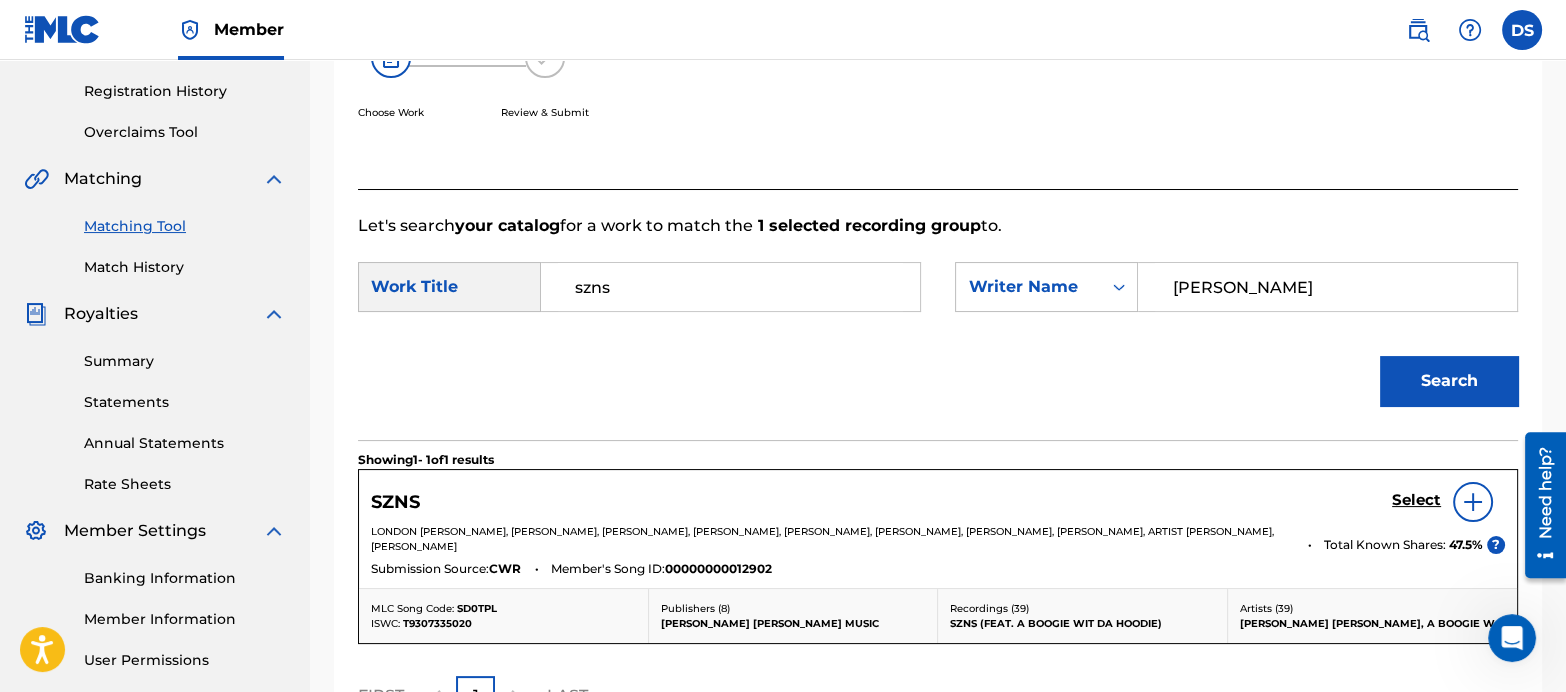 scroll, scrollTop: 372, scrollLeft: 0, axis: vertical 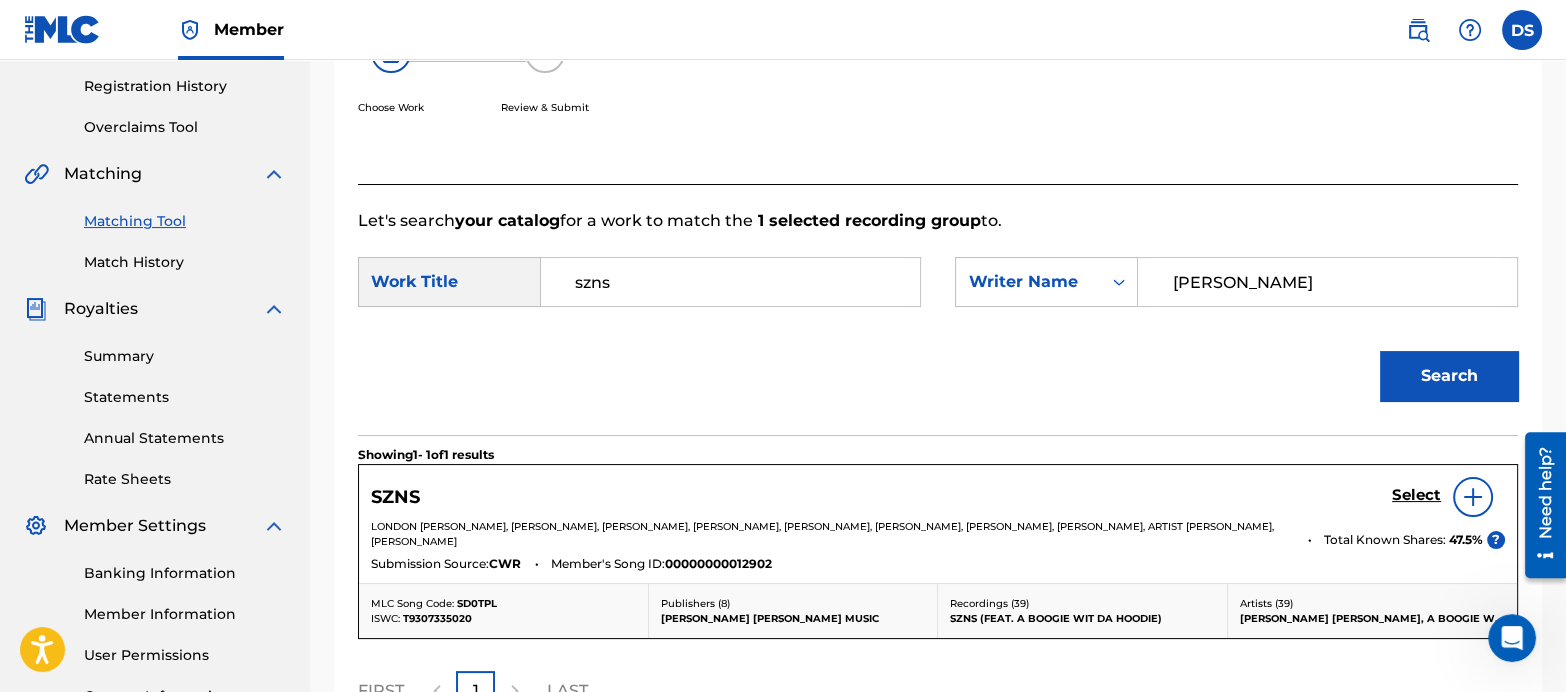 click on "Select" at bounding box center (1416, 495) 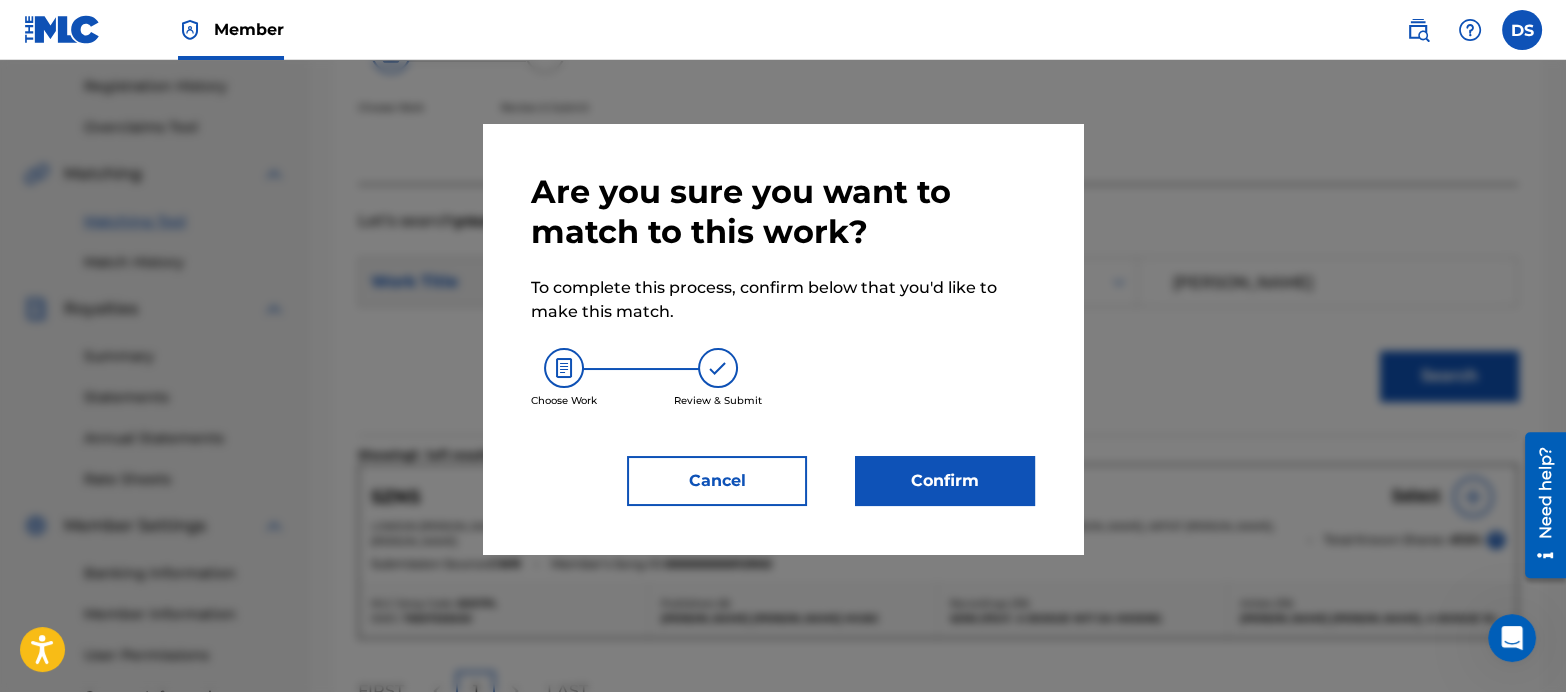 click on "Confirm" at bounding box center [945, 481] 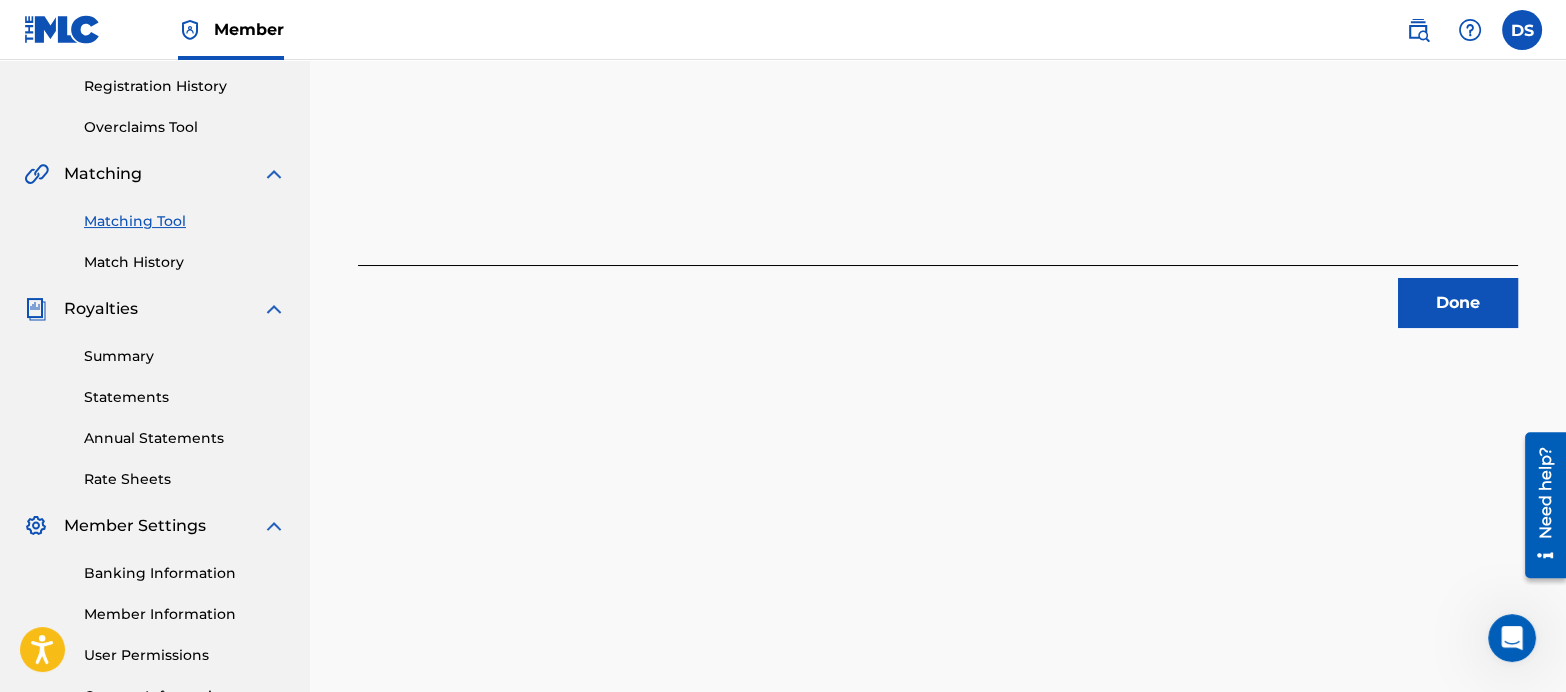 click on "Done" at bounding box center (1458, 303) 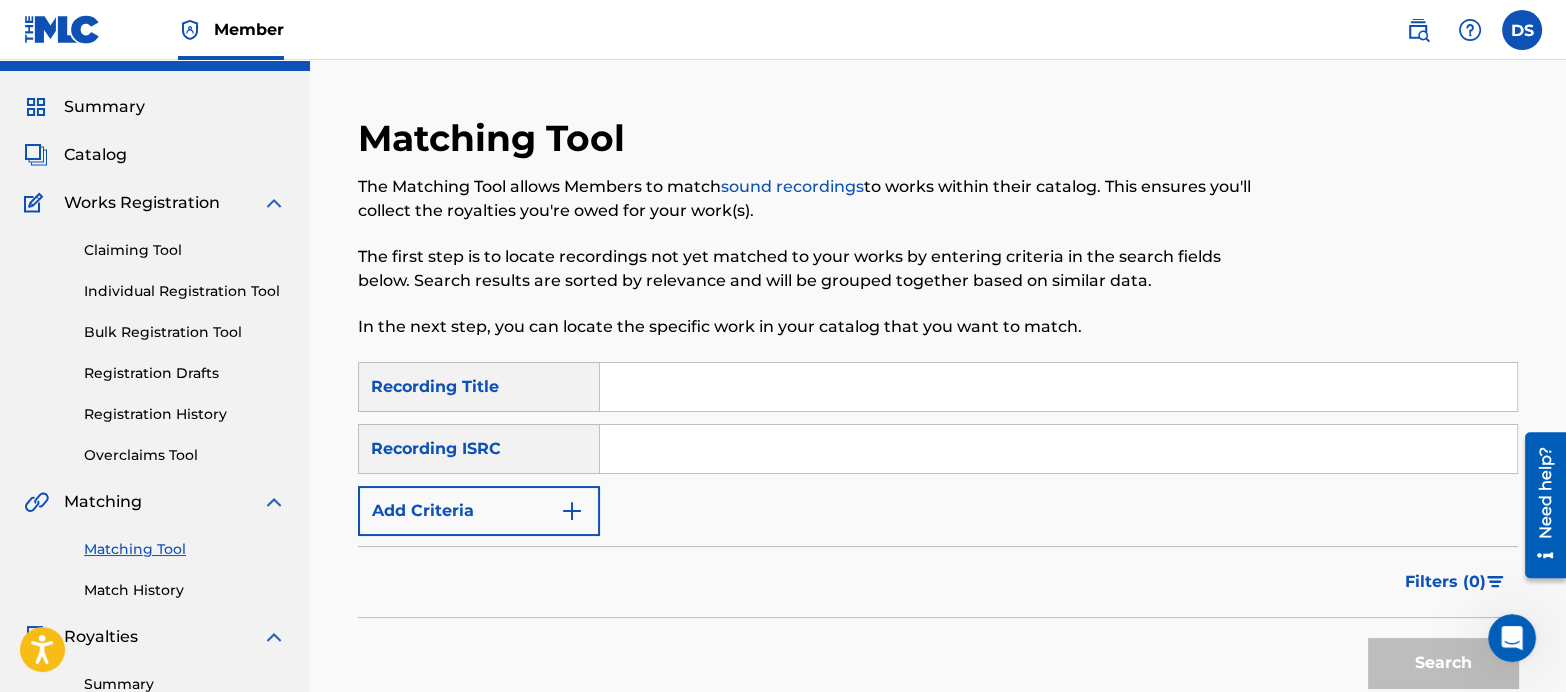 scroll, scrollTop: 35, scrollLeft: 0, axis: vertical 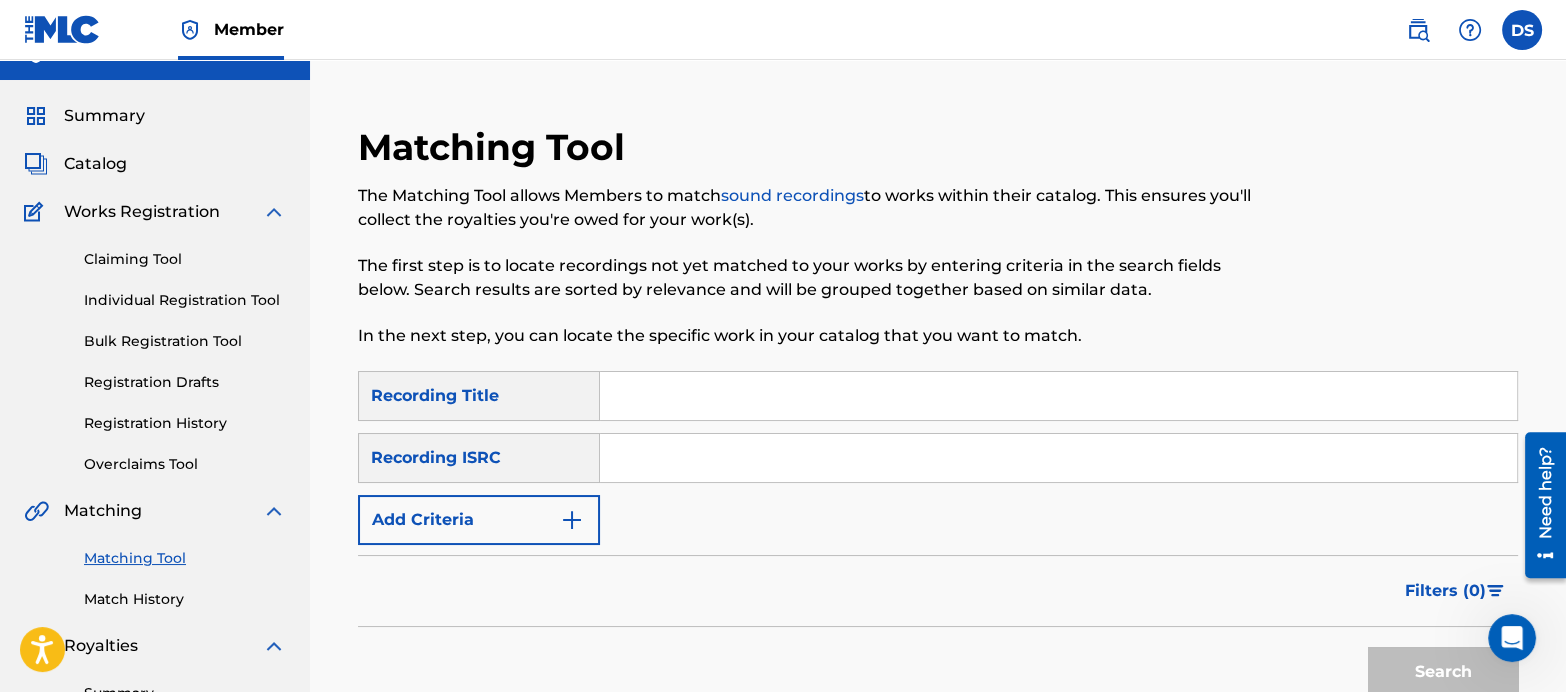 click at bounding box center (572, 520) 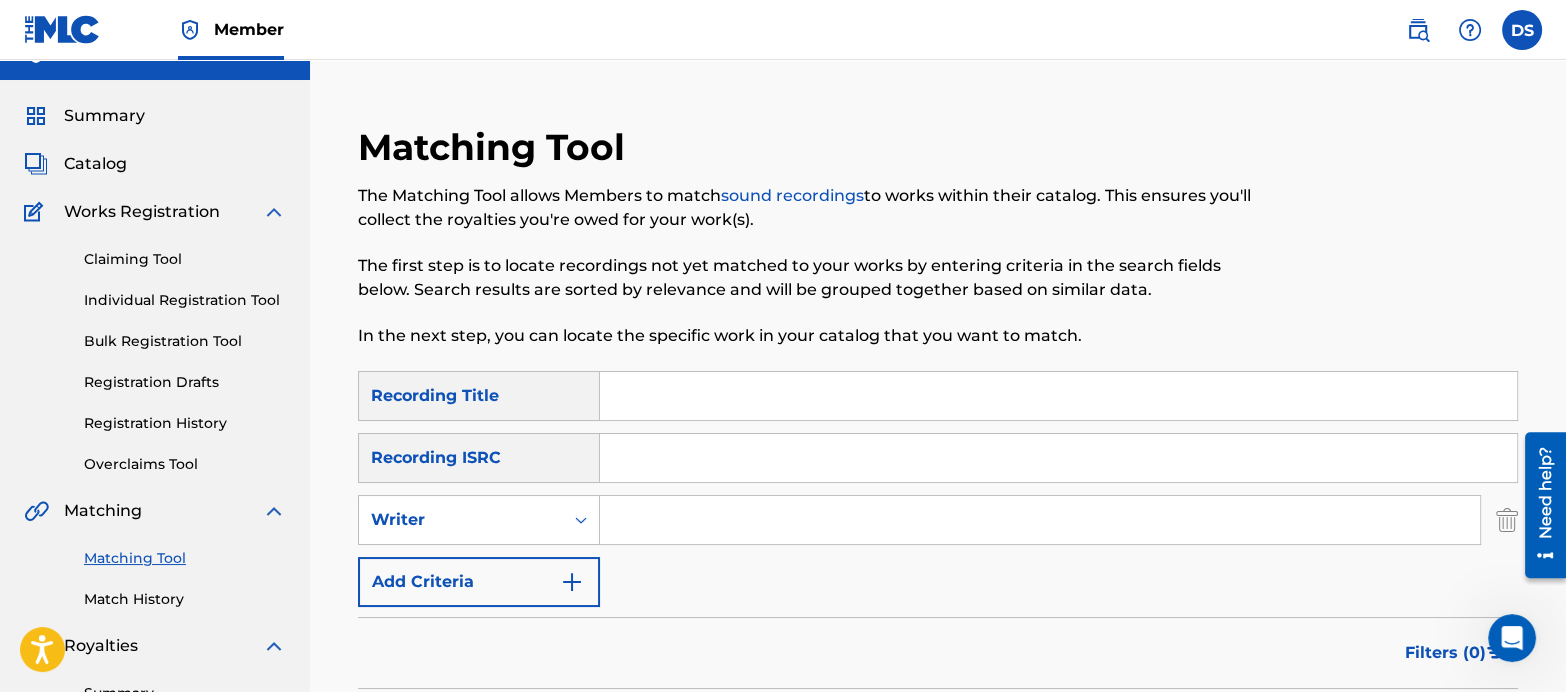 click at bounding box center (1040, 520) 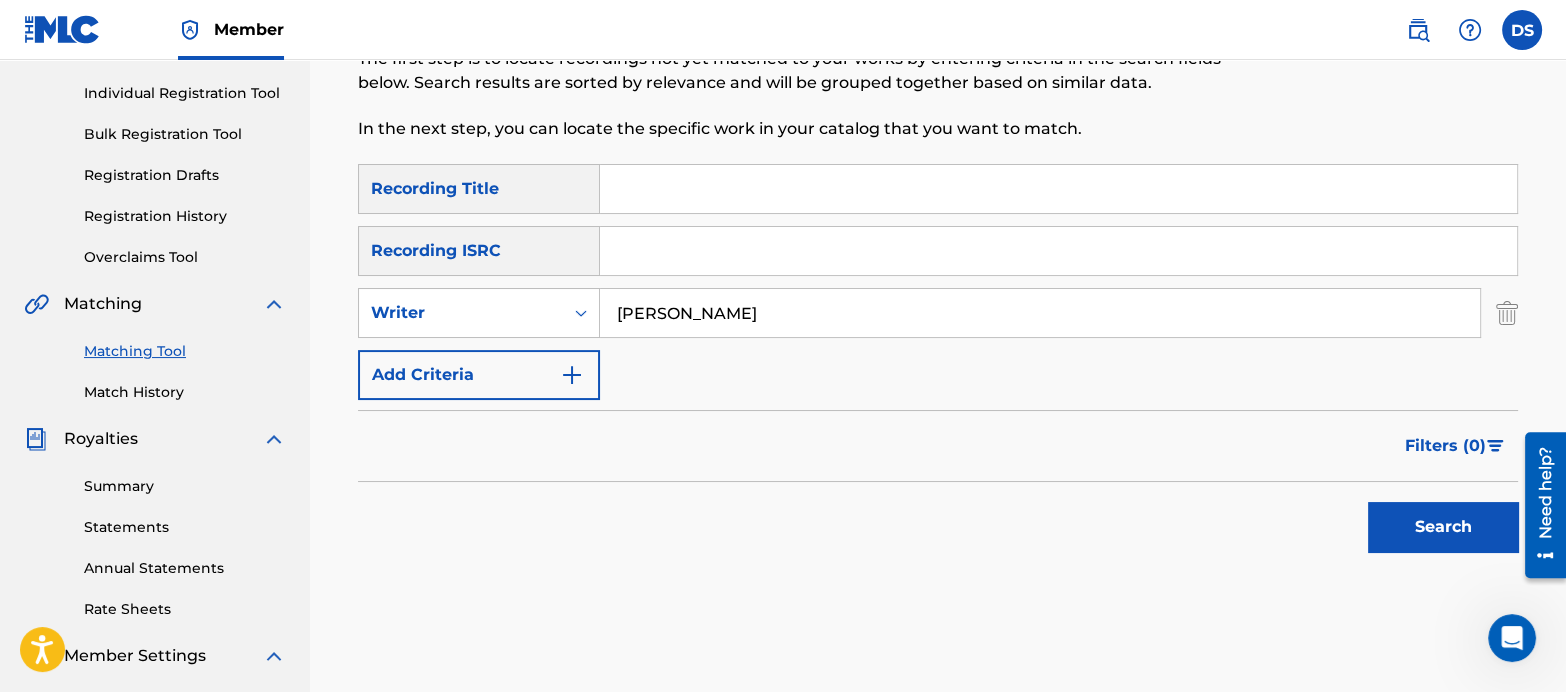 scroll, scrollTop: 246, scrollLeft: 0, axis: vertical 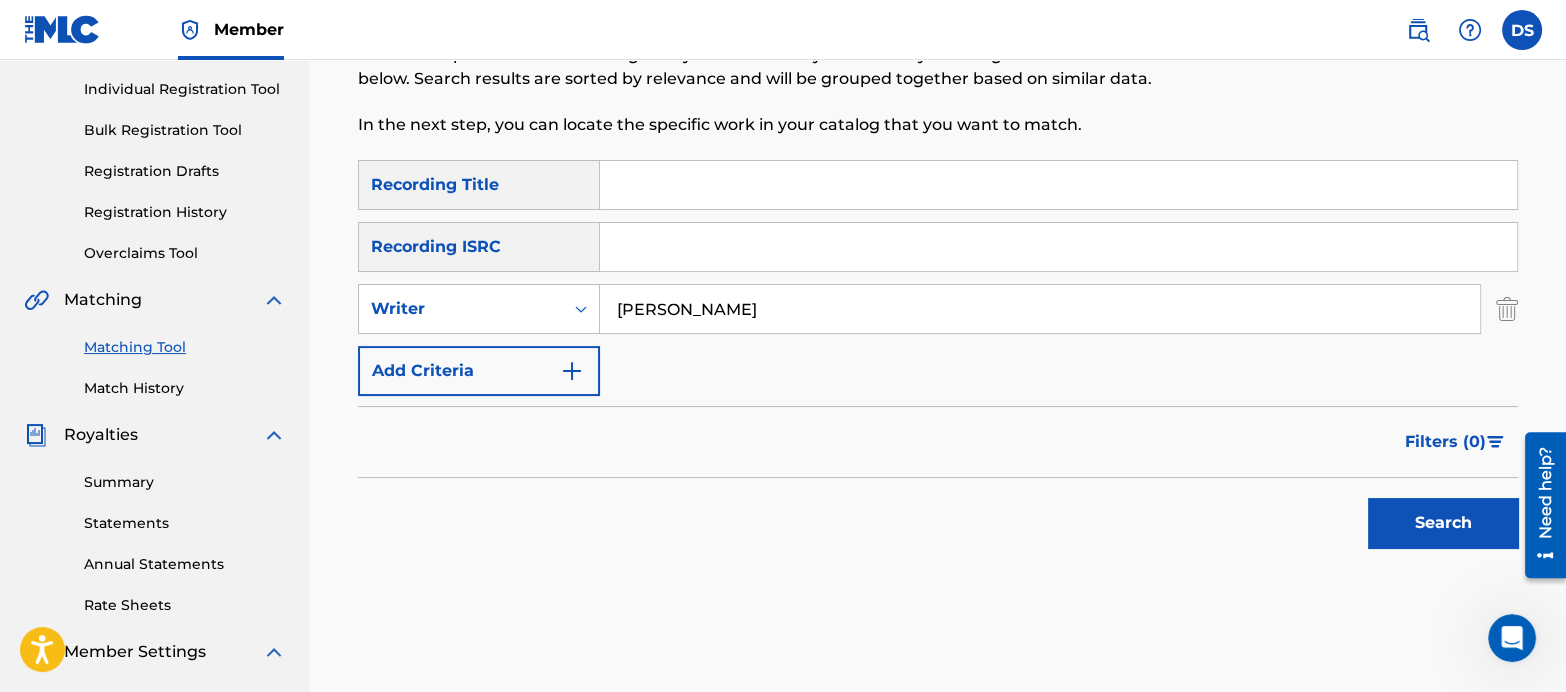 type on "[PERSON_NAME]" 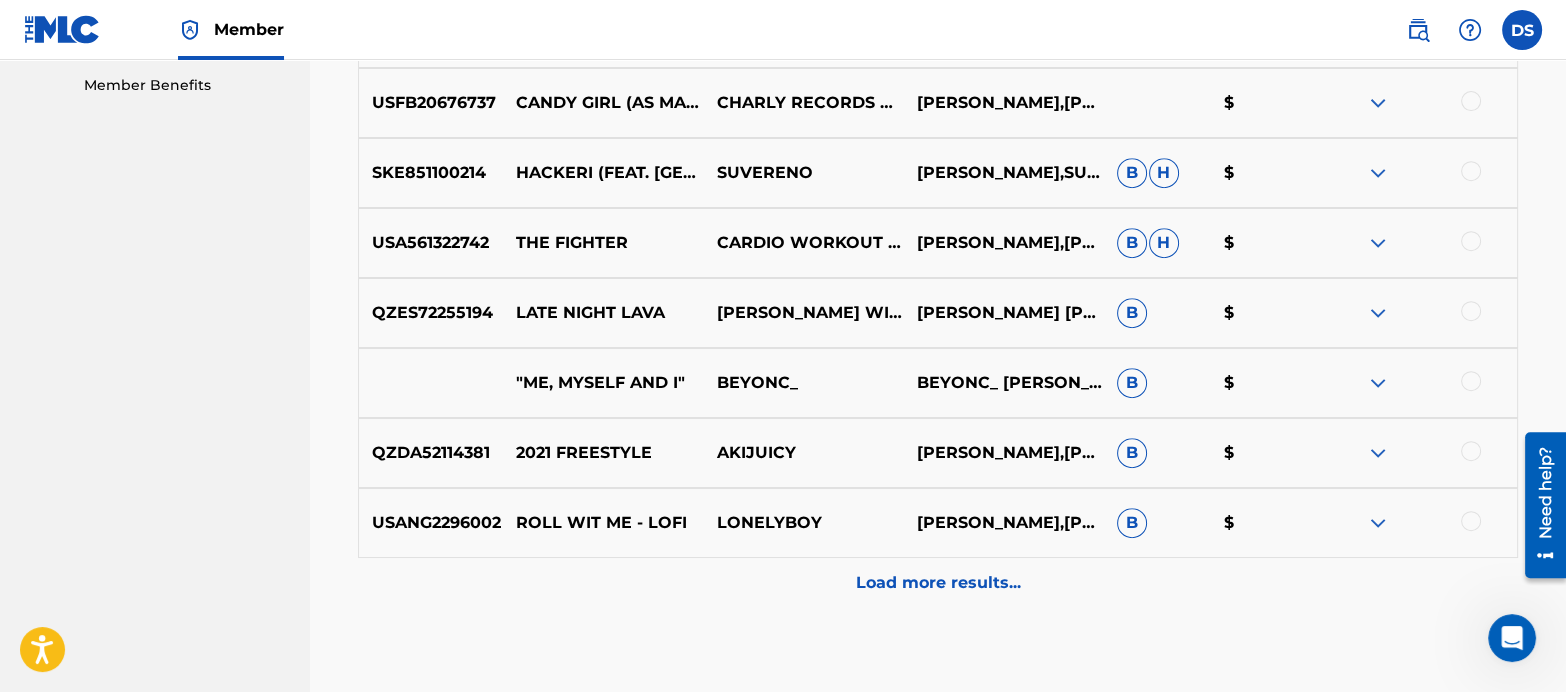 scroll, scrollTop: 1135, scrollLeft: 0, axis: vertical 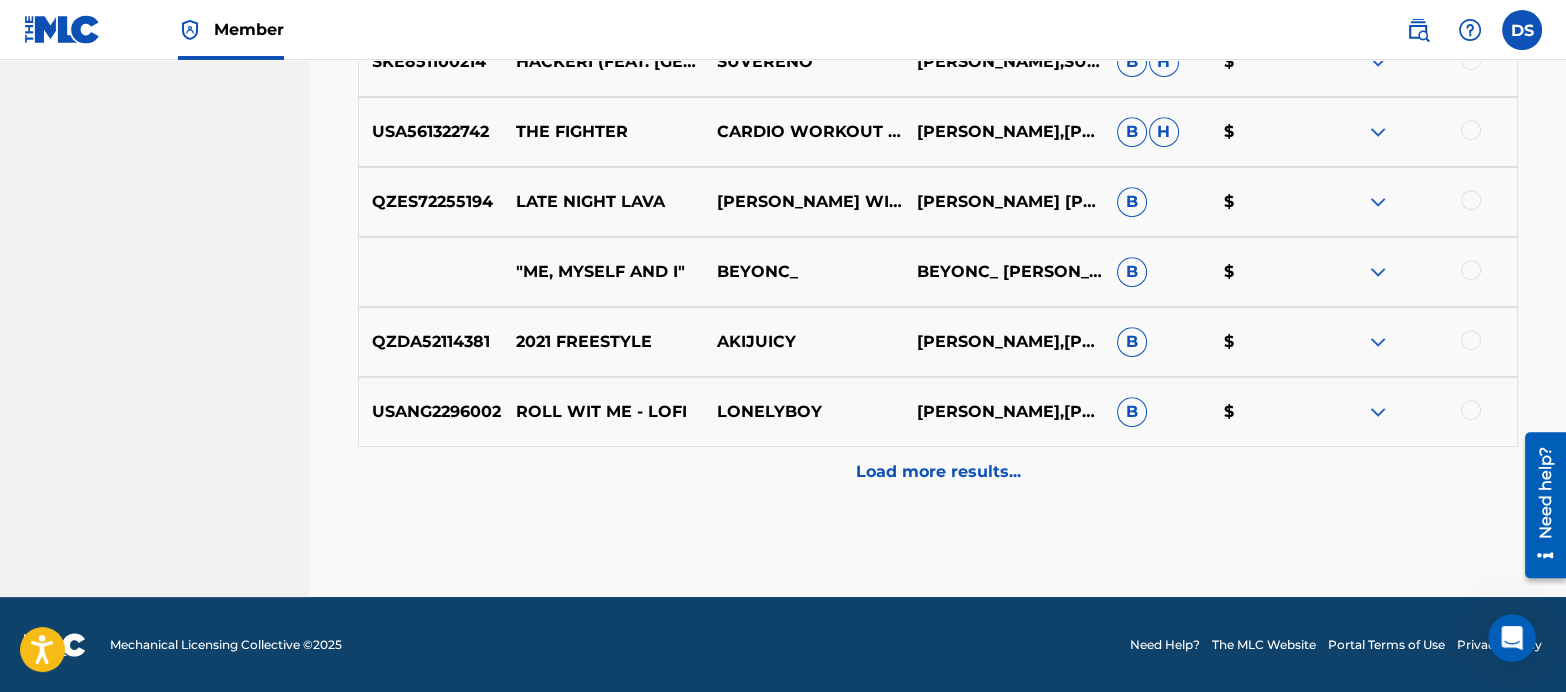 click on "Load more results..." at bounding box center [938, 472] 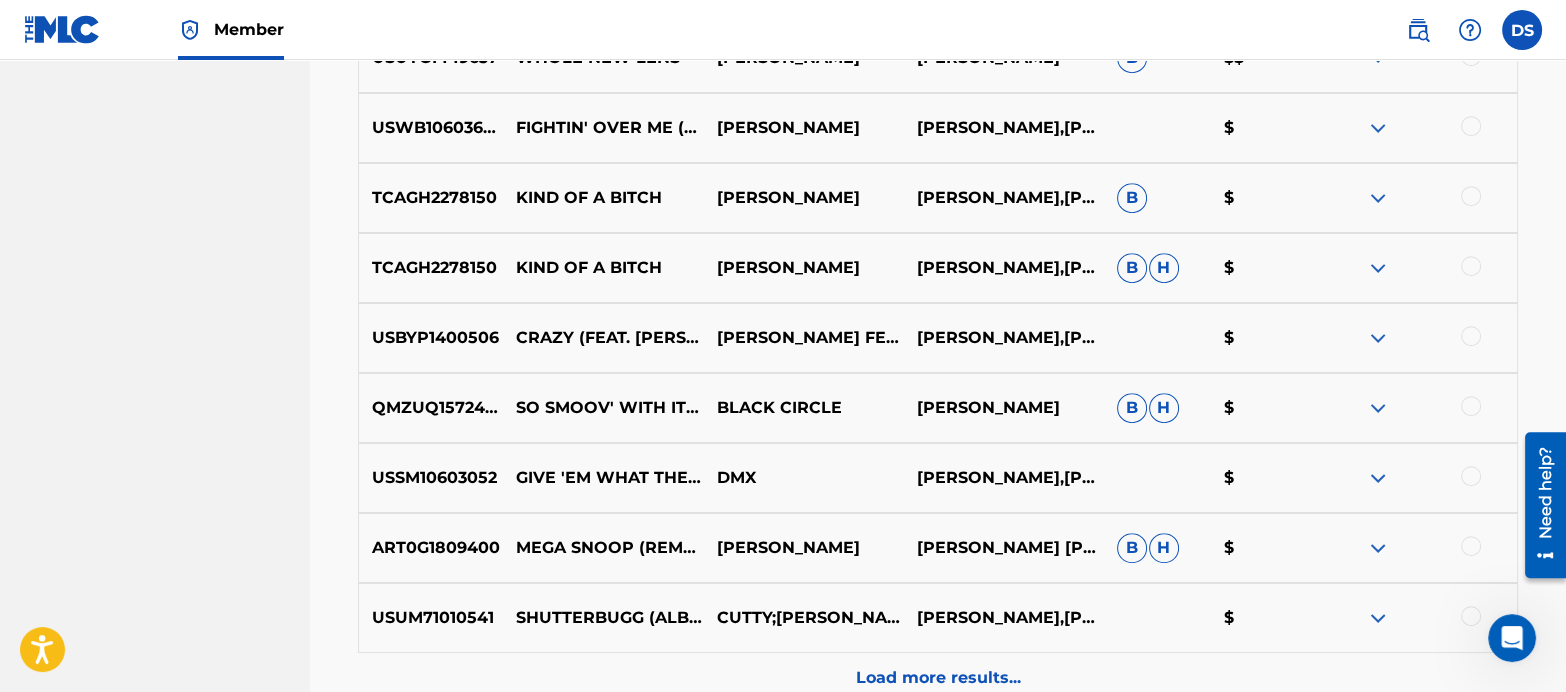 scroll, scrollTop: 1834, scrollLeft: 0, axis: vertical 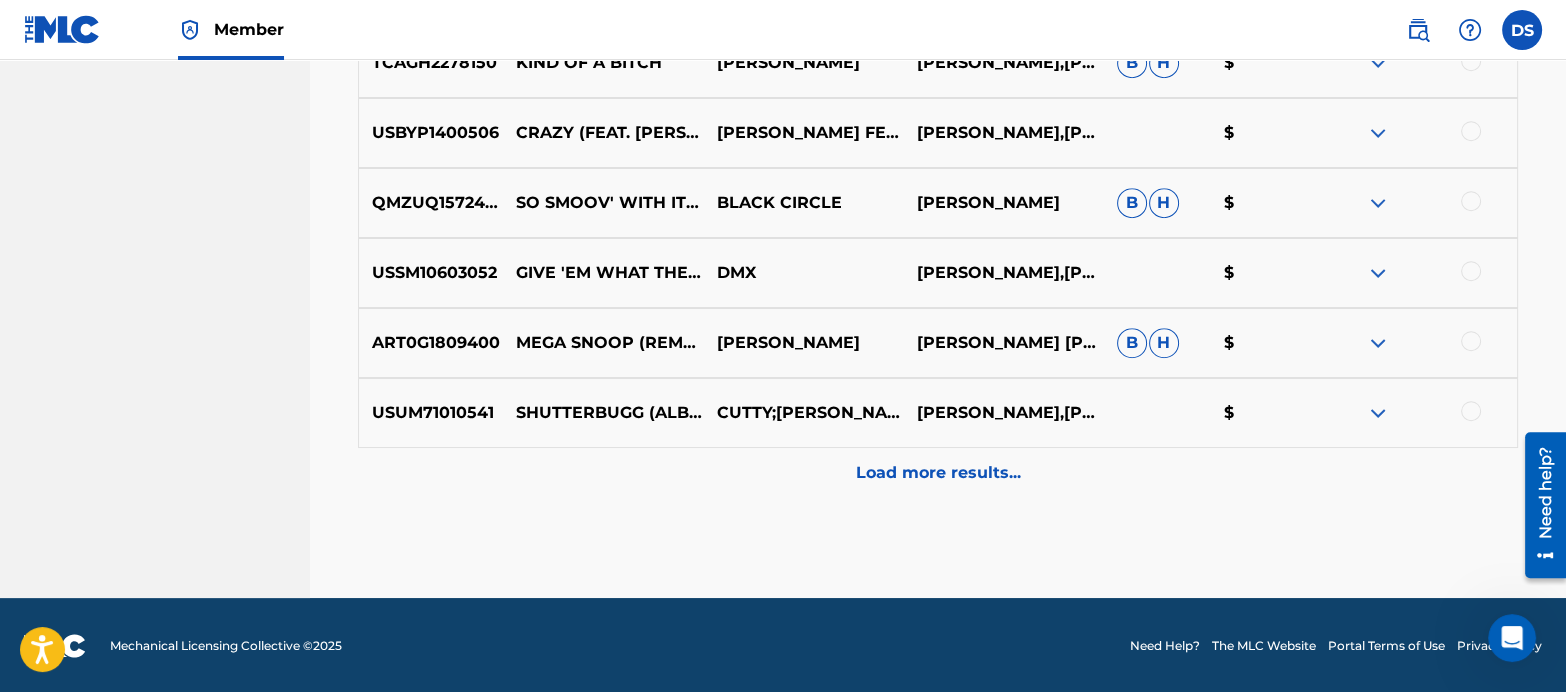 click on "Load more results..." at bounding box center [938, 473] 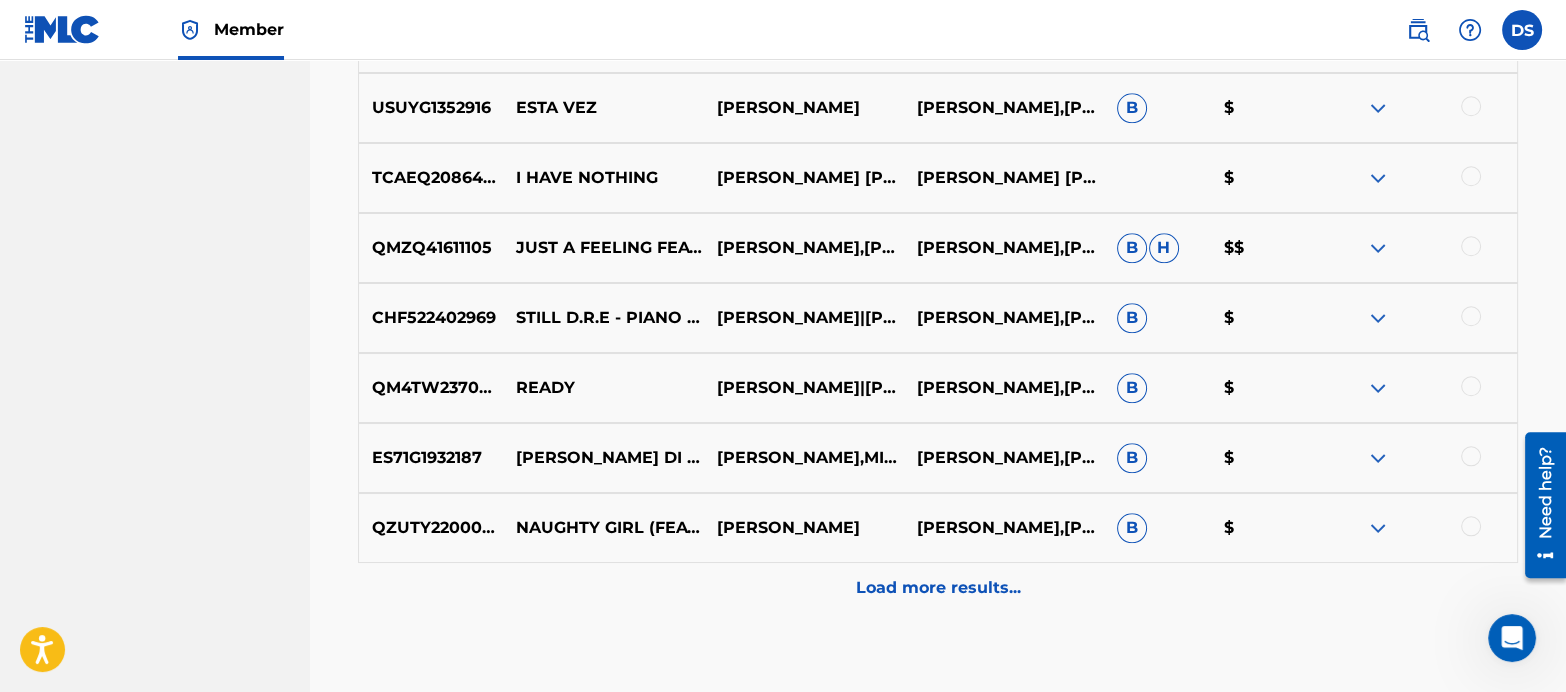 scroll, scrollTop: 2420, scrollLeft: 0, axis: vertical 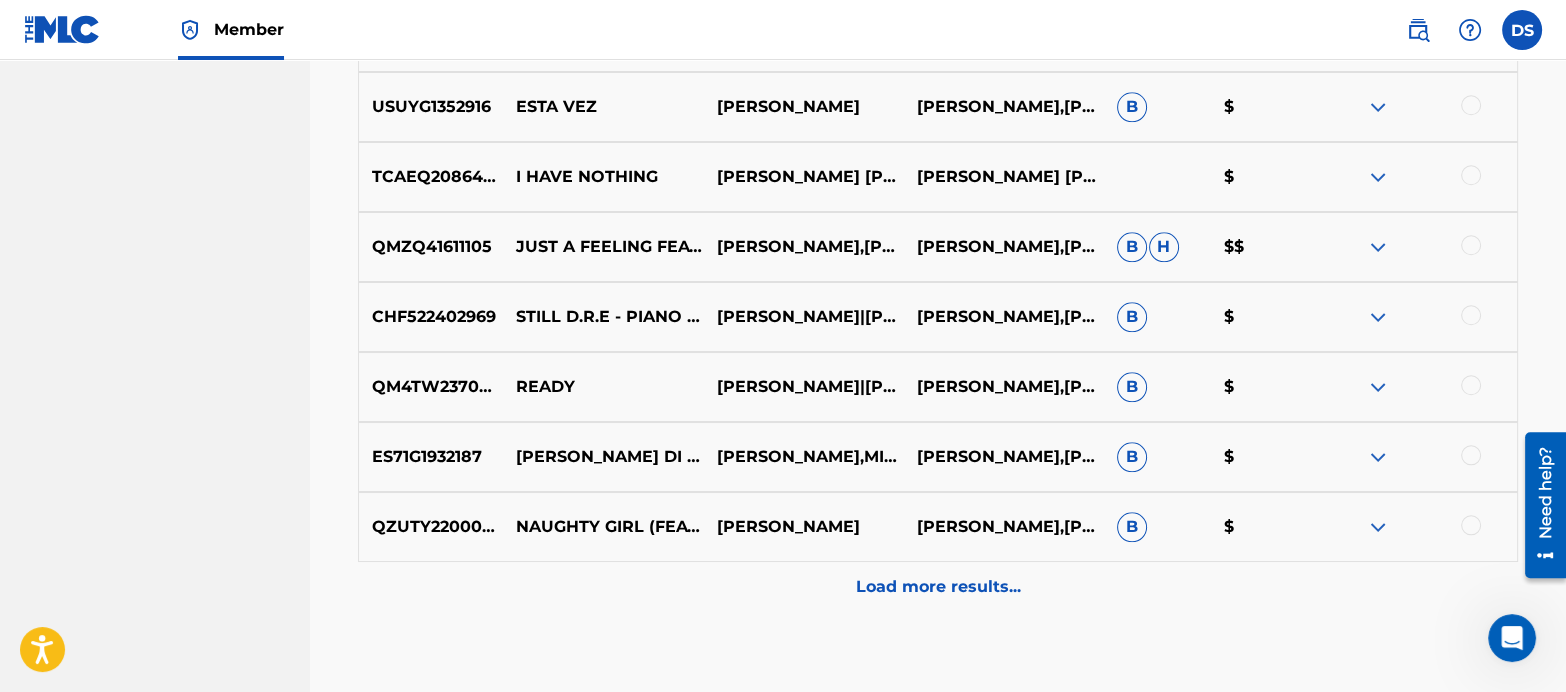 click on "Load more results..." at bounding box center (938, 587) 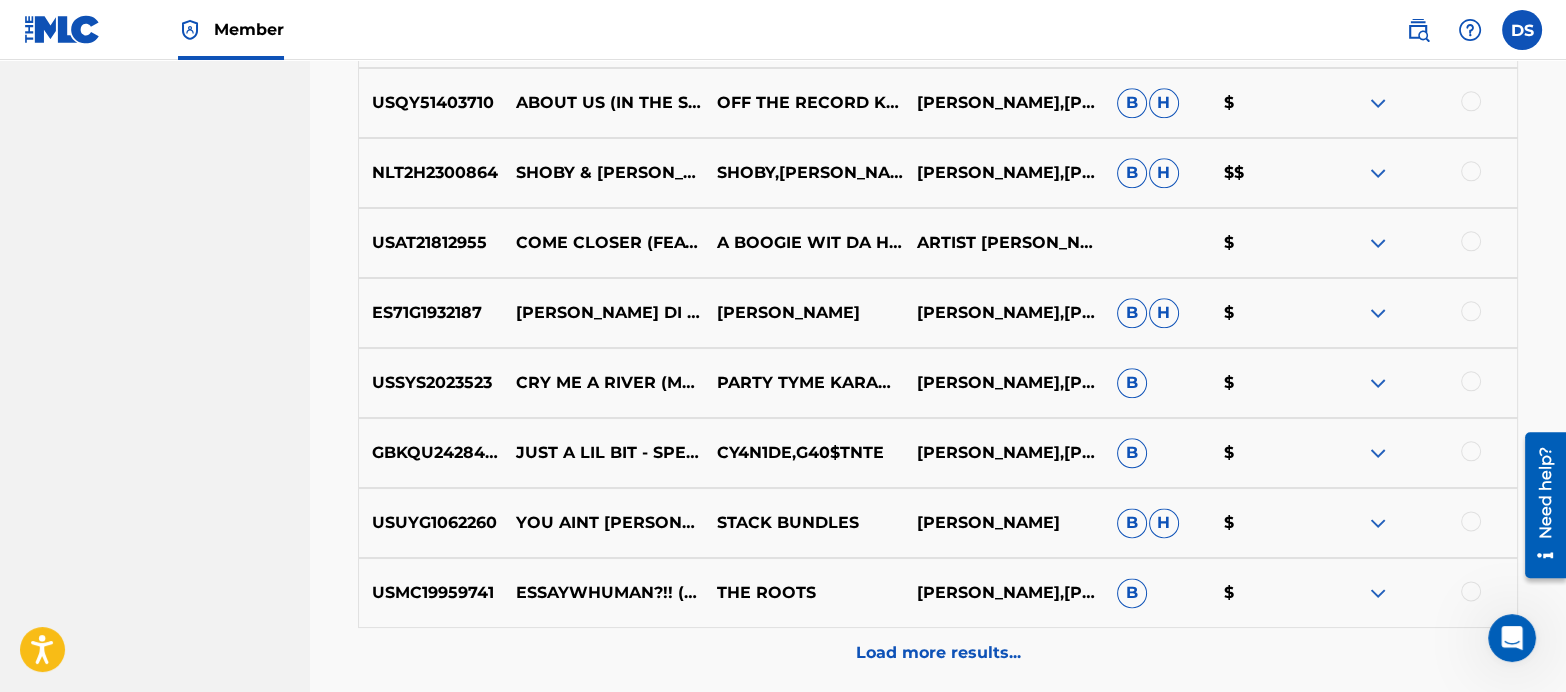 scroll, scrollTop: 3059, scrollLeft: 0, axis: vertical 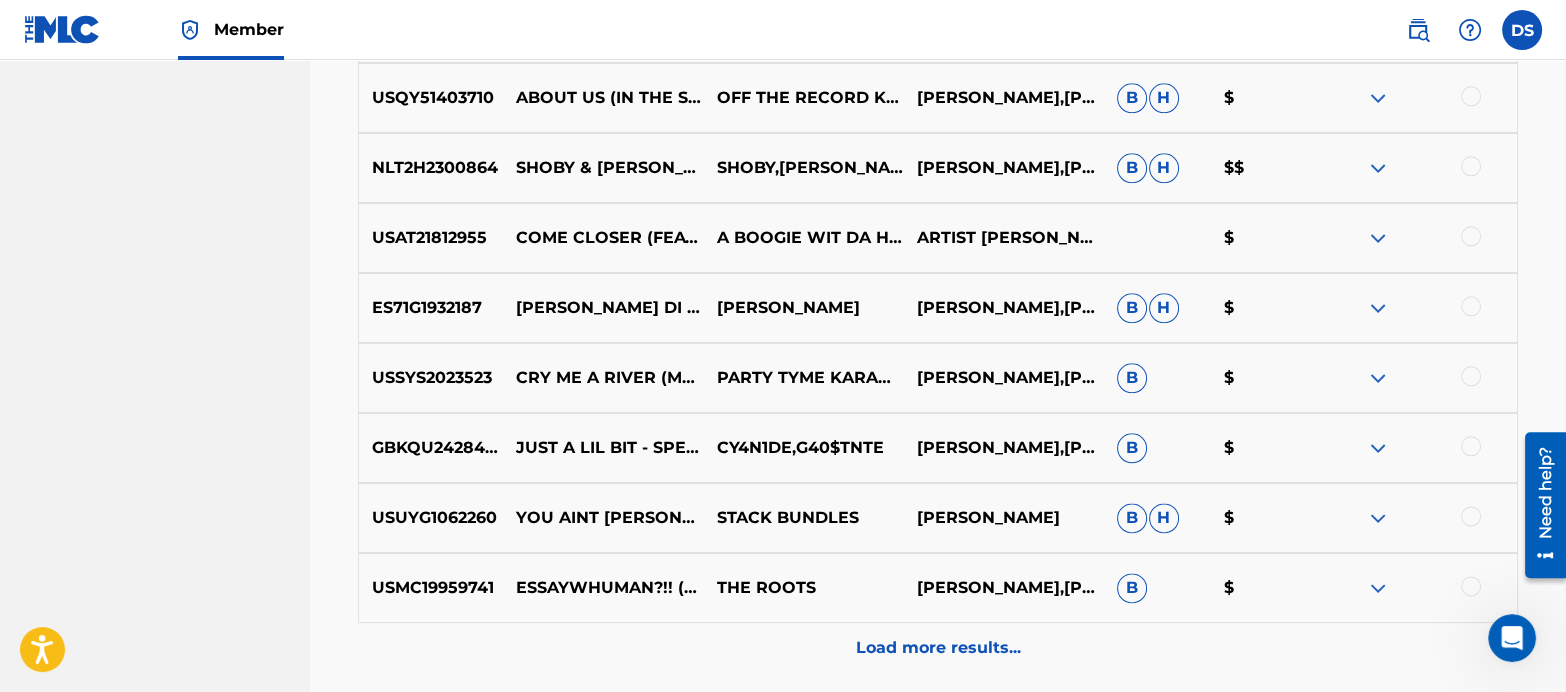 click on "Load more results..." at bounding box center (938, 648) 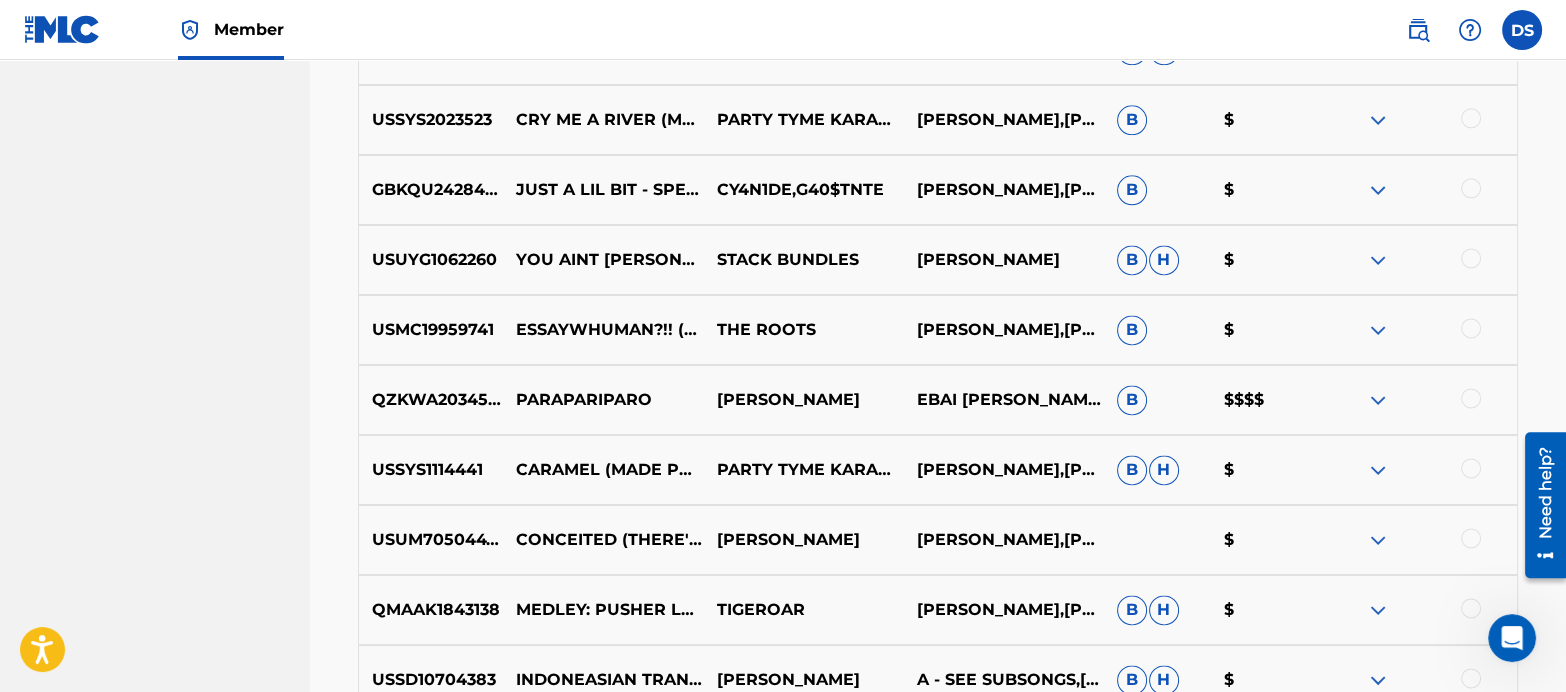 scroll, scrollTop: 3319, scrollLeft: 0, axis: vertical 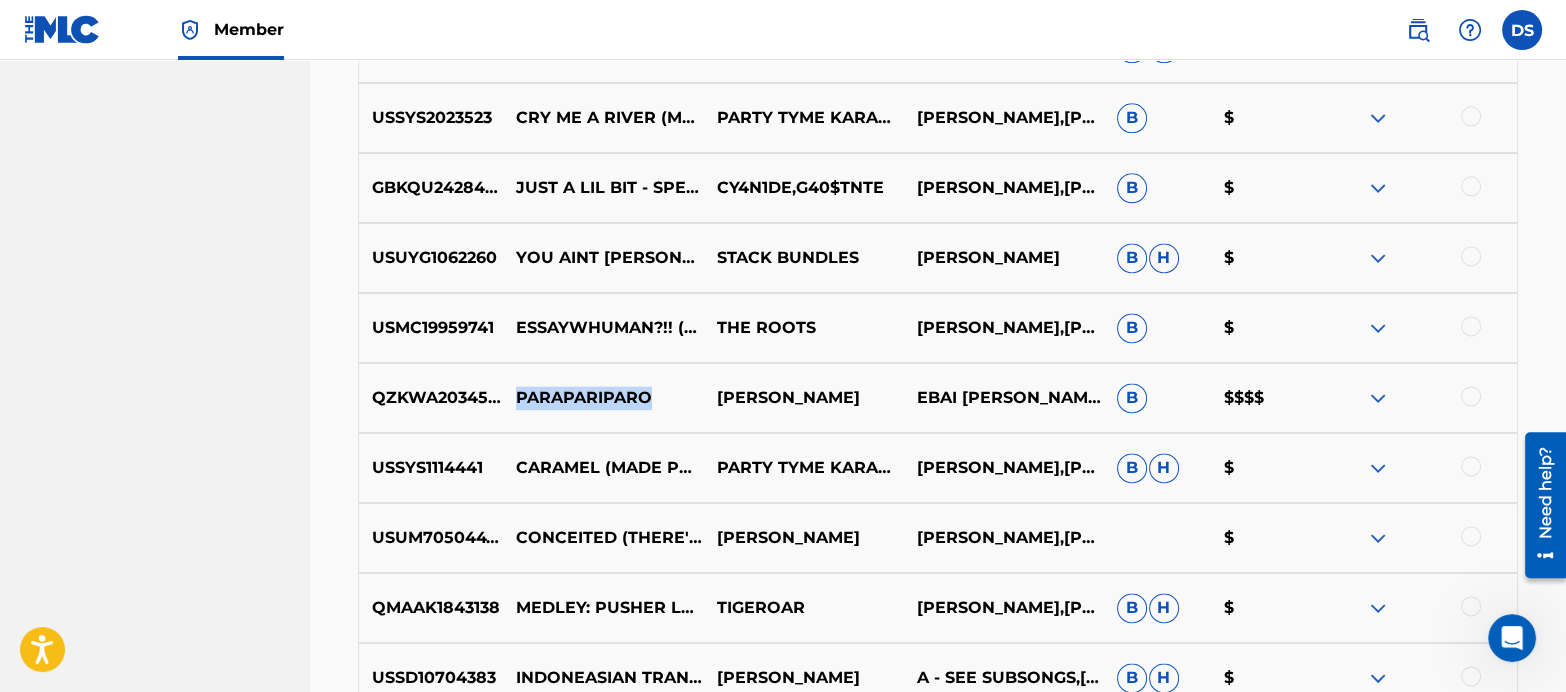 drag, startPoint x: 662, startPoint y: 402, endPoint x: 518, endPoint y: 405, distance: 144.03125 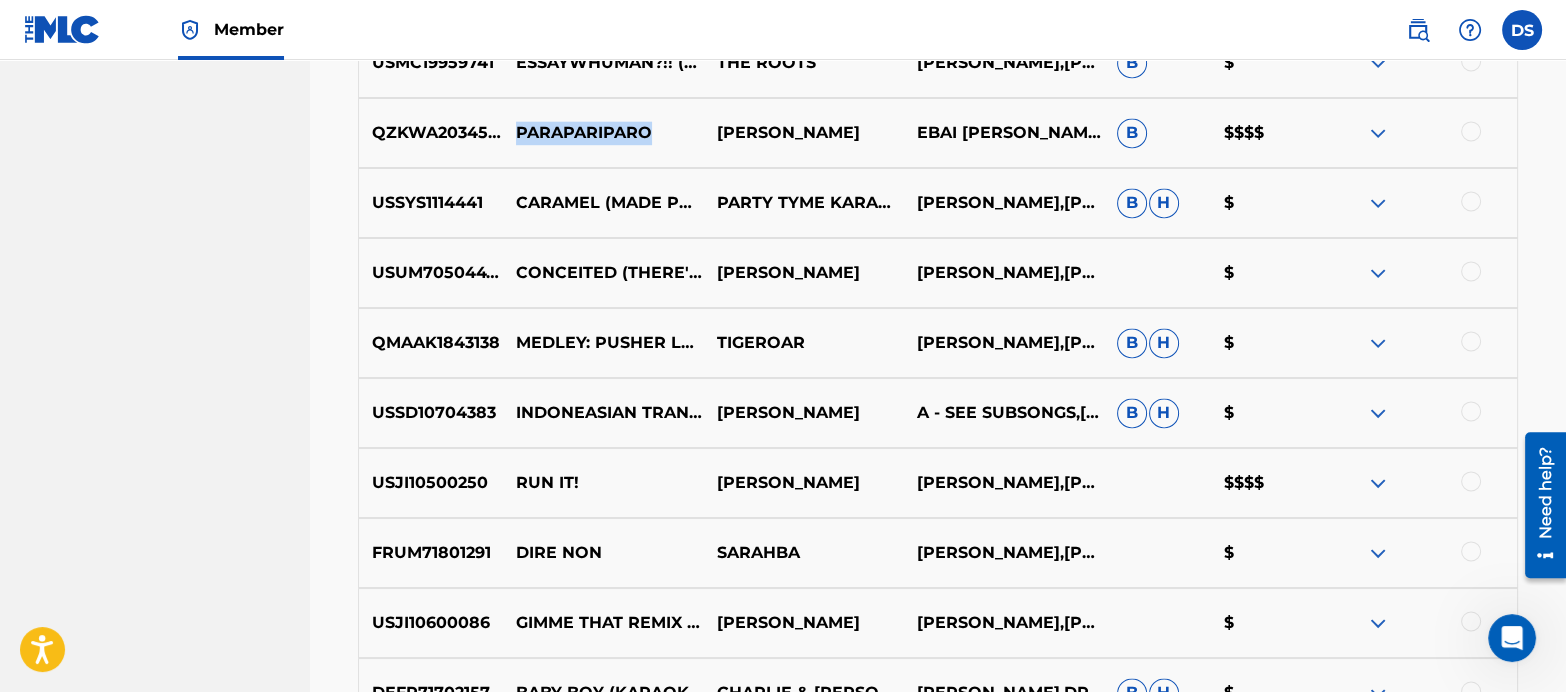 scroll, scrollTop: 3586, scrollLeft: 0, axis: vertical 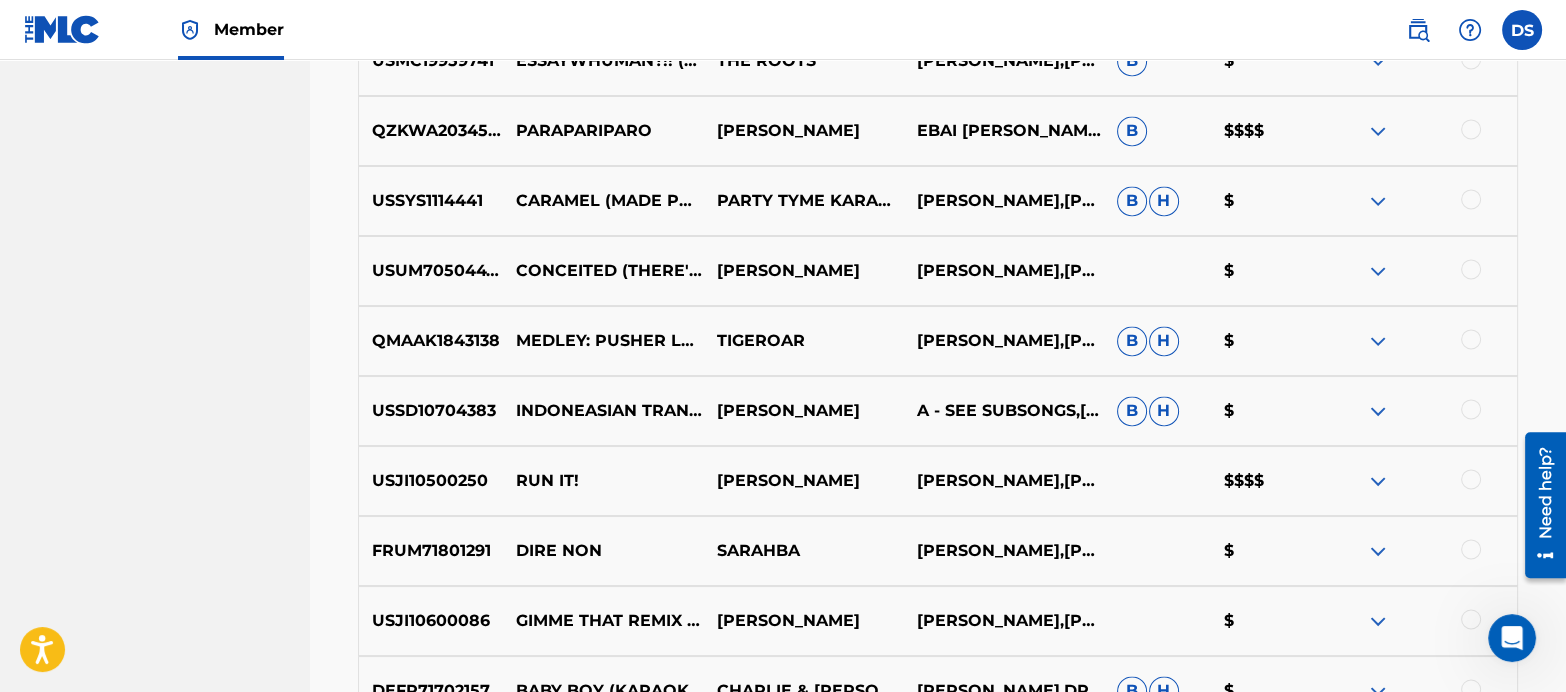 click at bounding box center [1471, 479] 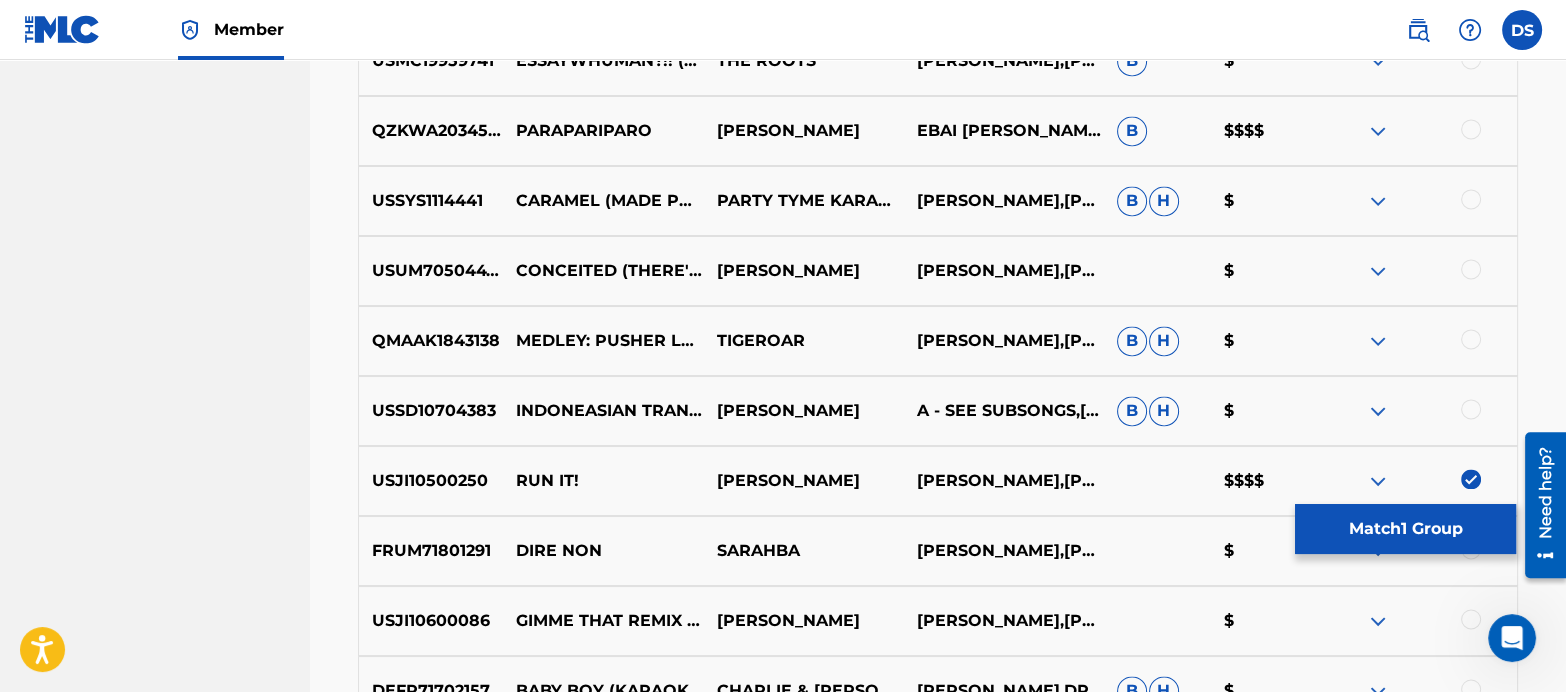 click on "Match  1 Group" at bounding box center [1405, 529] 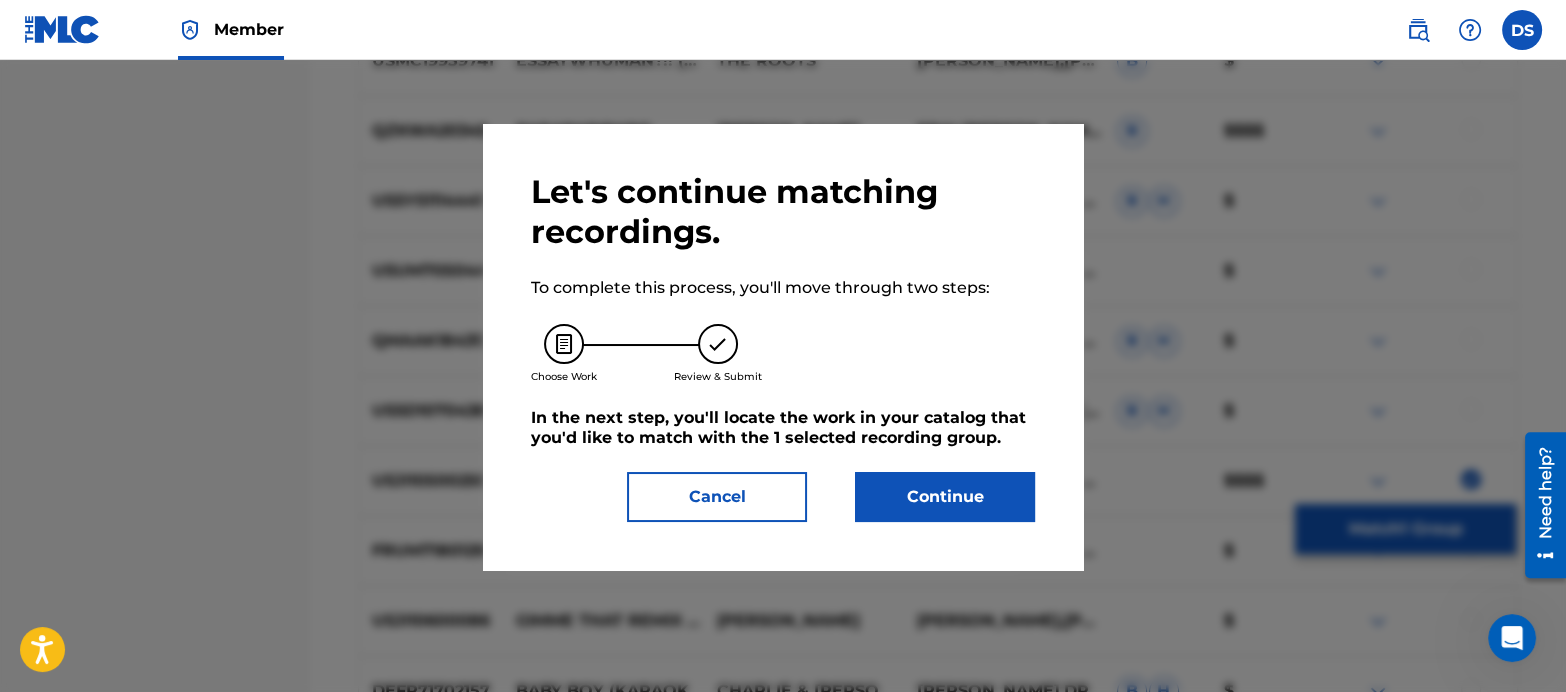 click on "Continue" at bounding box center [945, 497] 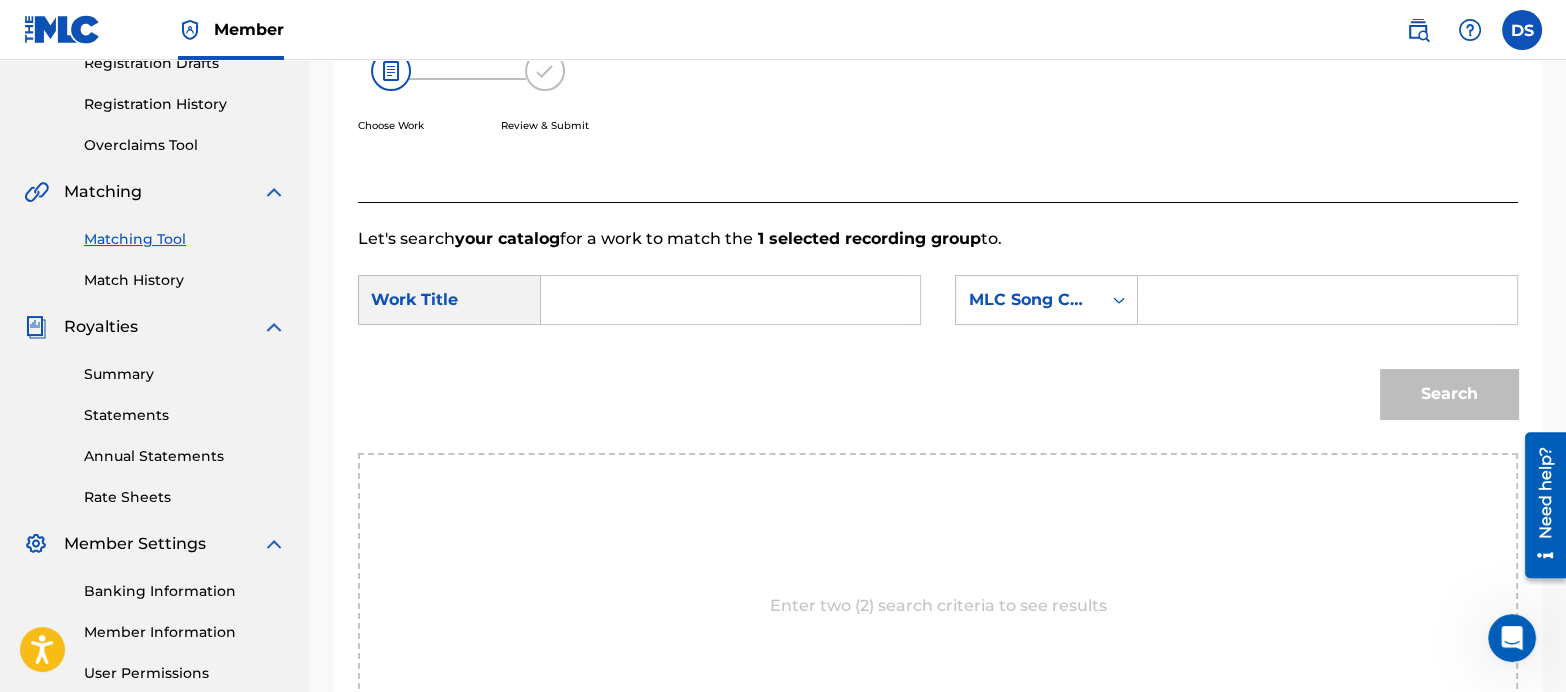 scroll, scrollTop: 344, scrollLeft: 0, axis: vertical 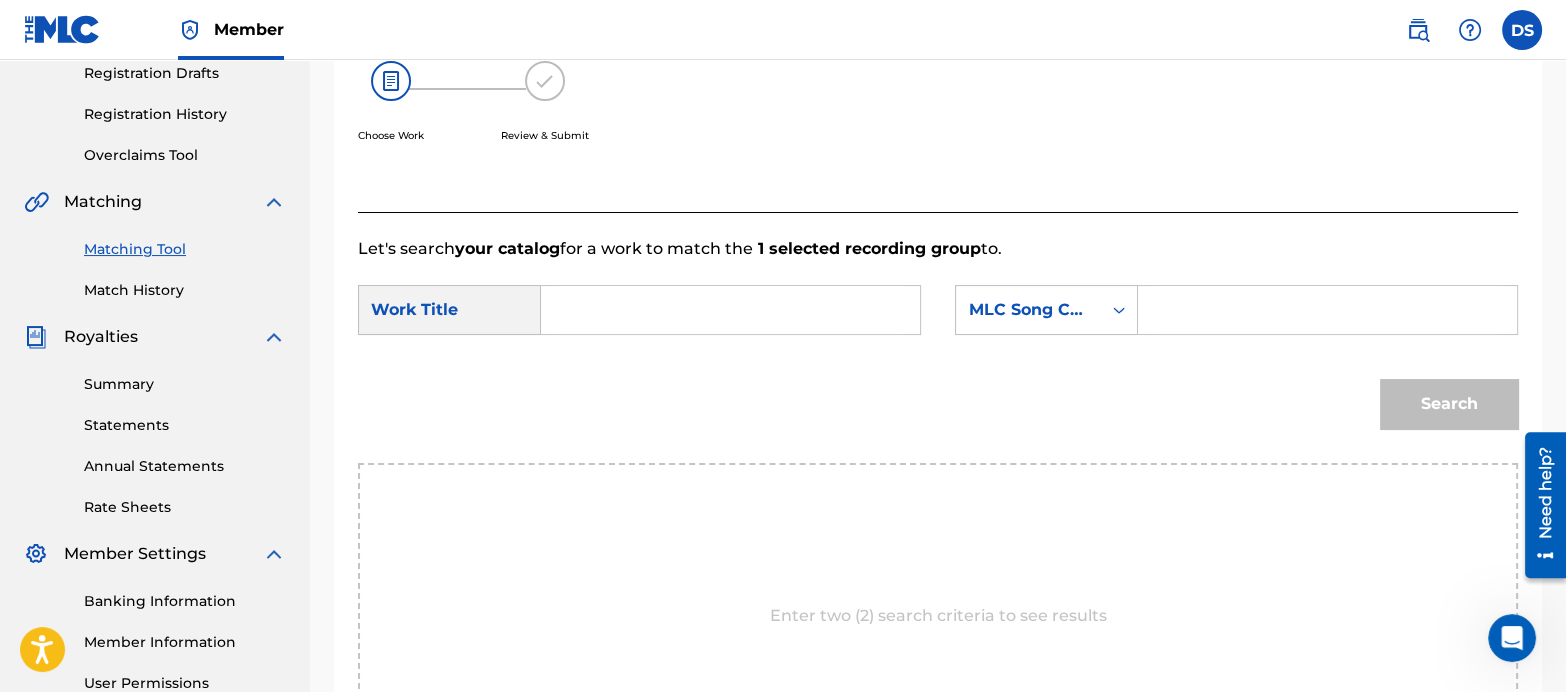click at bounding box center [730, 310] 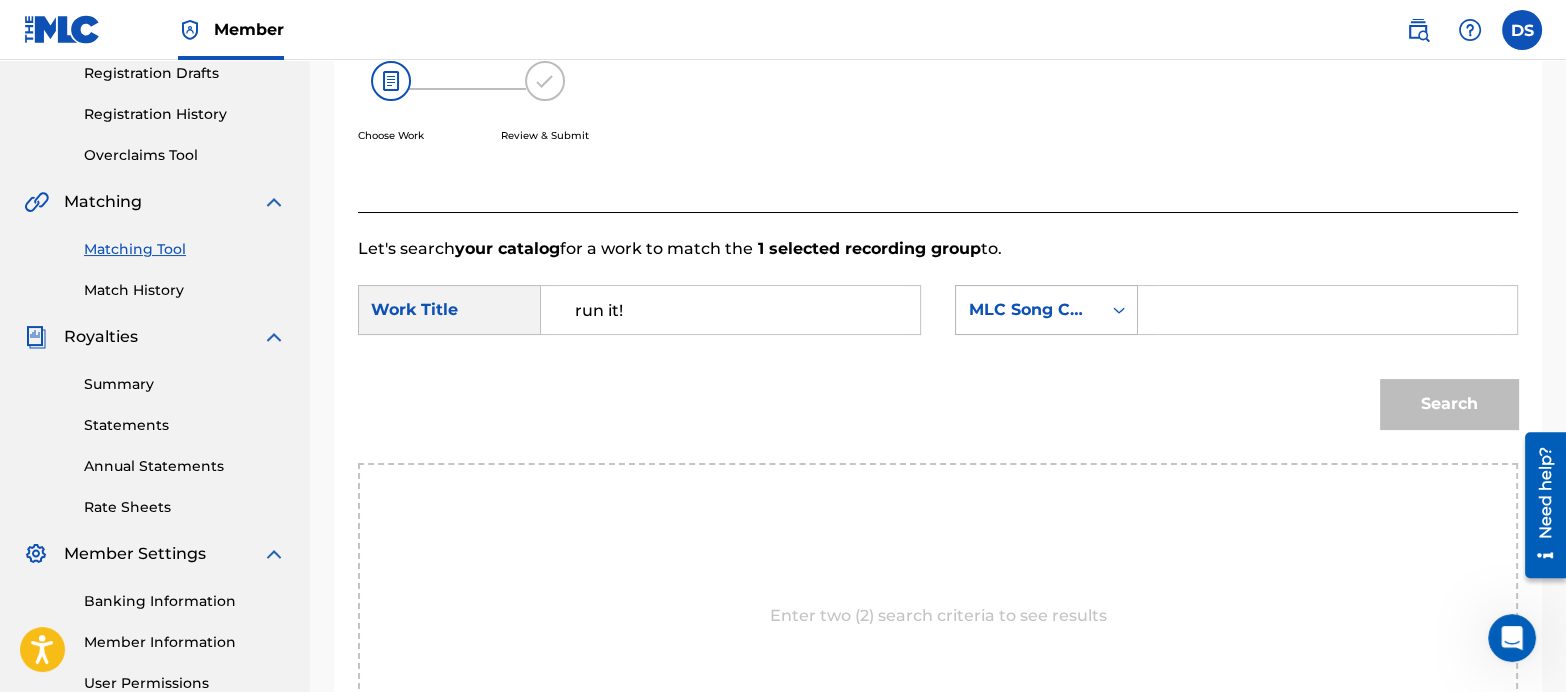 type on "run it!" 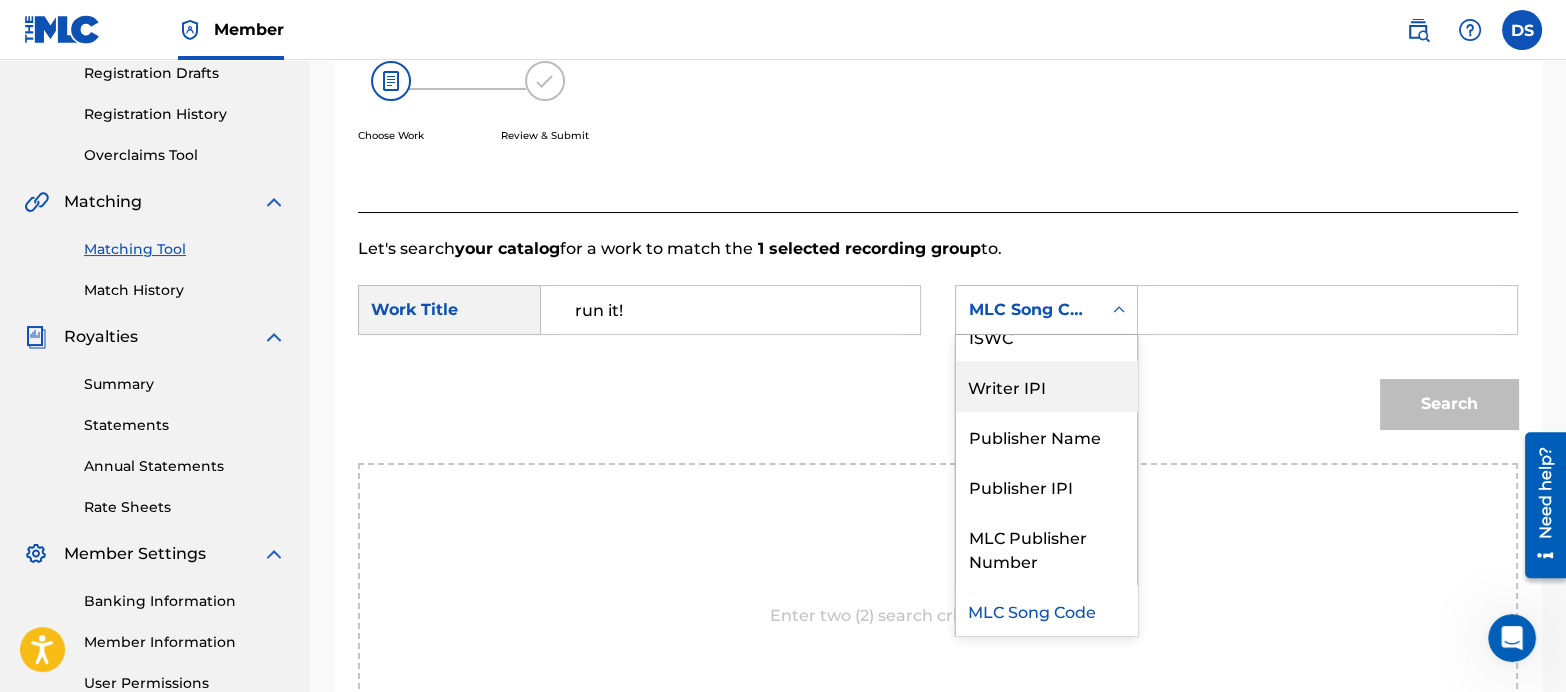 scroll, scrollTop: 0, scrollLeft: 0, axis: both 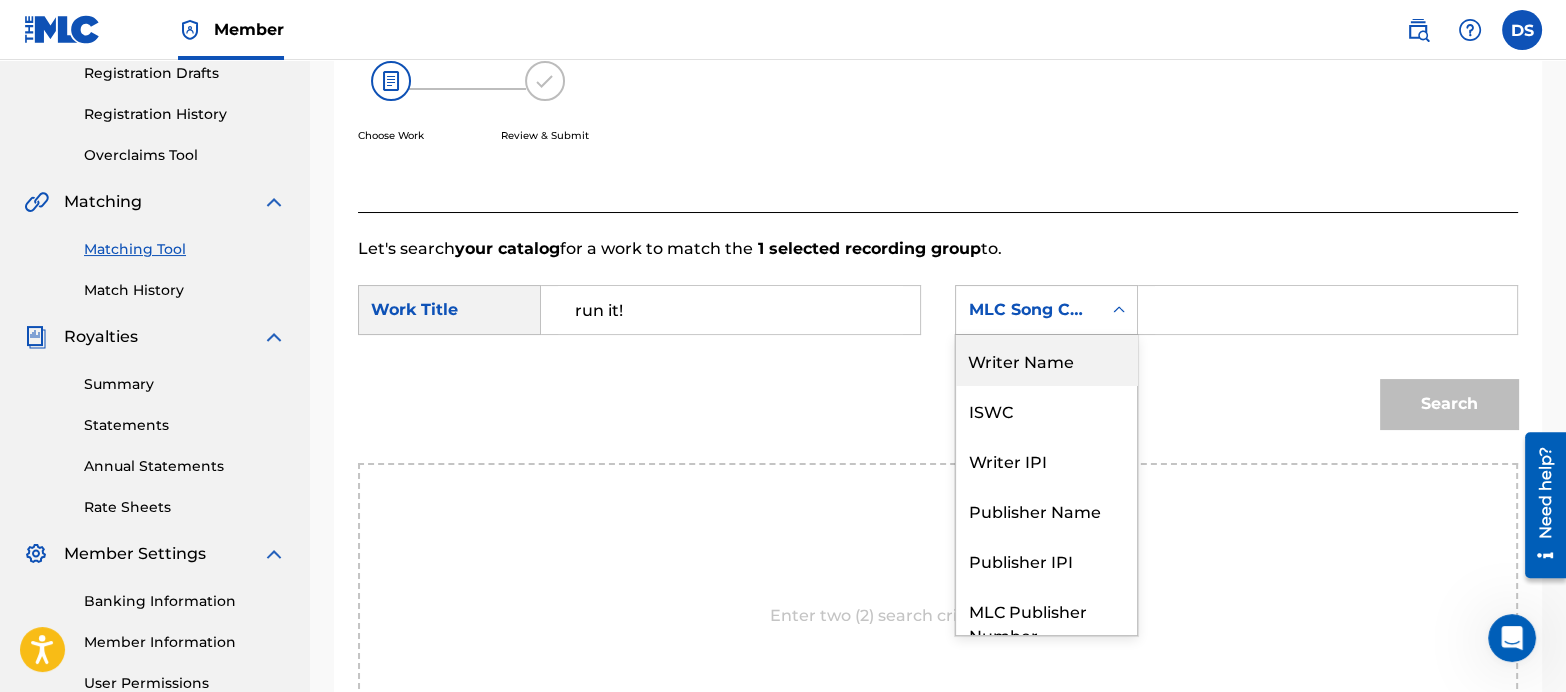 click on "Writer Name" at bounding box center [1046, 360] 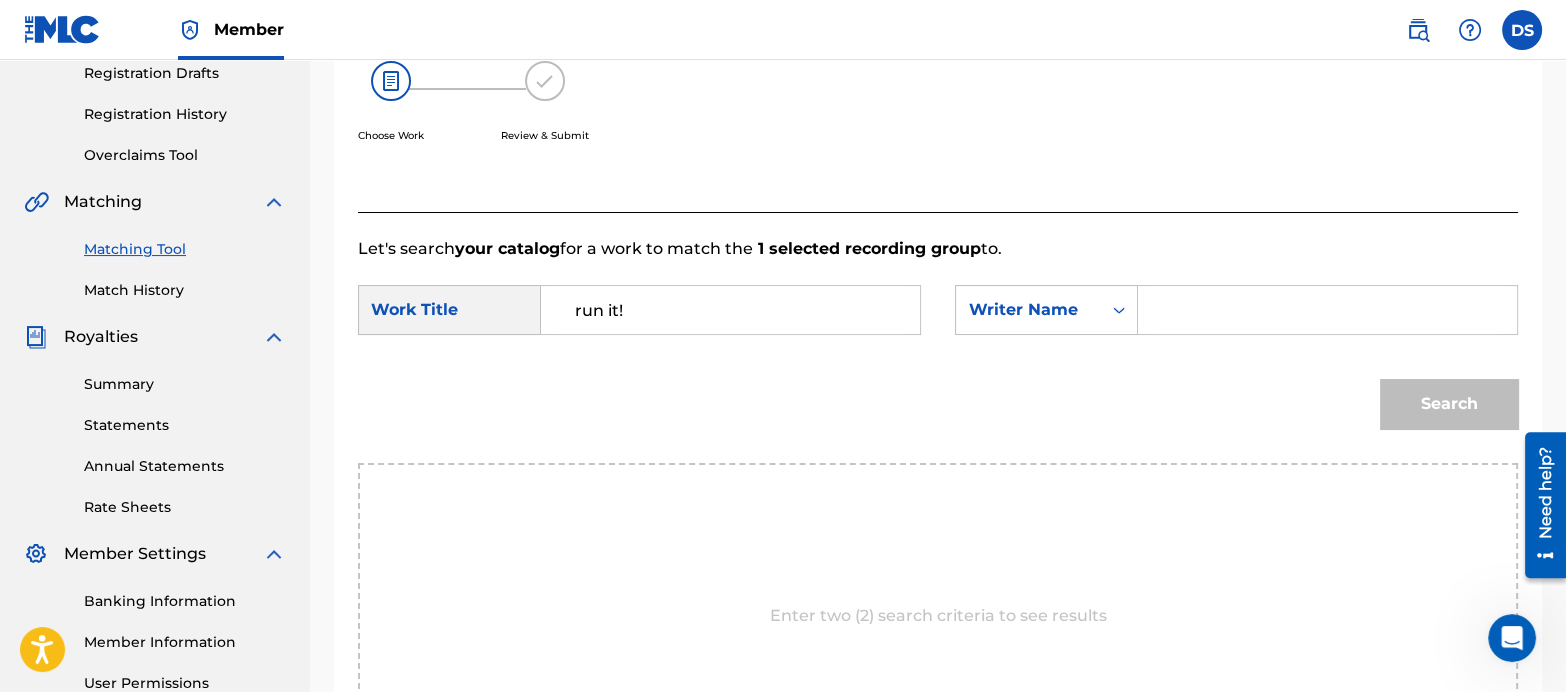 click at bounding box center (1327, 310) 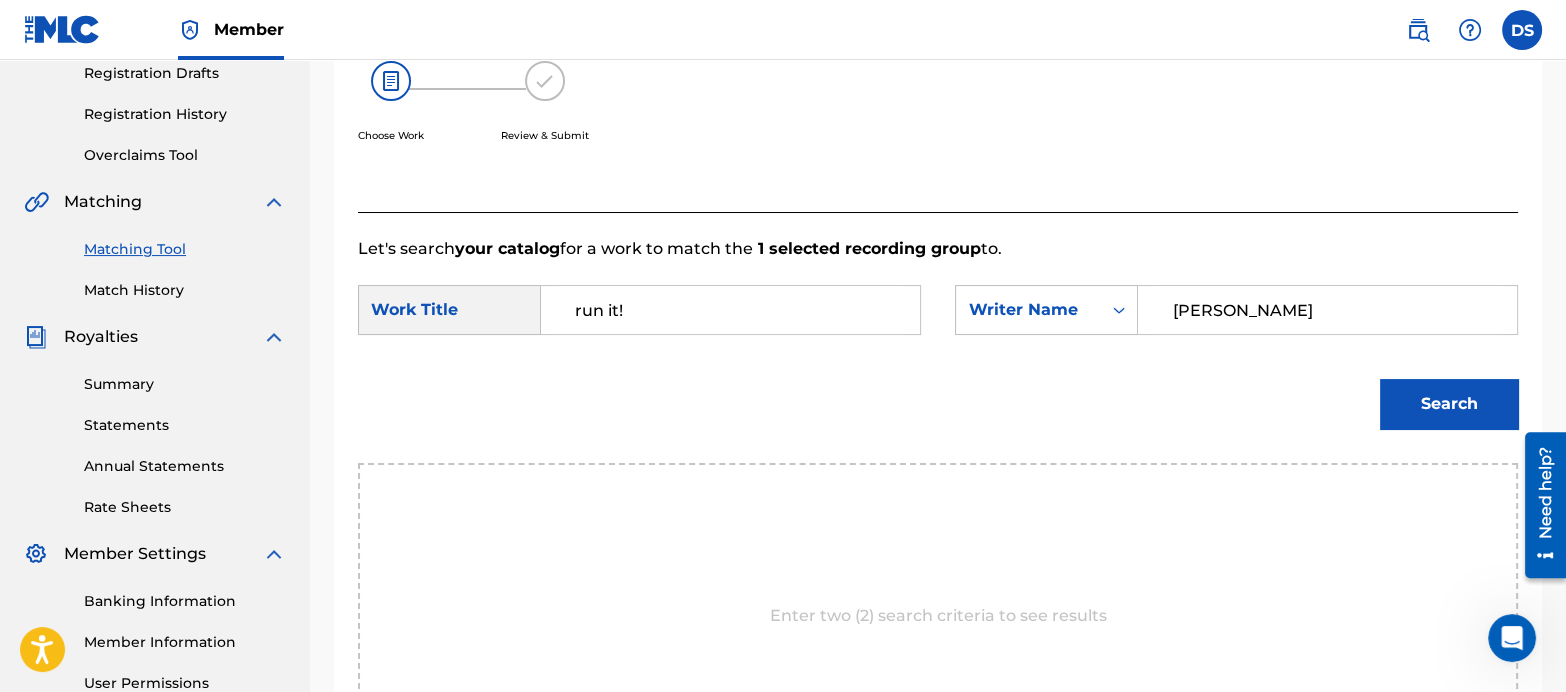 type on "[PERSON_NAME]" 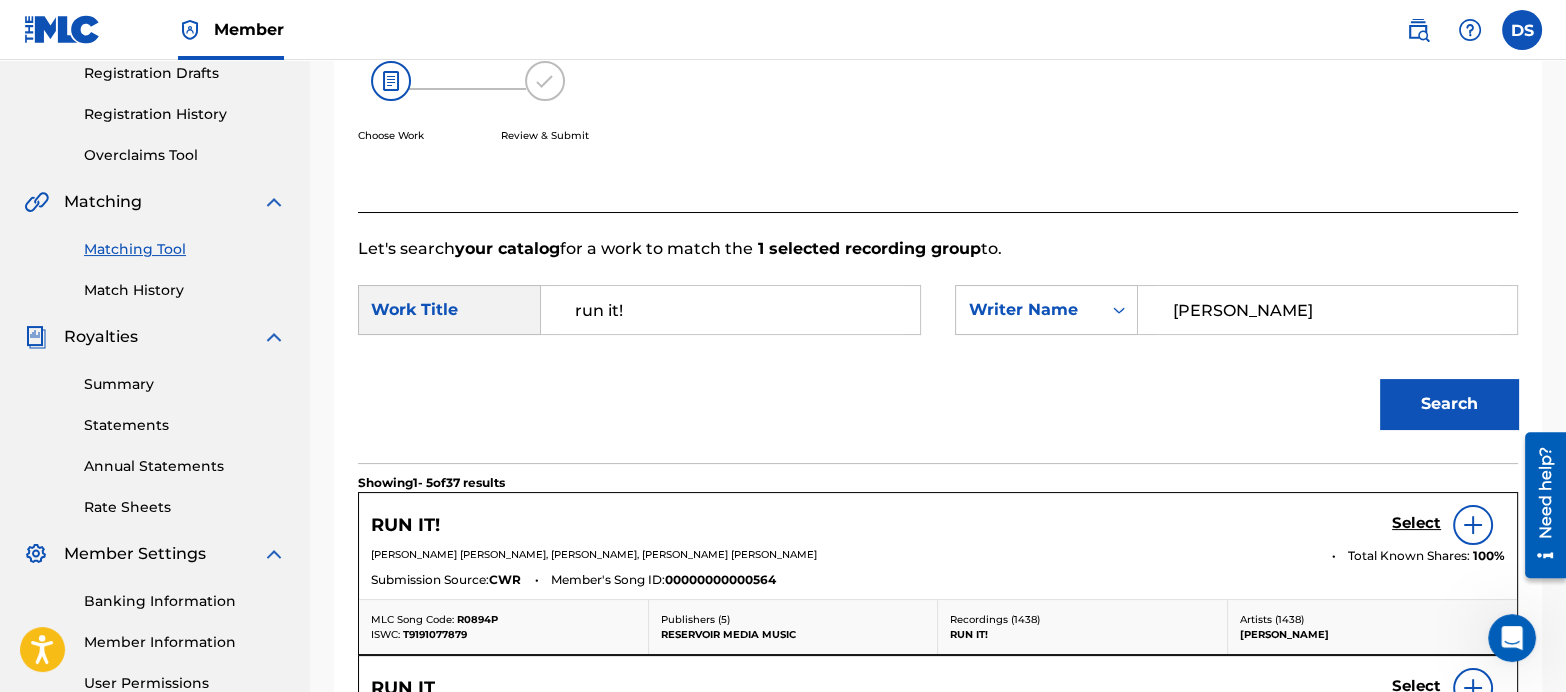 click on "Select" at bounding box center [1416, 523] 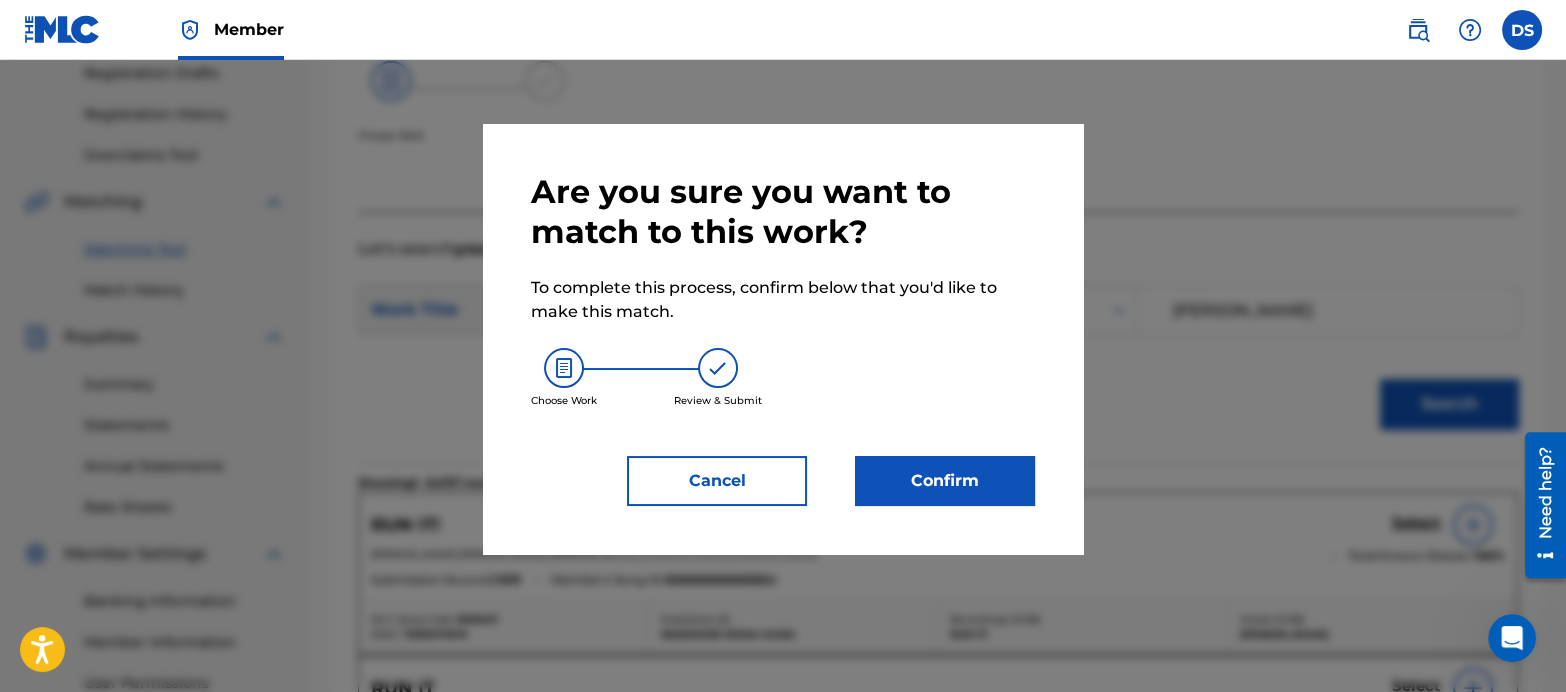 click on "Confirm" at bounding box center [945, 481] 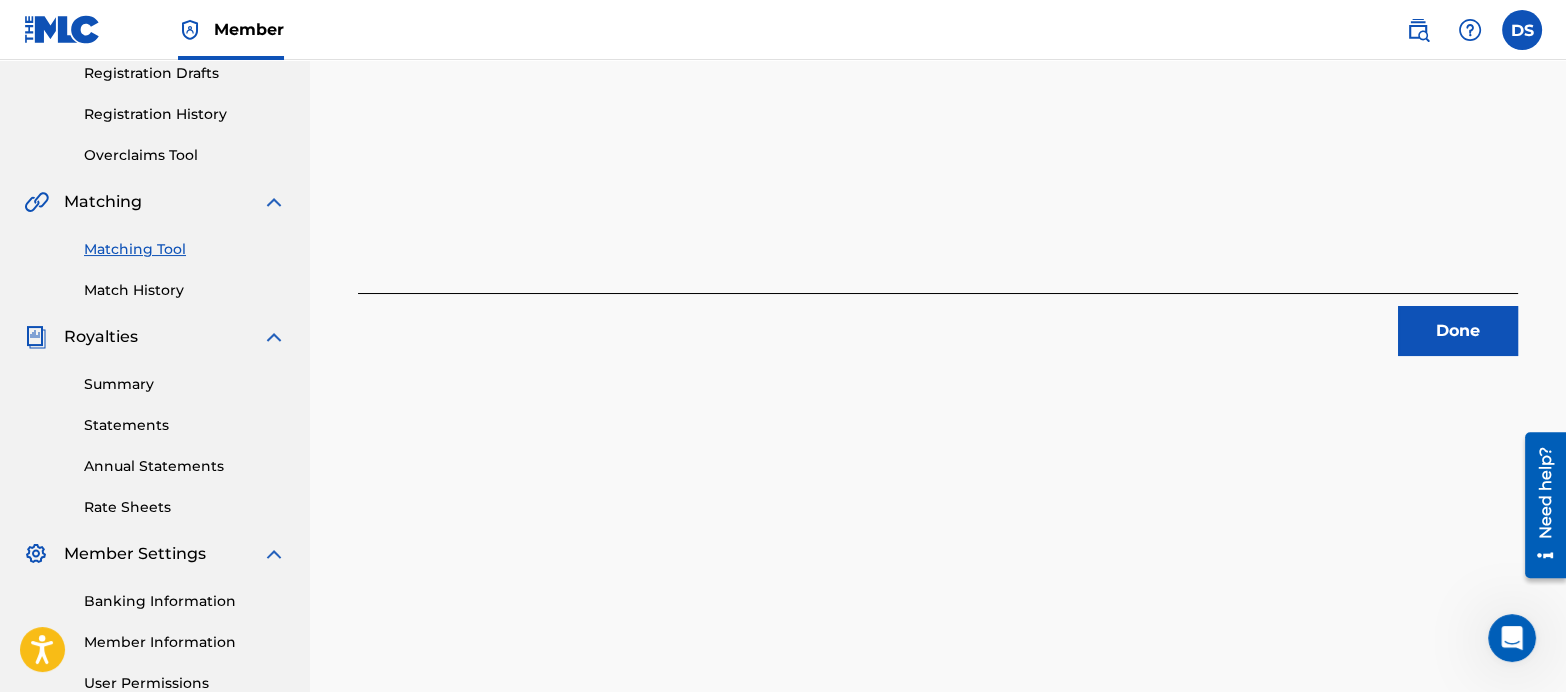 click on "Done" at bounding box center (938, 324) 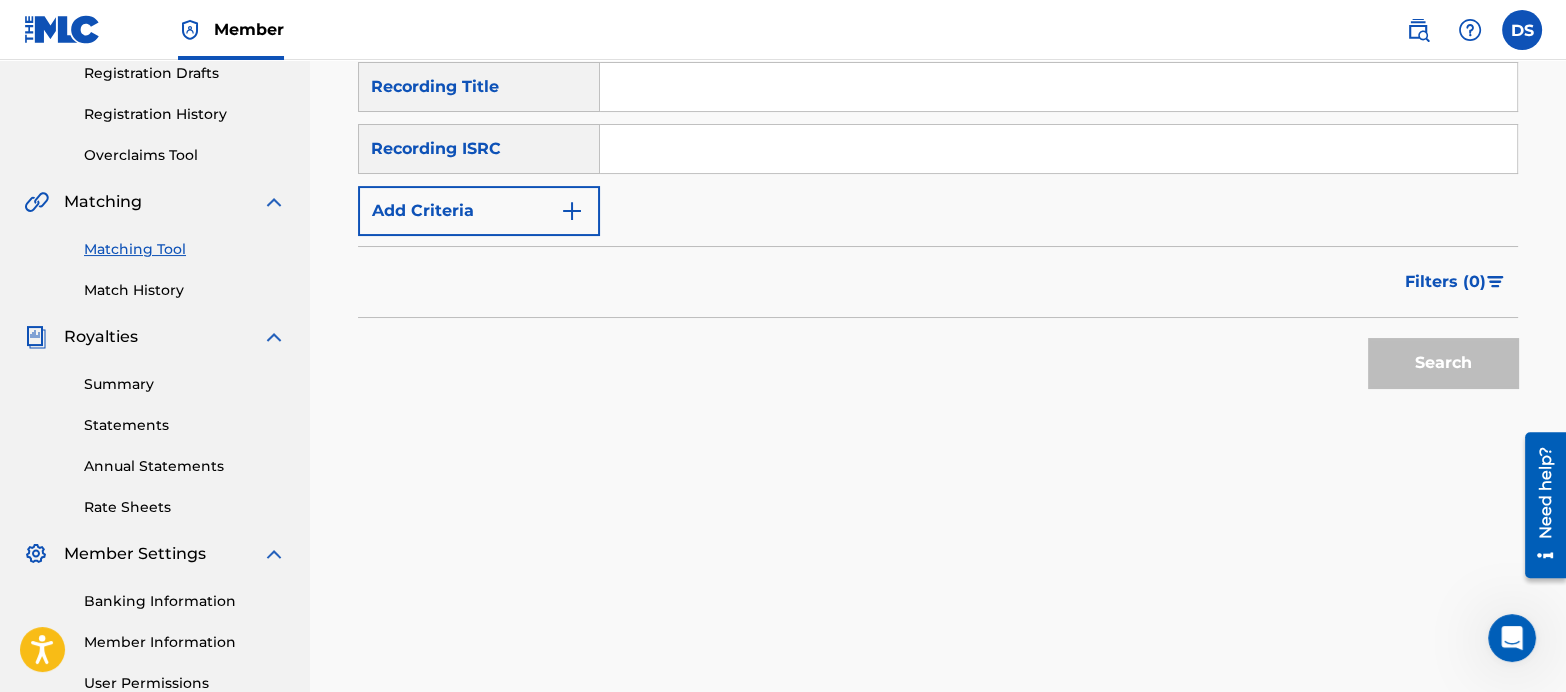 click at bounding box center (1058, 149) 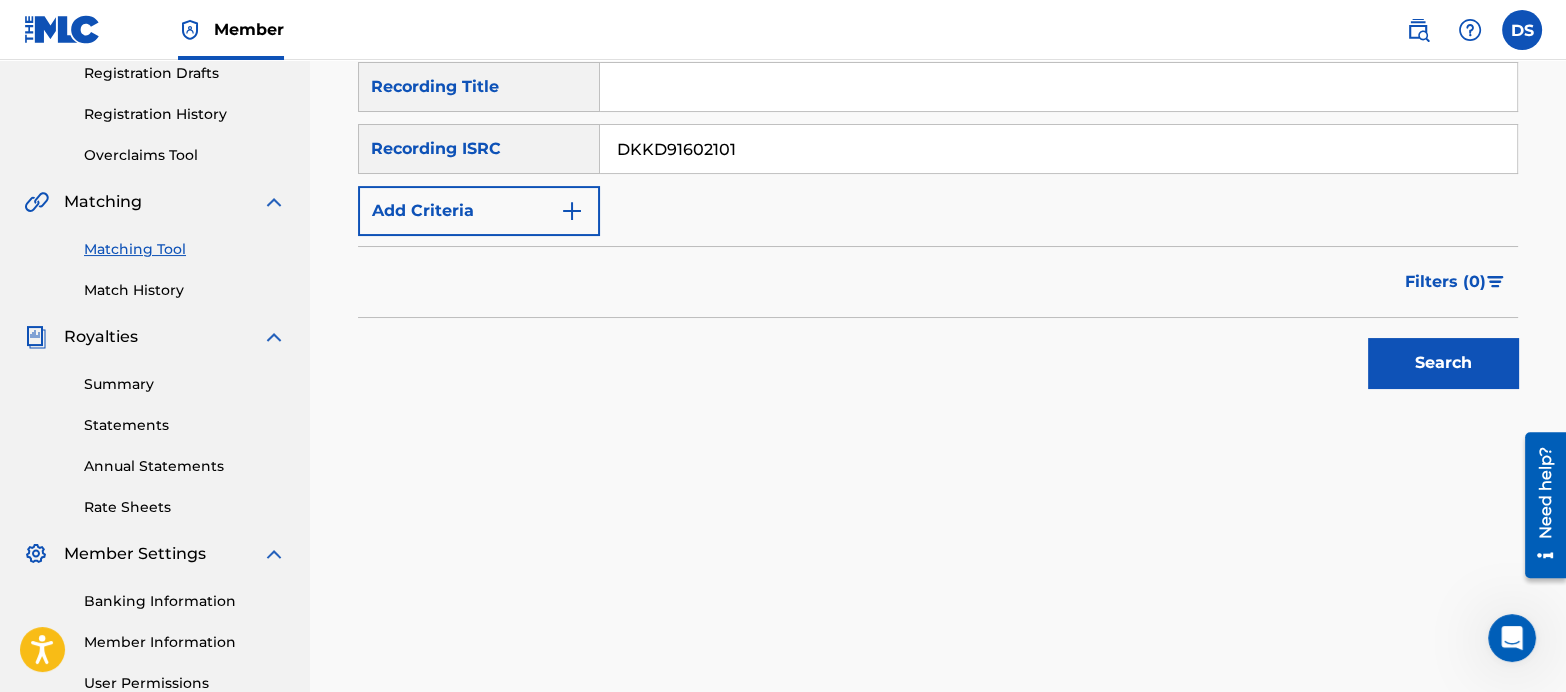 click on "Search" at bounding box center (1443, 363) 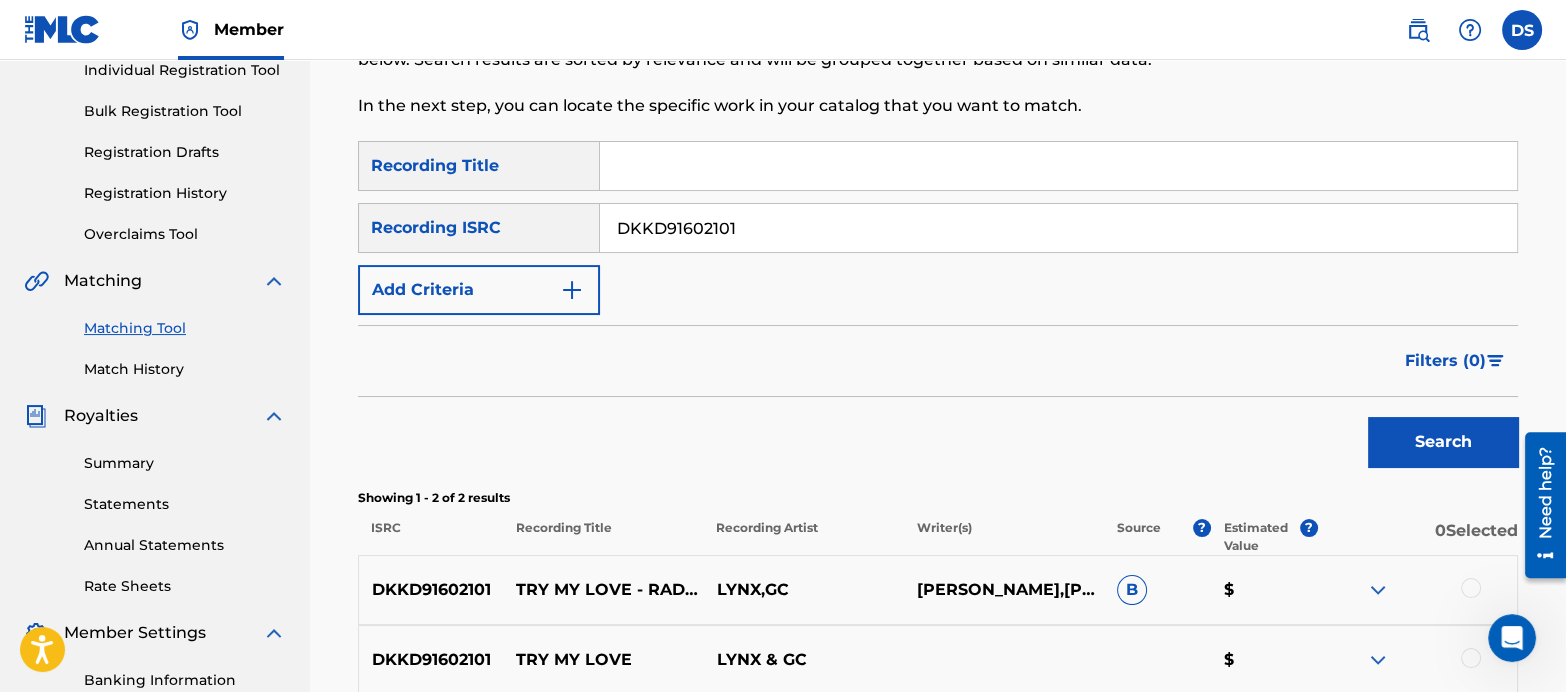 scroll, scrollTop: 259, scrollLeft: 0, axis: vertical 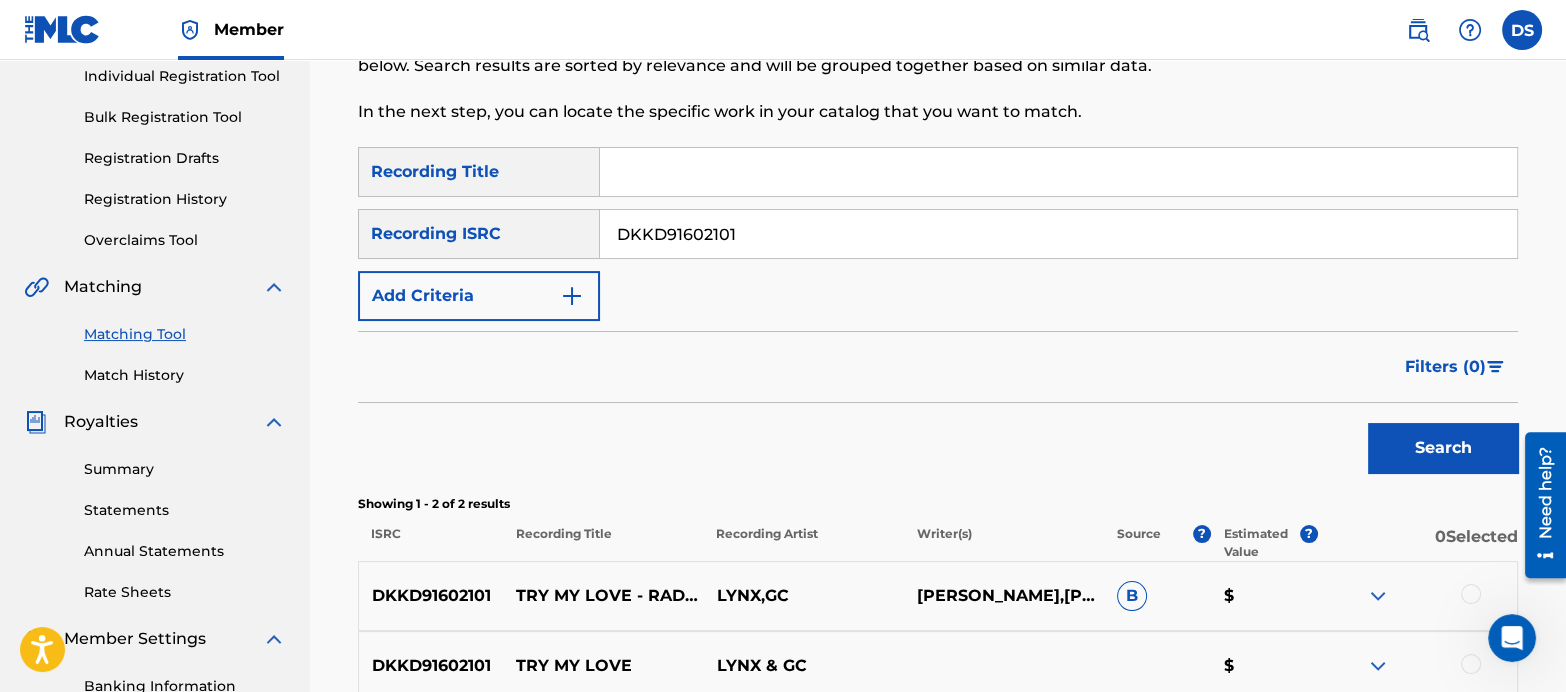 drag, startPoint x: 761, startPoint y: 236, endPoint x: 501, endPoint y: 212, distance: 261.10535 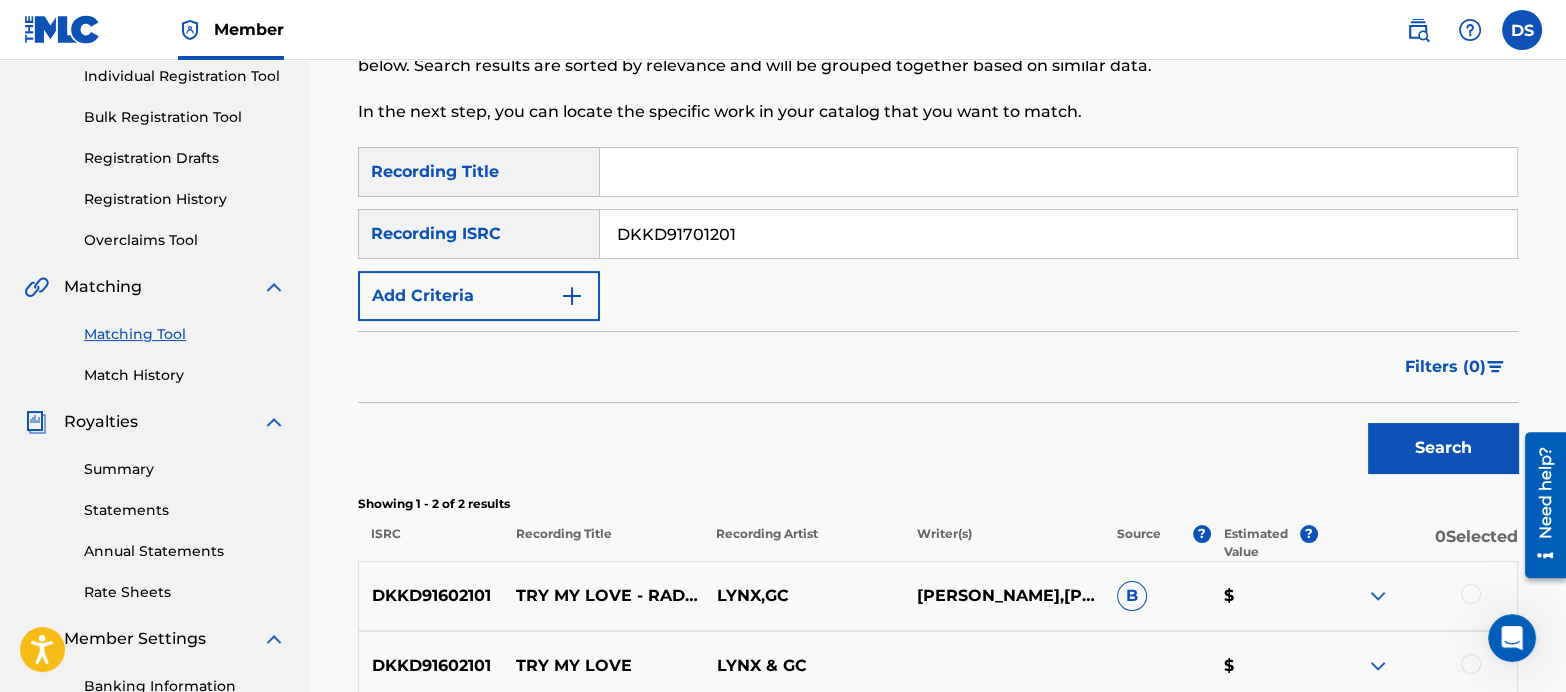 click on "Search" at bounding box center (1443, 448) 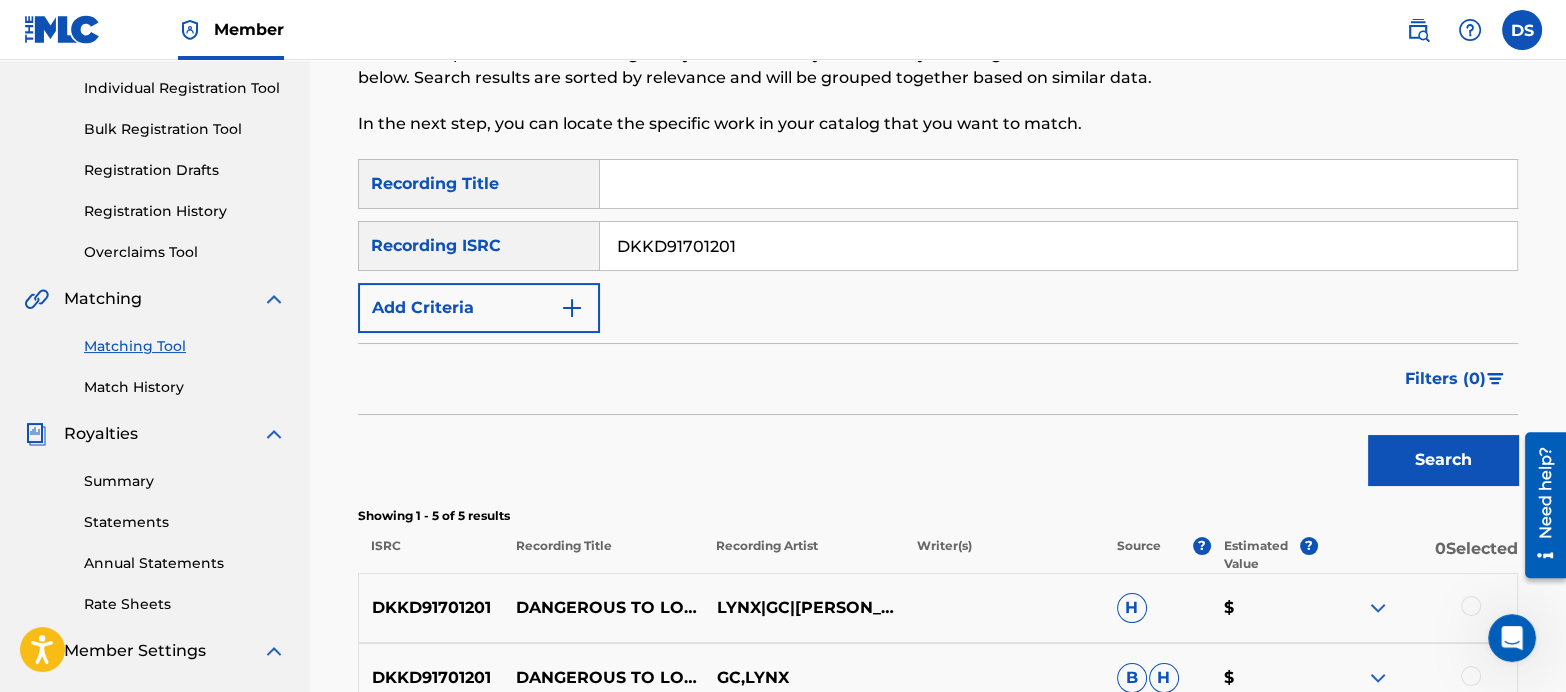 scroll, scrollTop: 244, scrollLeft: 0, axis: vertical 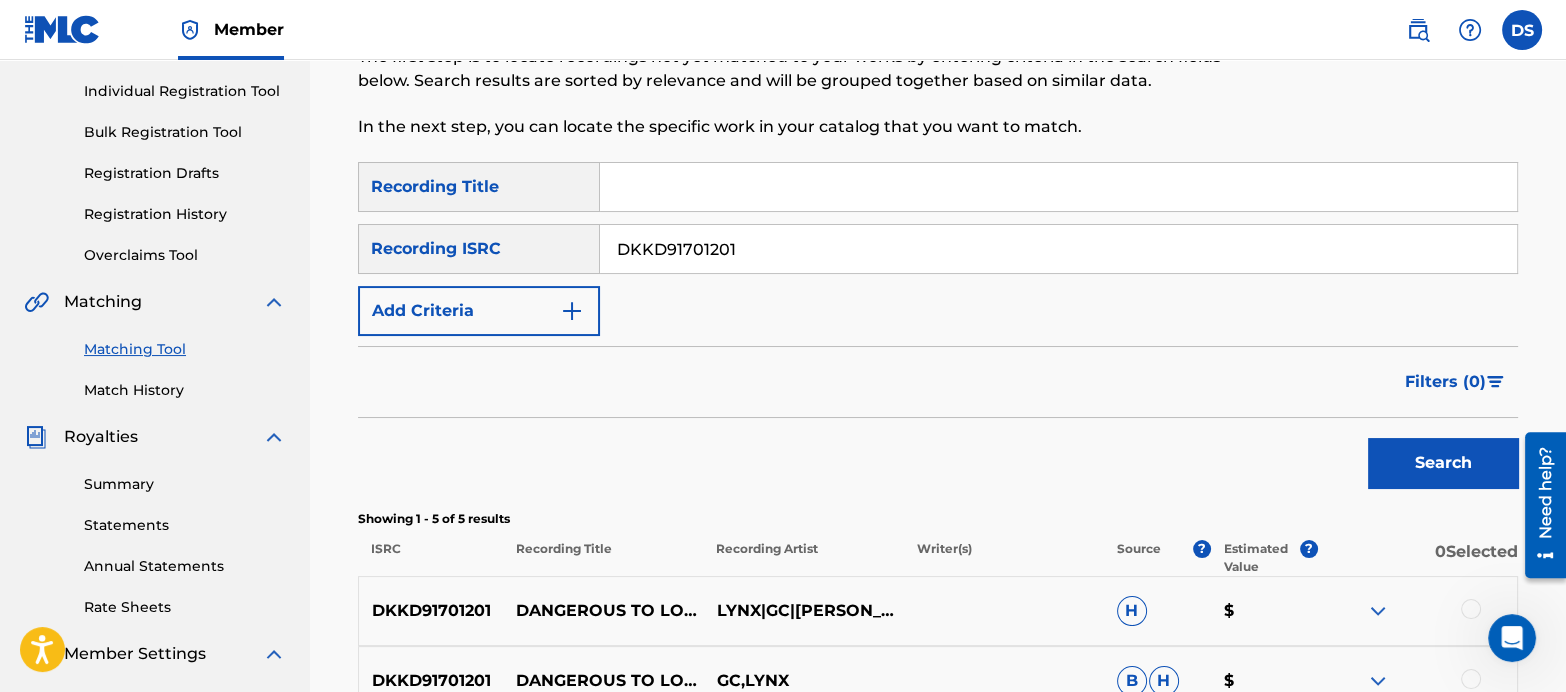 drag, startPoint x: 750, startPoint y: 234, endPoint x: 481, endPoint y: 216, distance: 269.60156 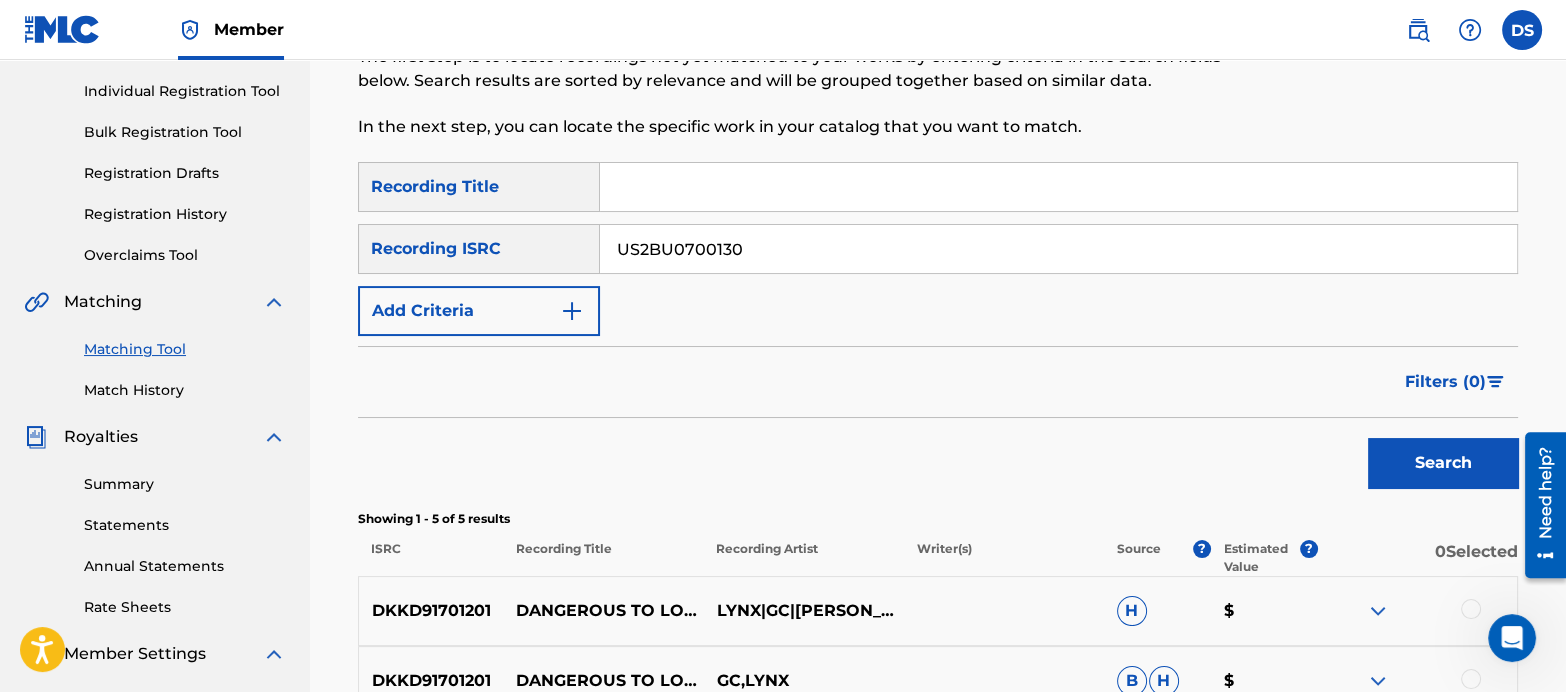 click on "Search" at bounding box center (1443, 463) 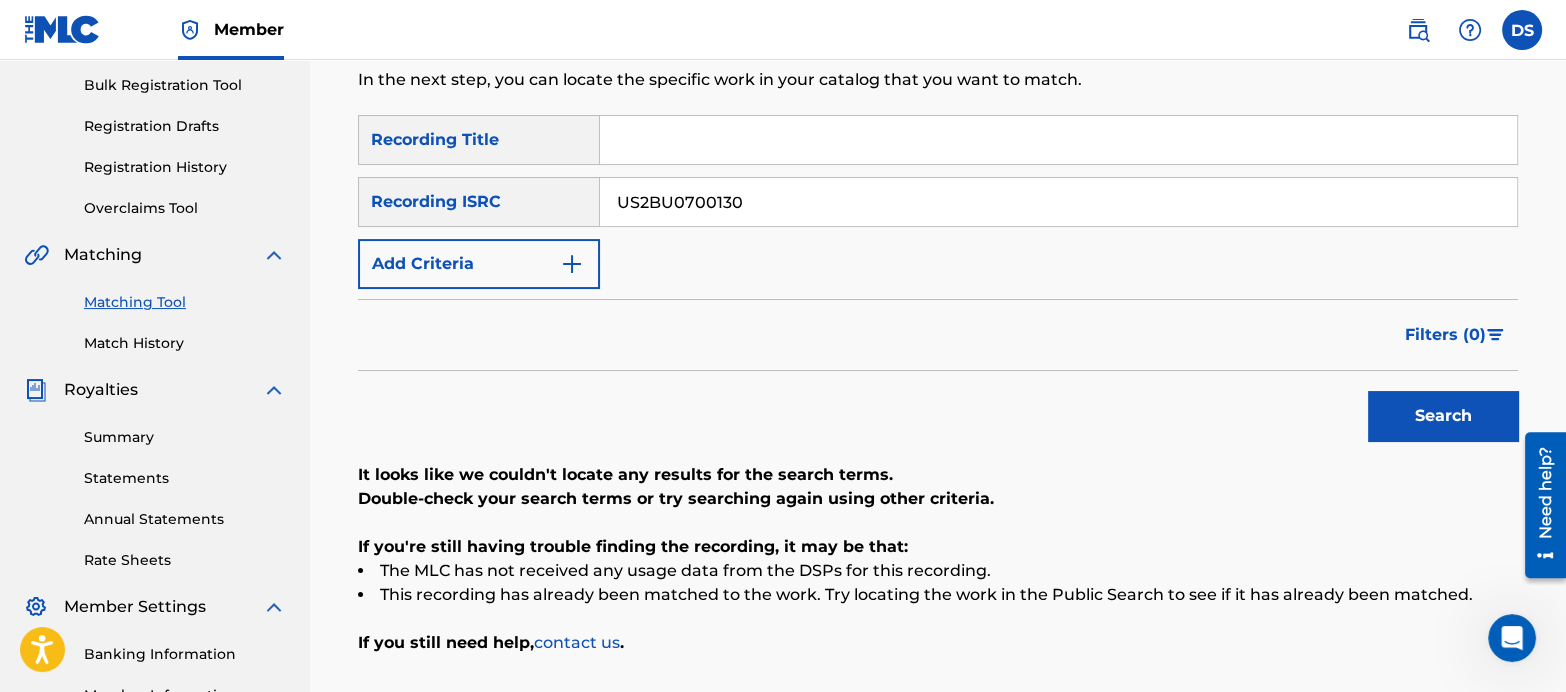 scroll, scrollTop: 287, scrollLeft: 0, axis: vertical 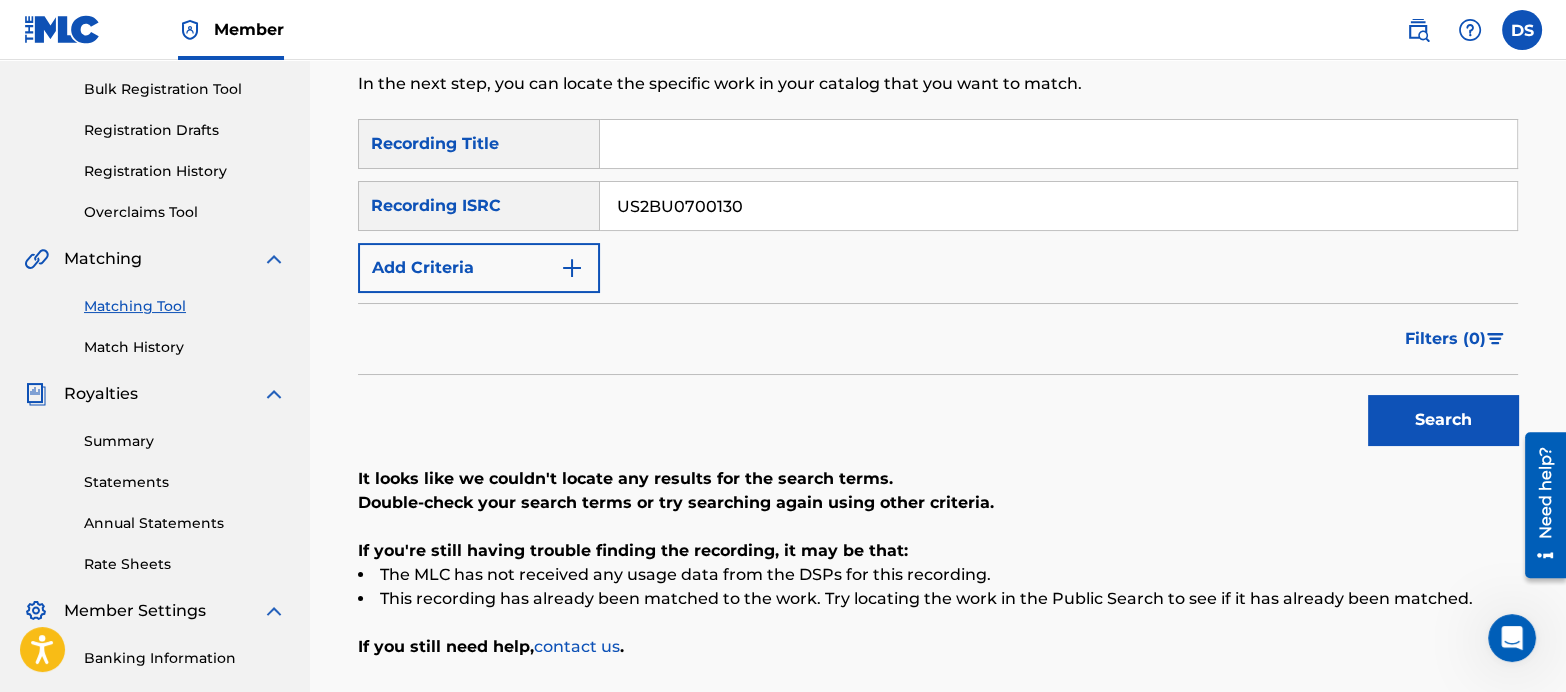 drag, startPoint x: 772, startPoint y: 207, endPoint x: 408, endPoint y: 168, distance: 366.0833 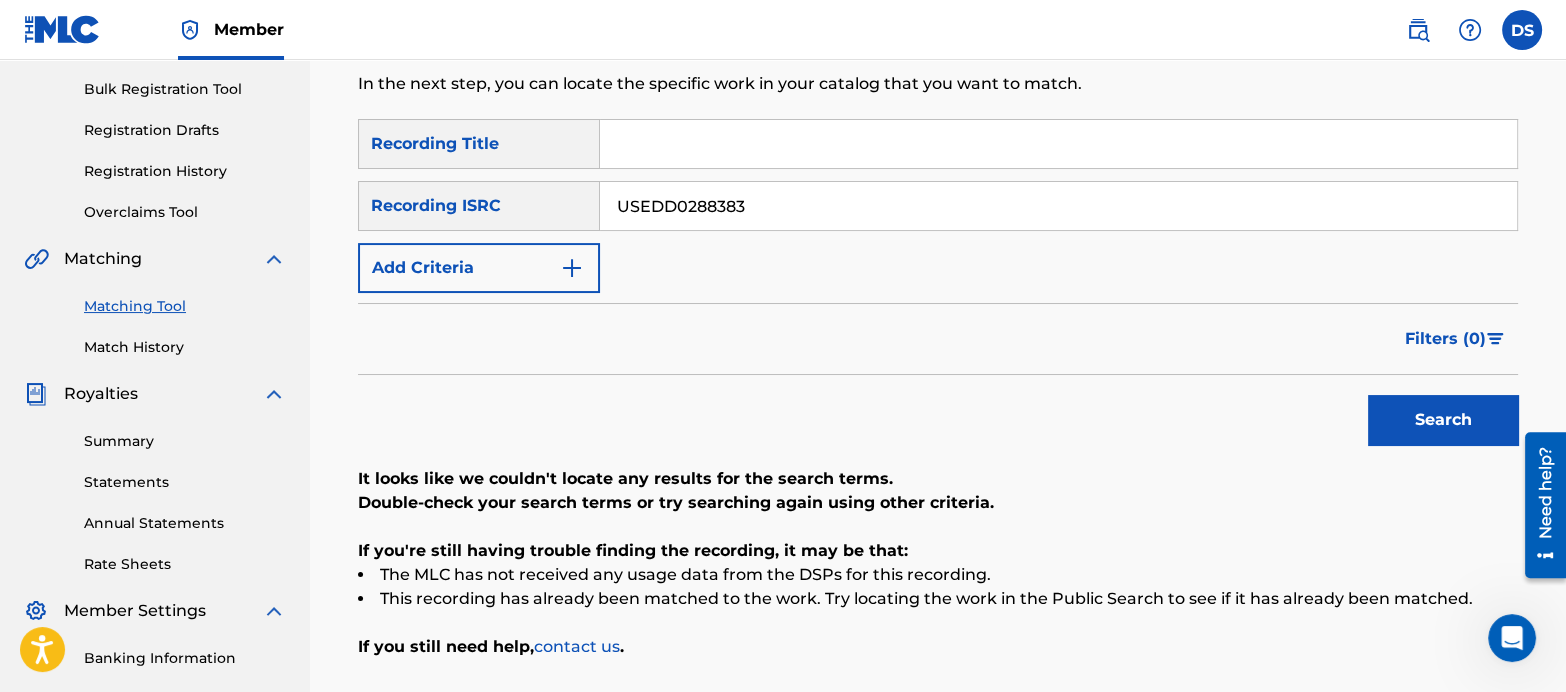 click on "Search" at bounding box center (1443, 420) 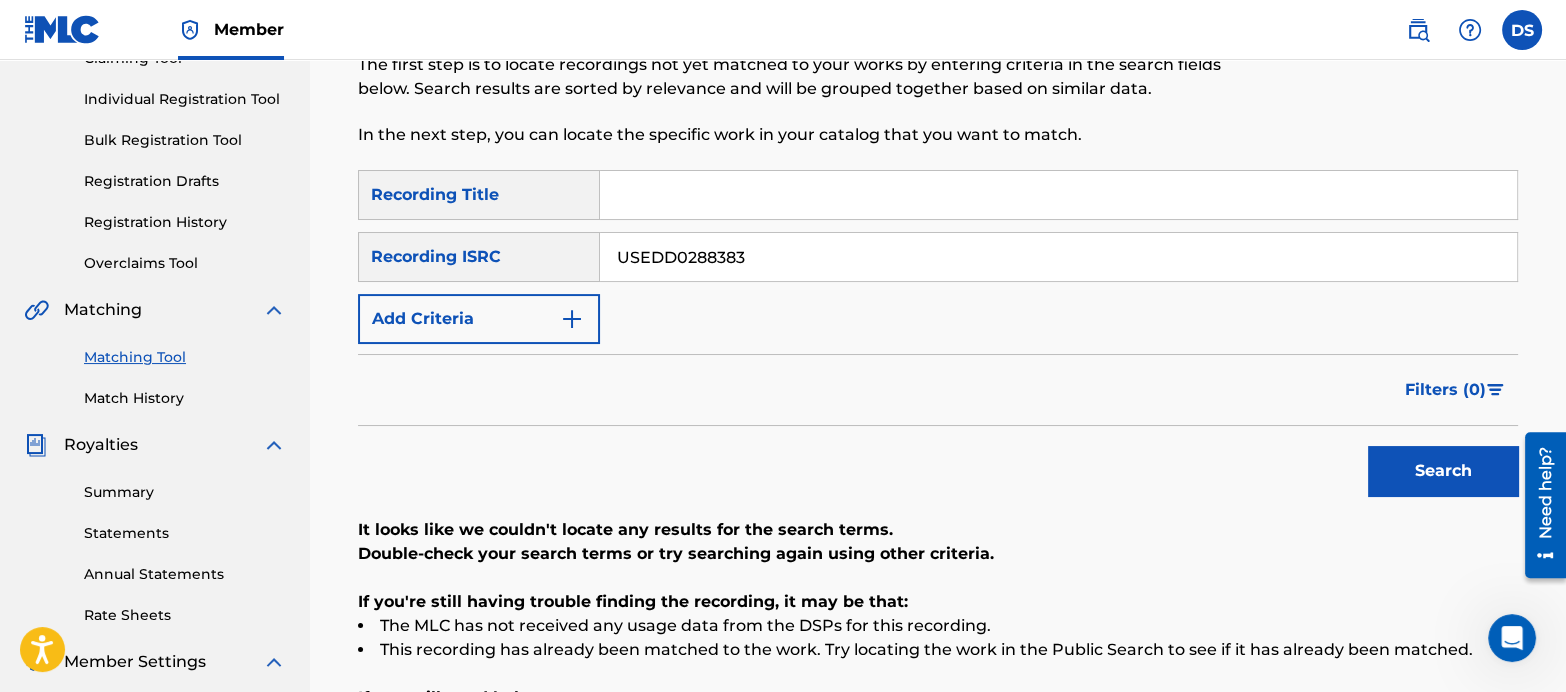 scroll, scrollTop: 229, scrollLeft: 0, axis: vertical 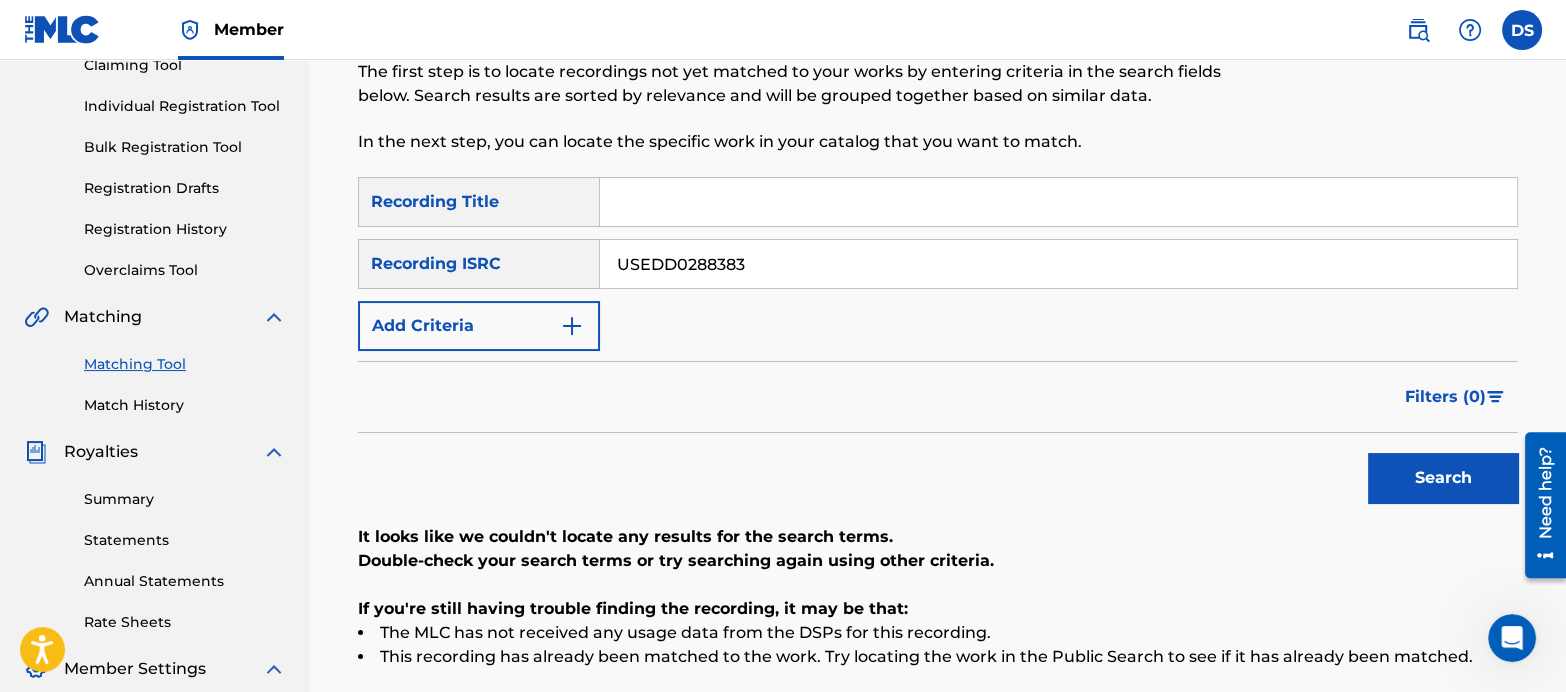 drag, startPoint x: 761, startPoint y: 252, endPoint x: 549, endPoint y: 236, distance: 212.60292 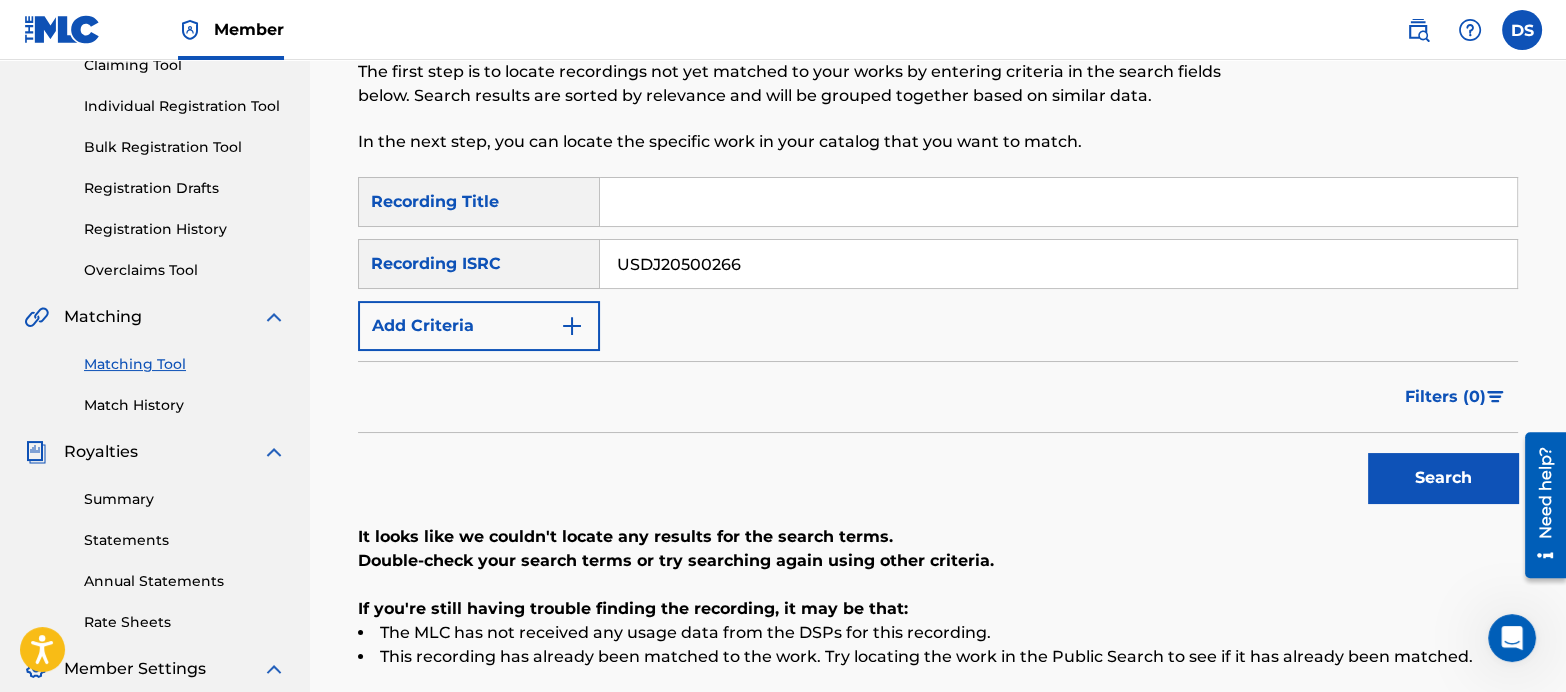 click on "Search" at bounding box center [1443, 478] 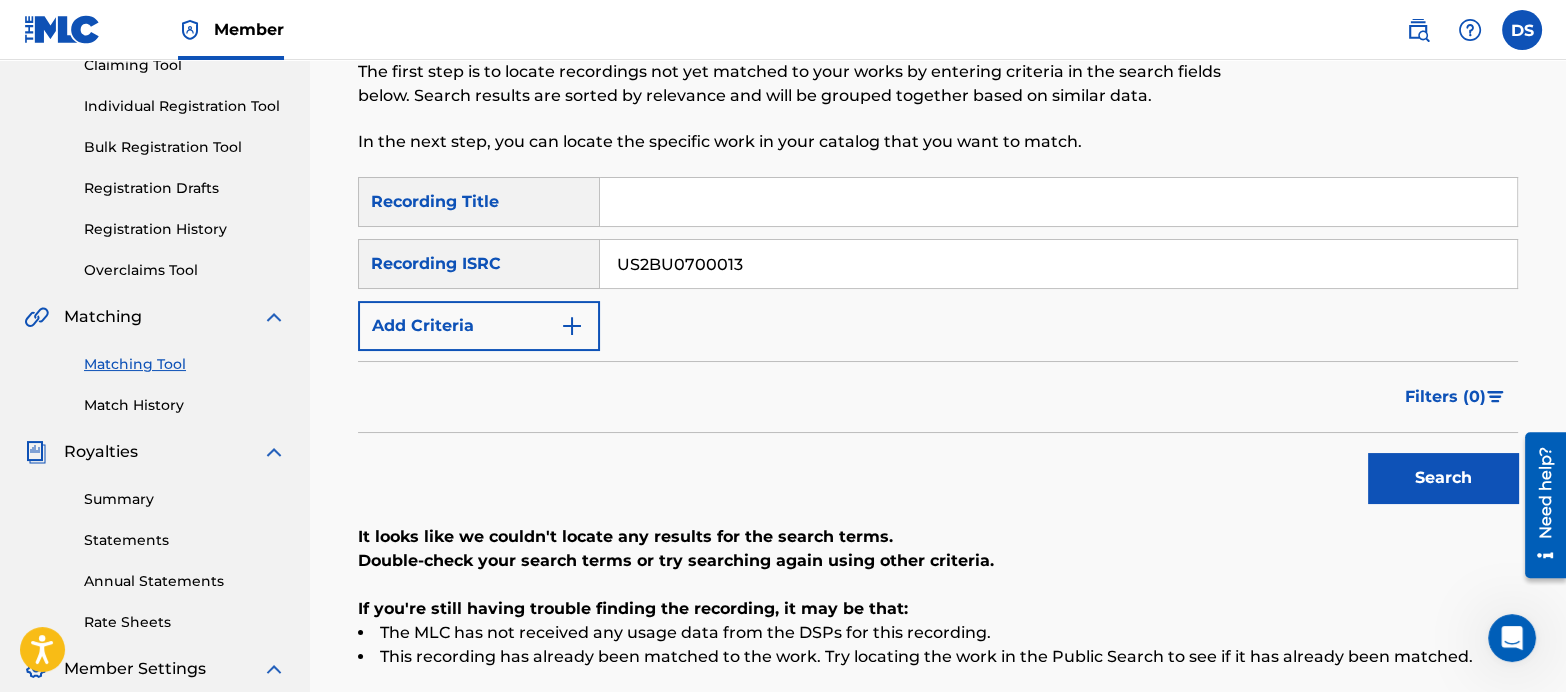 click on "Search" at bounding box center (1443, 478) 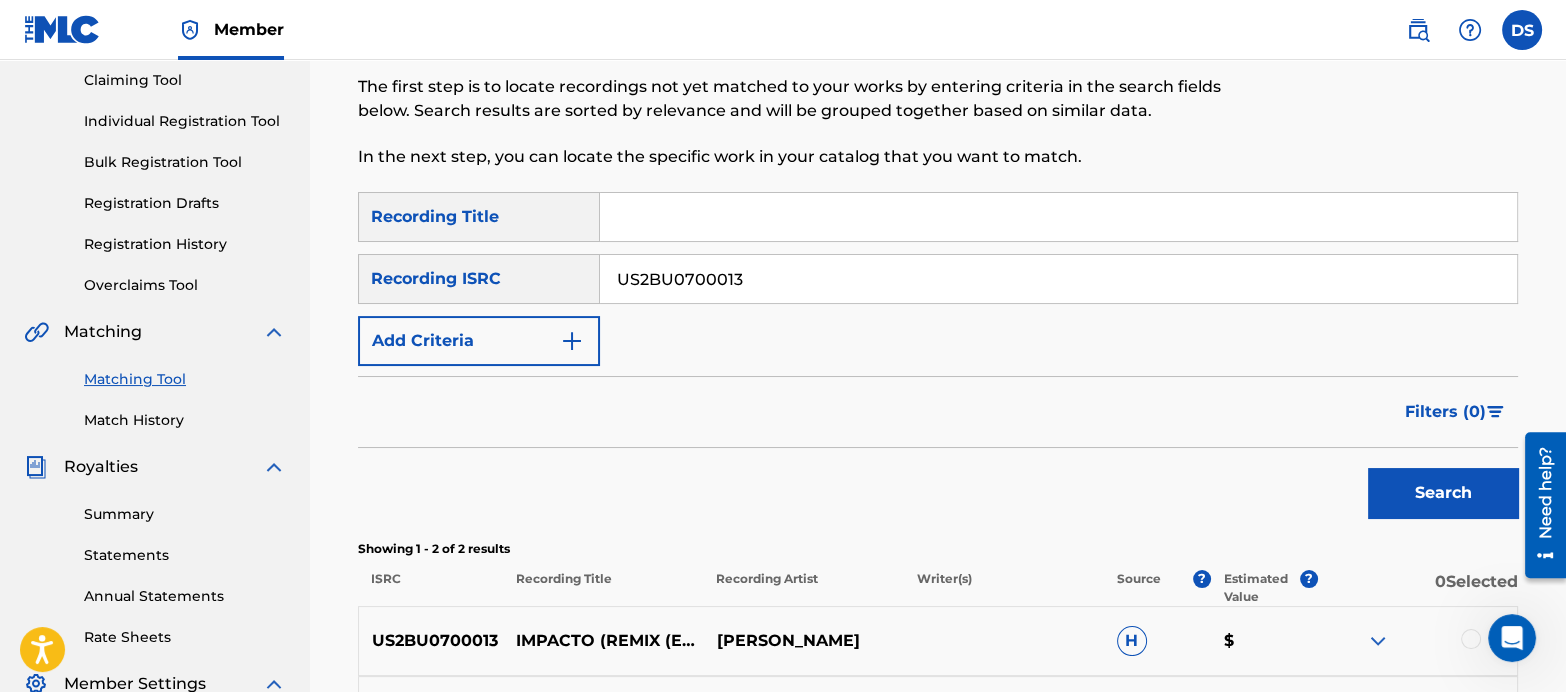 scroll, scrollTop: 212, scrollLeft: 0, axis: vertical 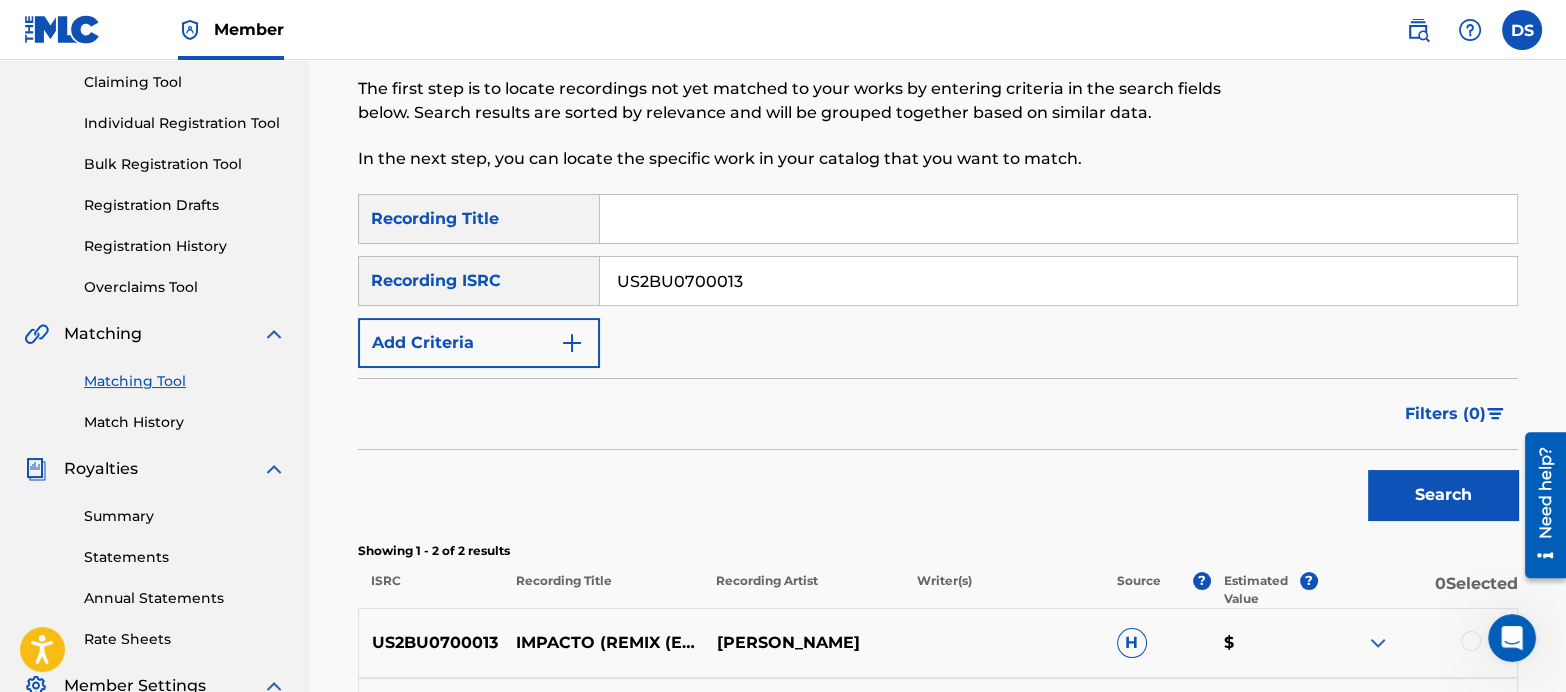 drag, startPoint x: 771, startPoint y: 277, endPoint x: 512, endPoint y: 257, distance: 259.77106 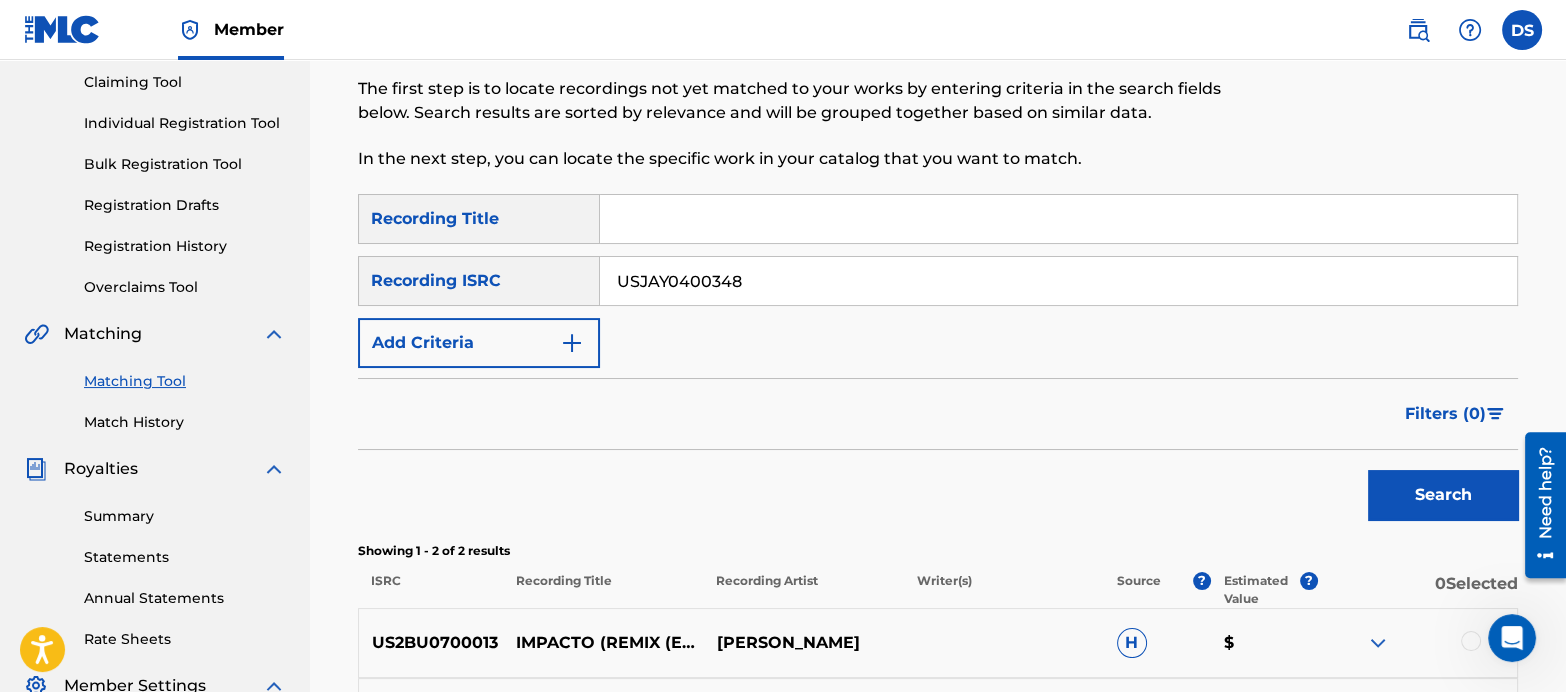 type on "USJAY0400348" 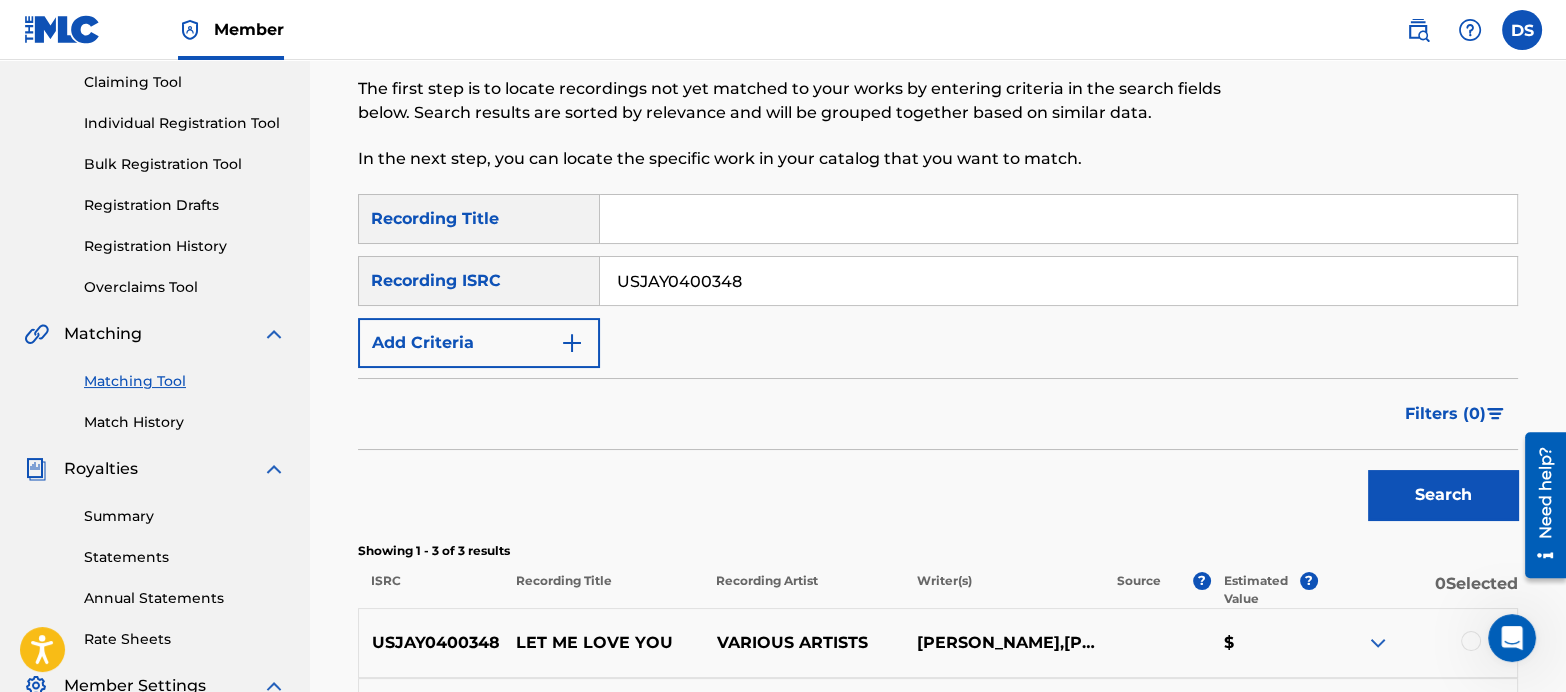 scroll, scrollTop: 547, scrollLeft: 0, axis: vertical 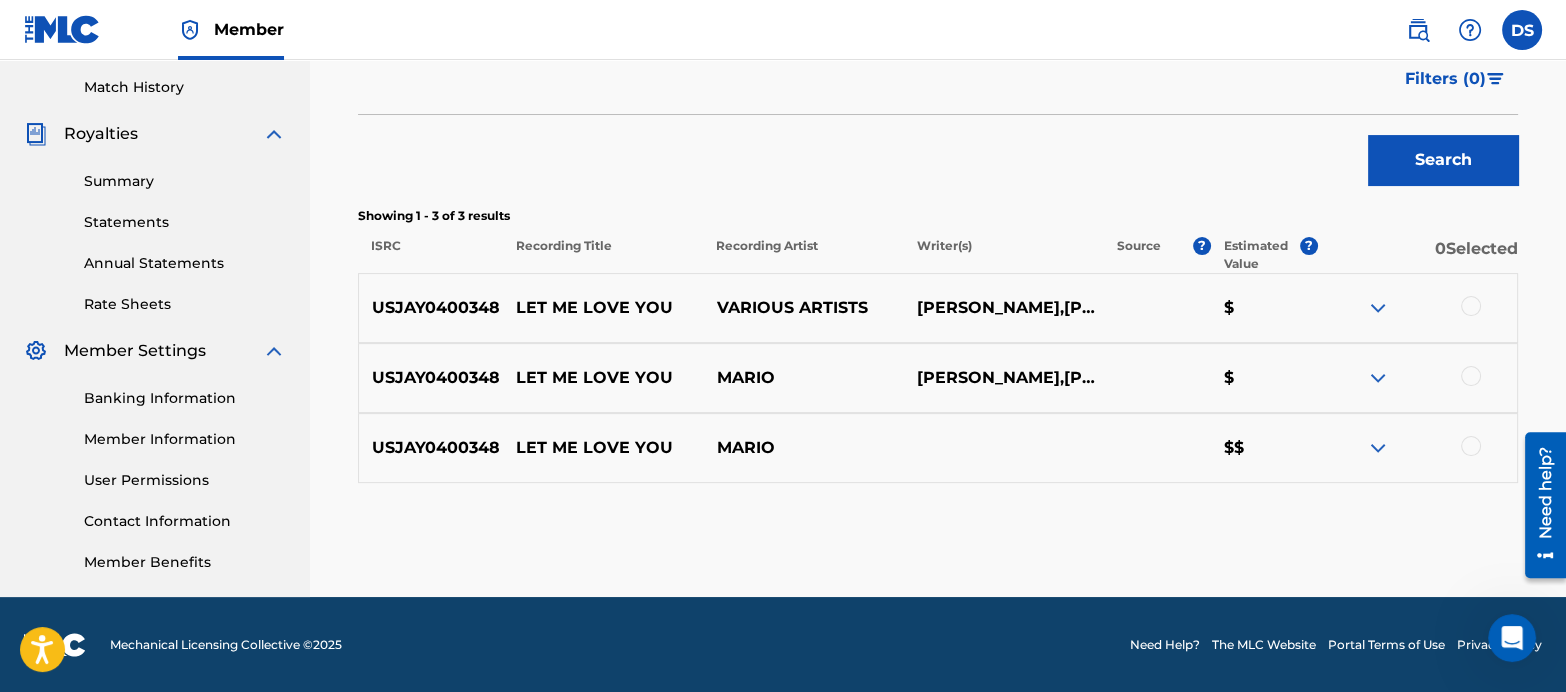 click at bounding box center (1471, 306) 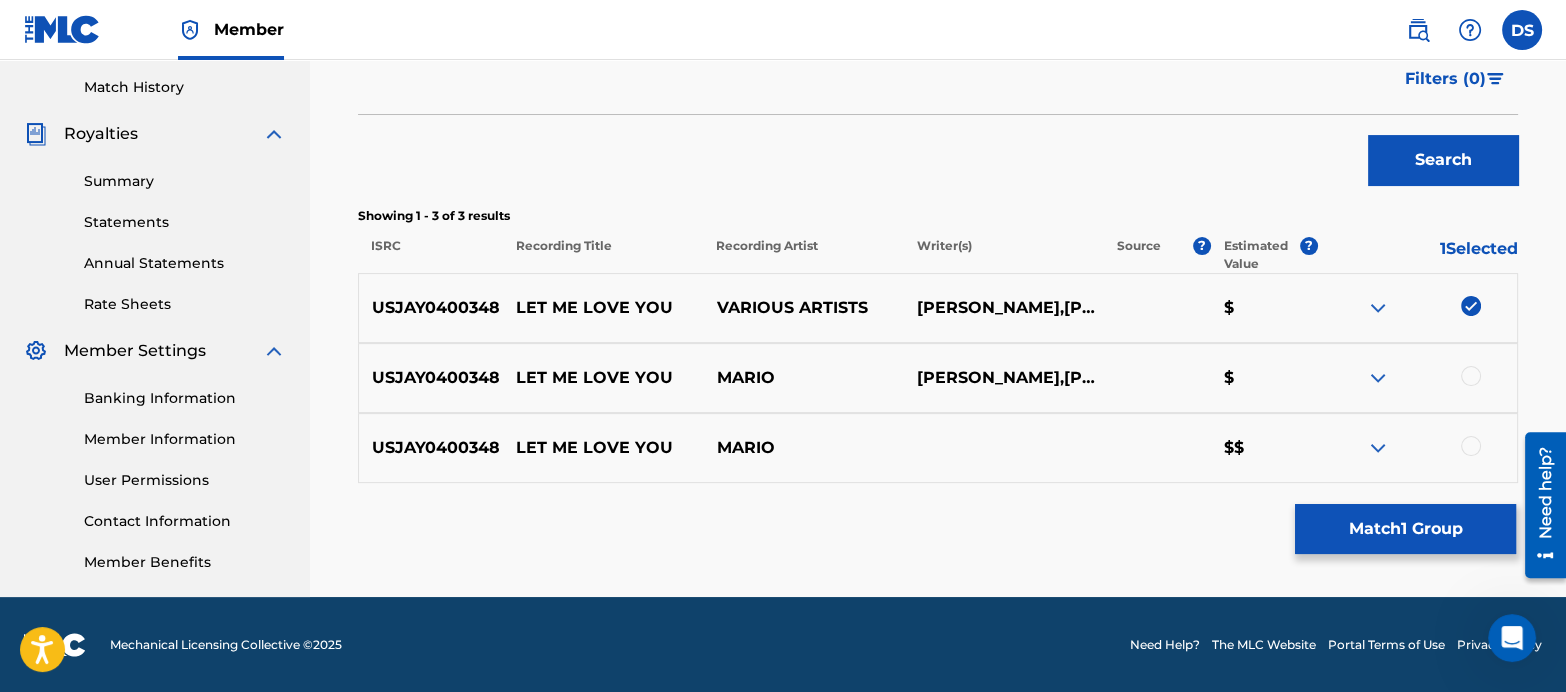 click at bounding box center (1471, 376) 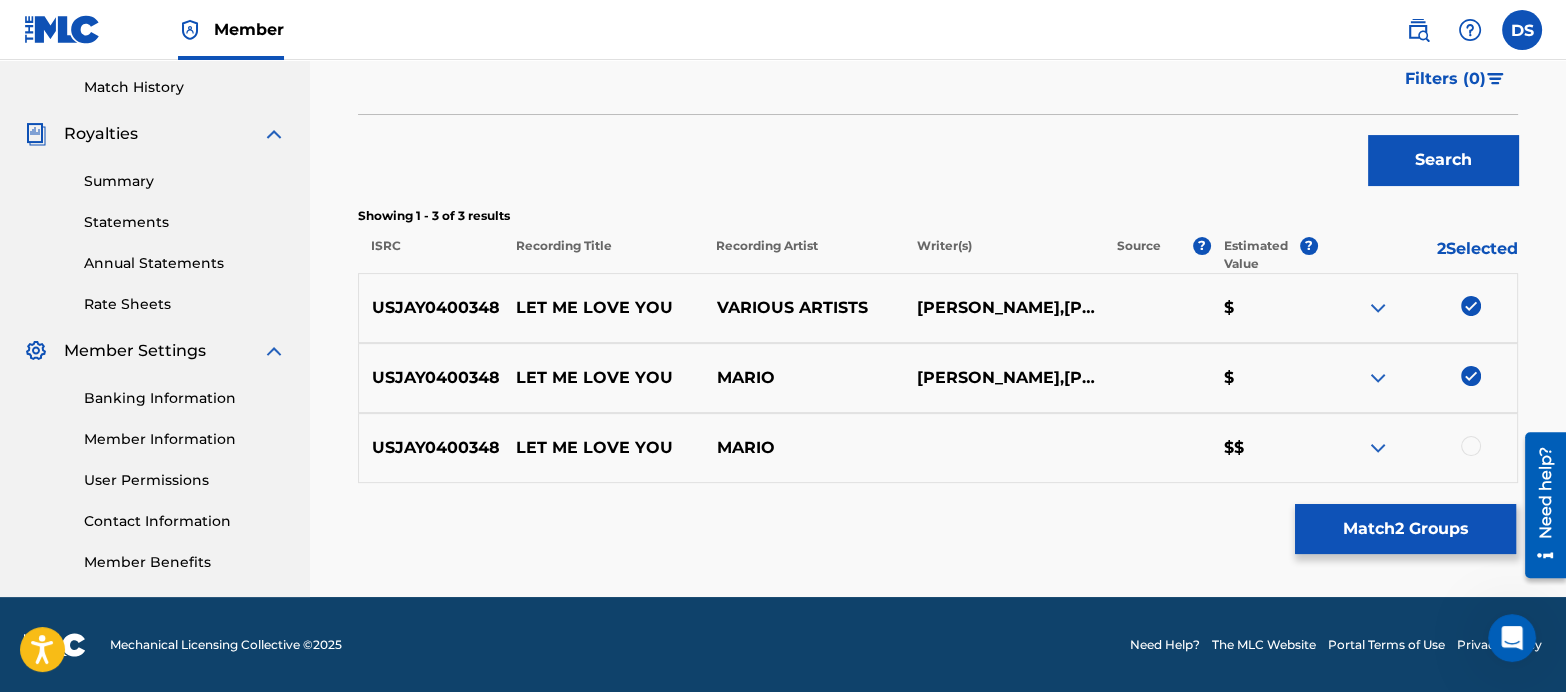 click at bounding box center (1417, 448) 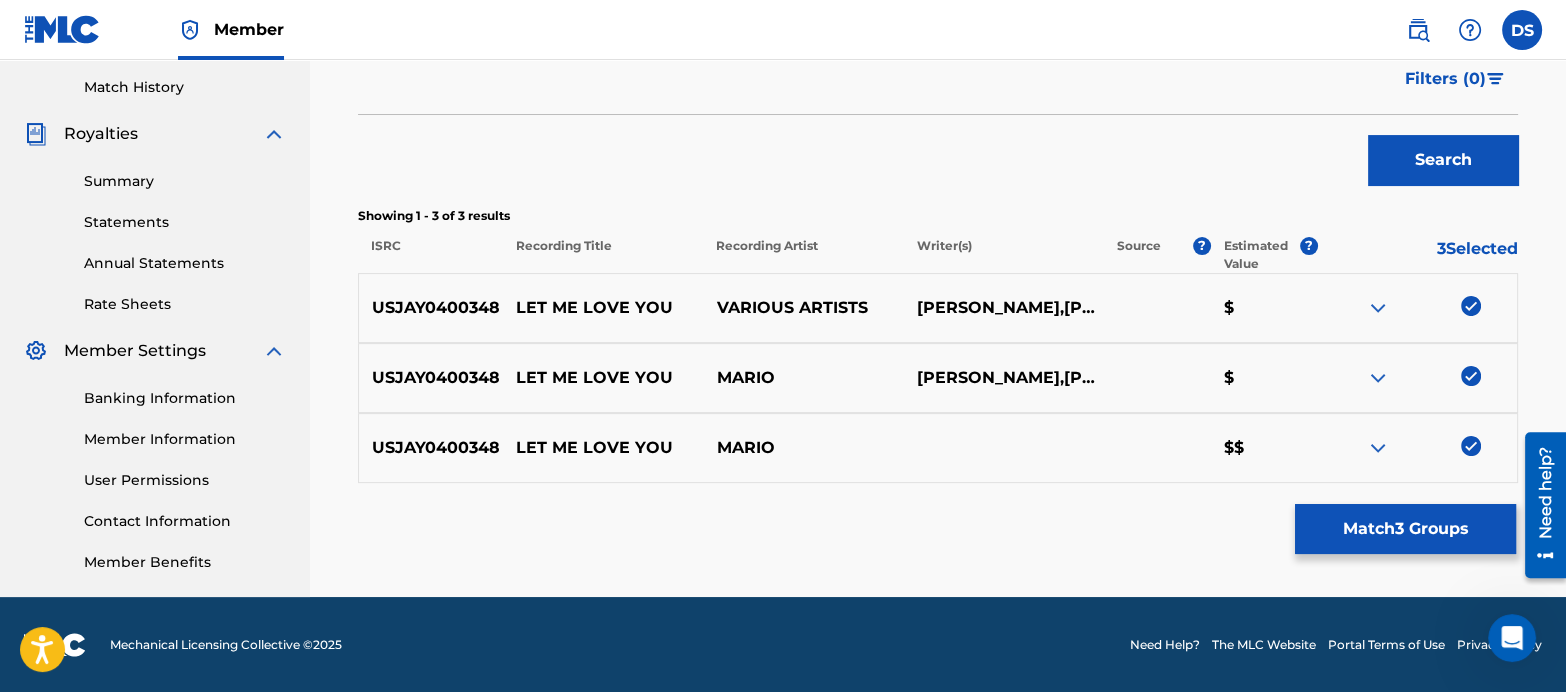 click on "Match  3 Groups" at bounding box center [1405, 529] 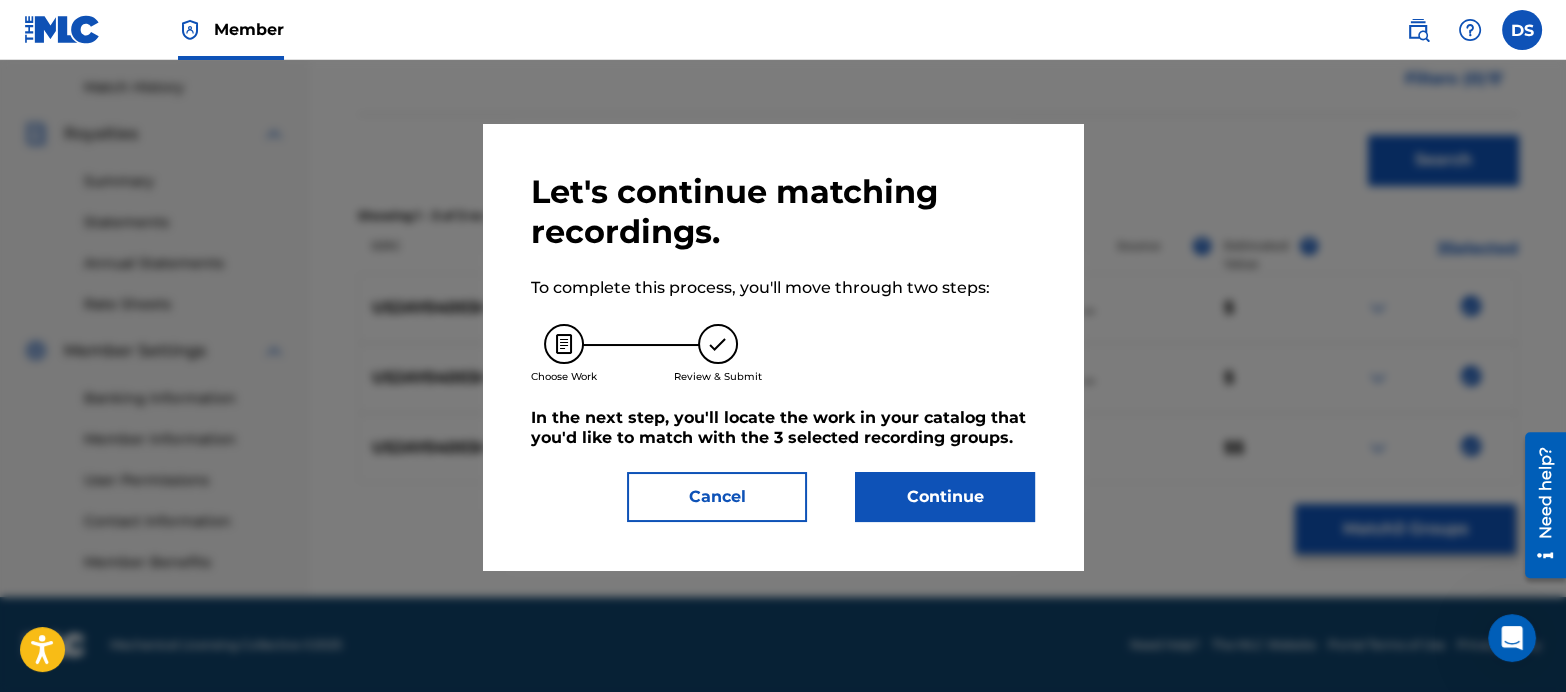 click on "Continue" at bounding box center [945, 497] 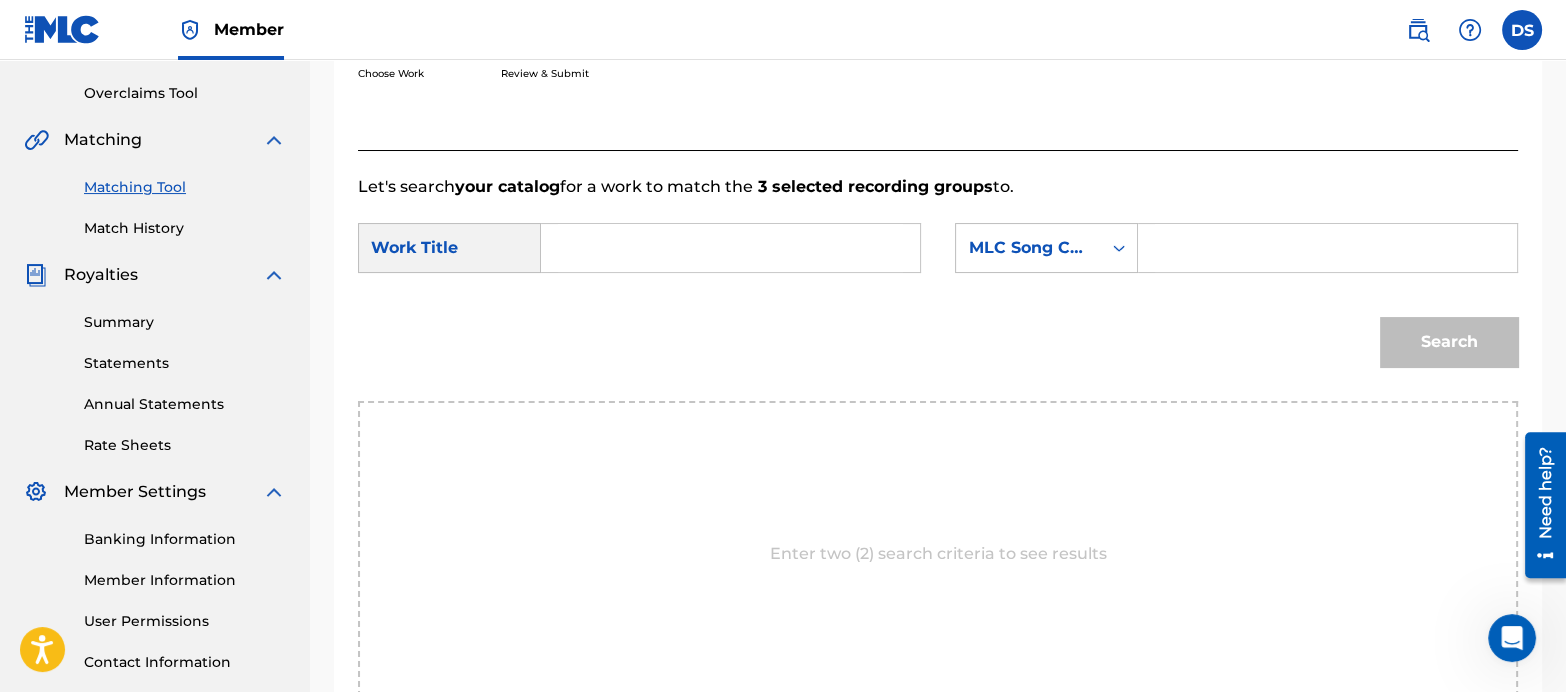 scroll, scrollTop: 402, scrollLeft: 0, axis: vertical 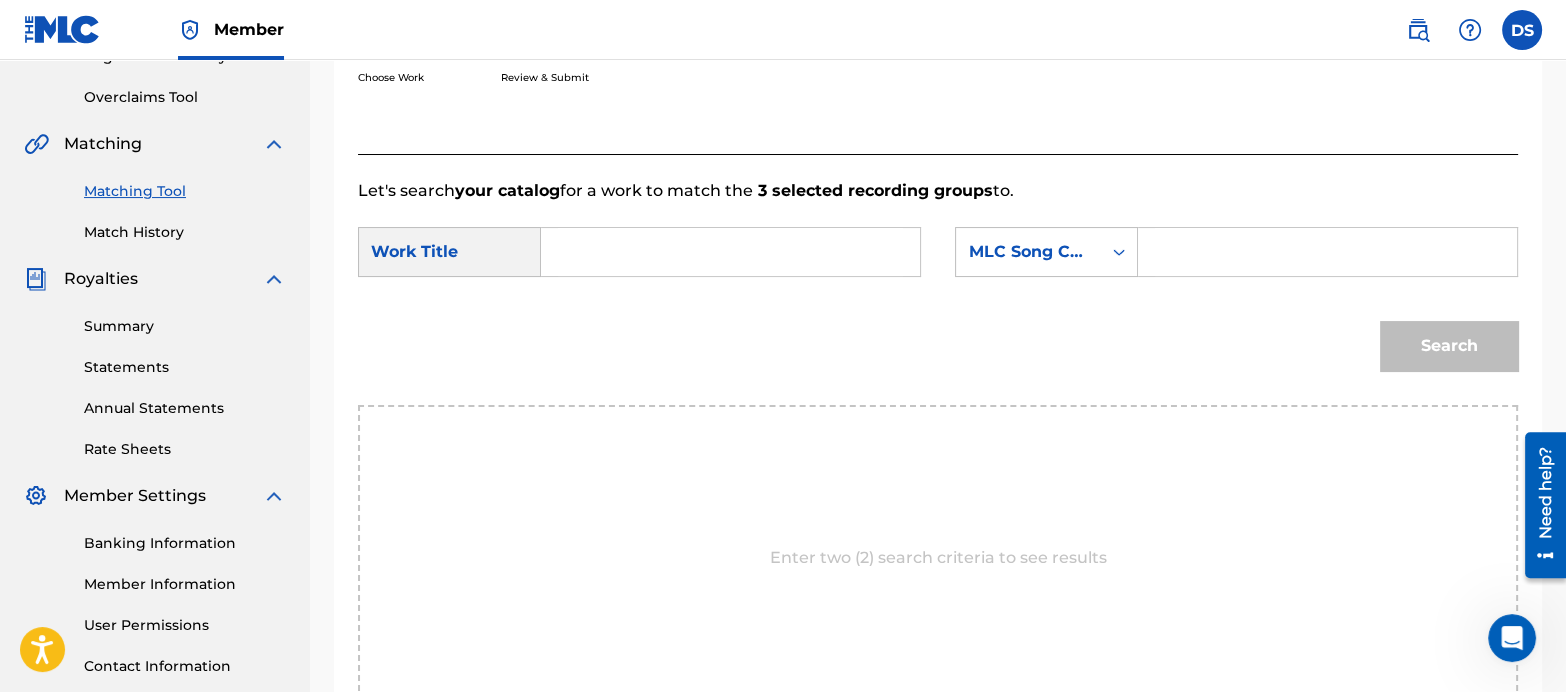 click at bounding box center [730, 252] 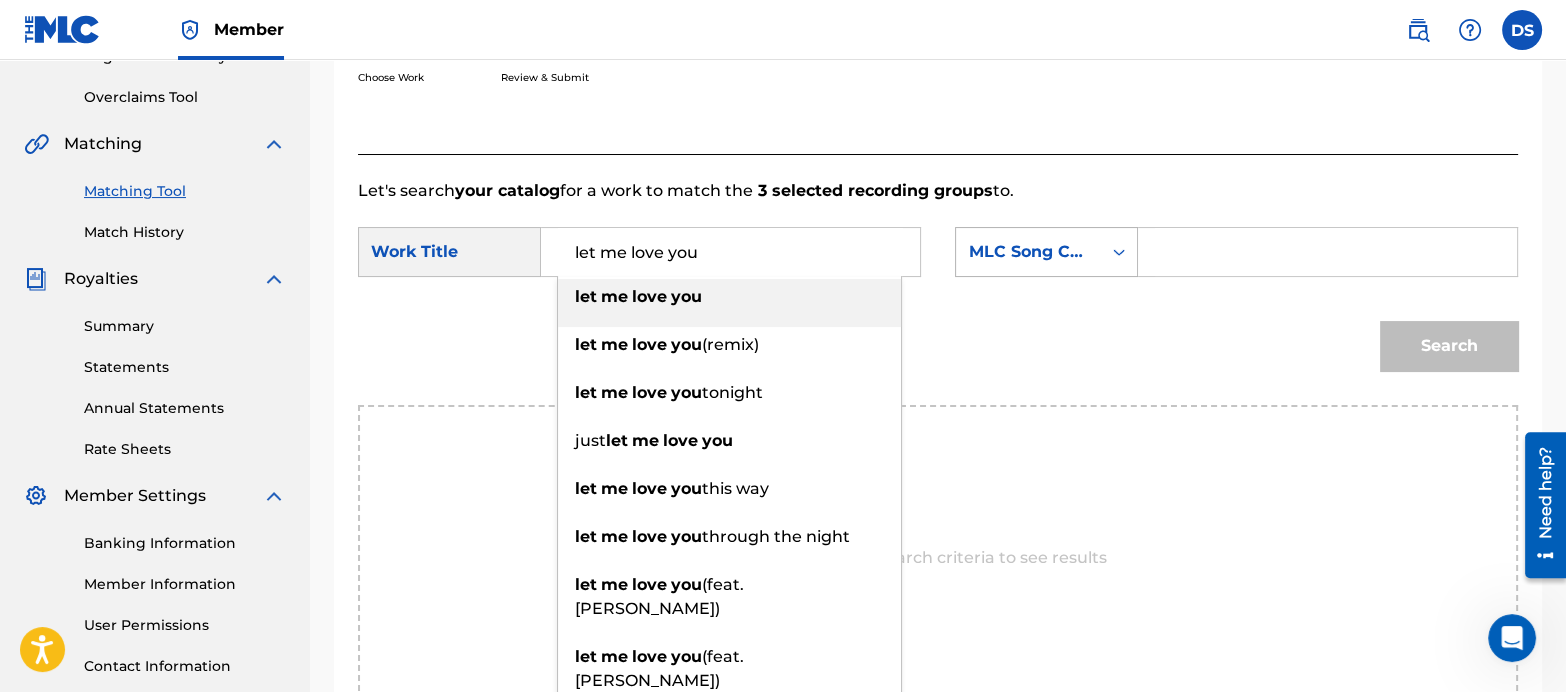 type on "let me love you" 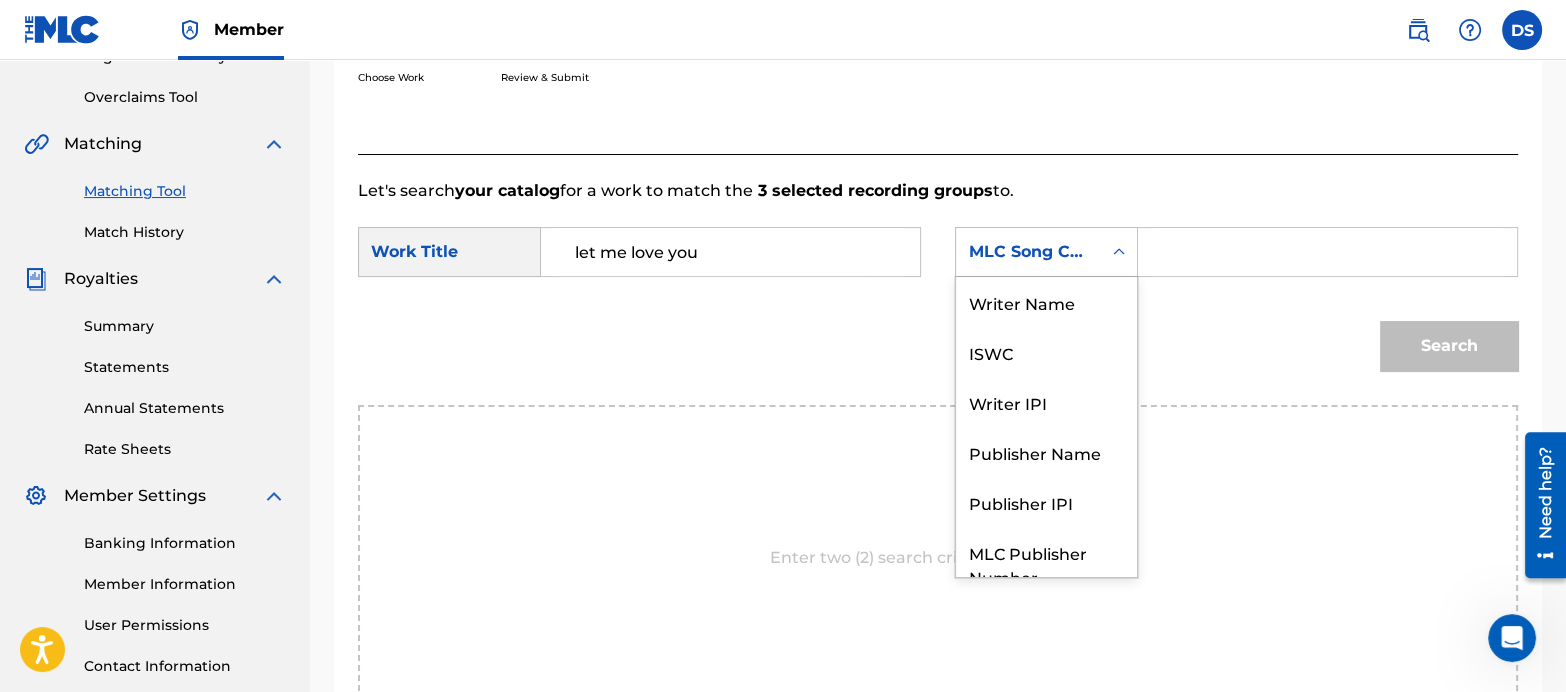 click on "MLC Song Code" at bounding box center [1028, 252] 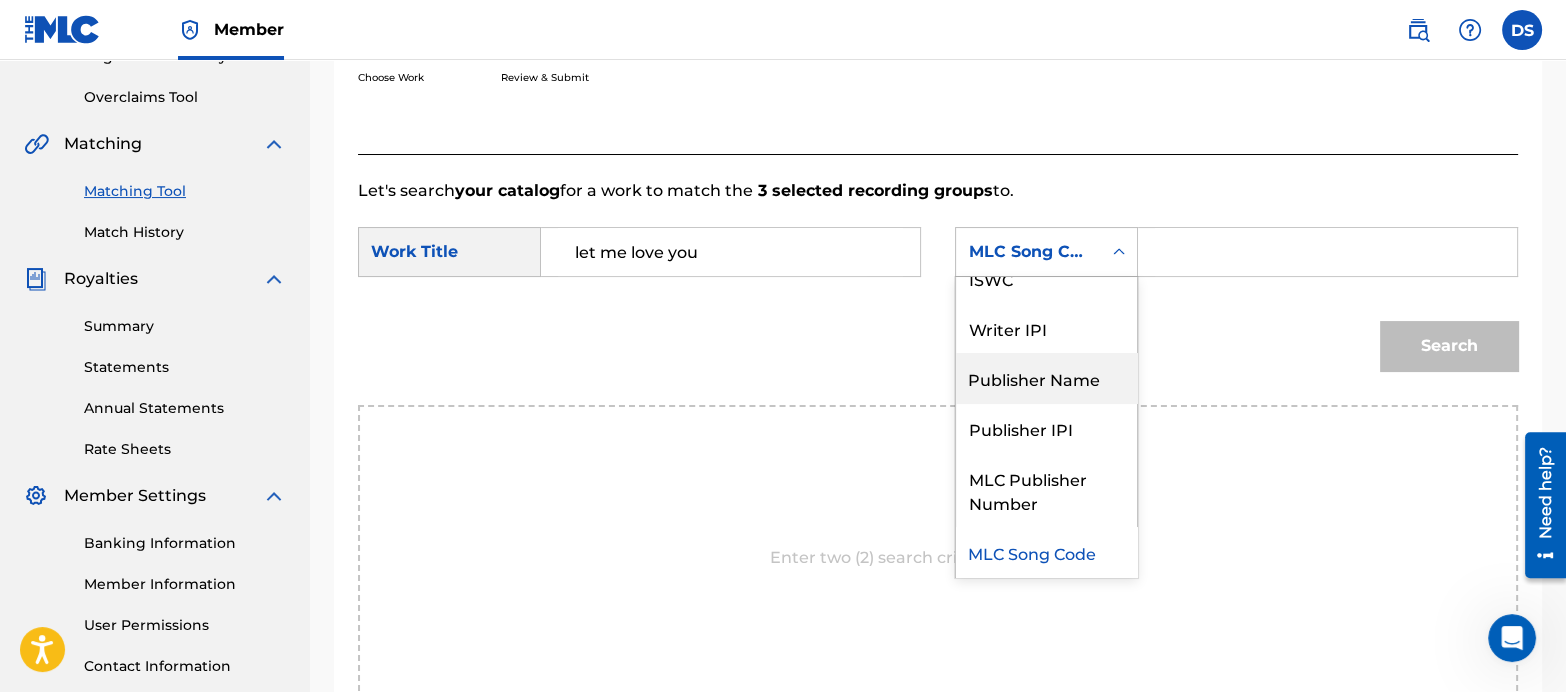 scroll, scrollTop: 0, scrollLeft: 0, axis: both 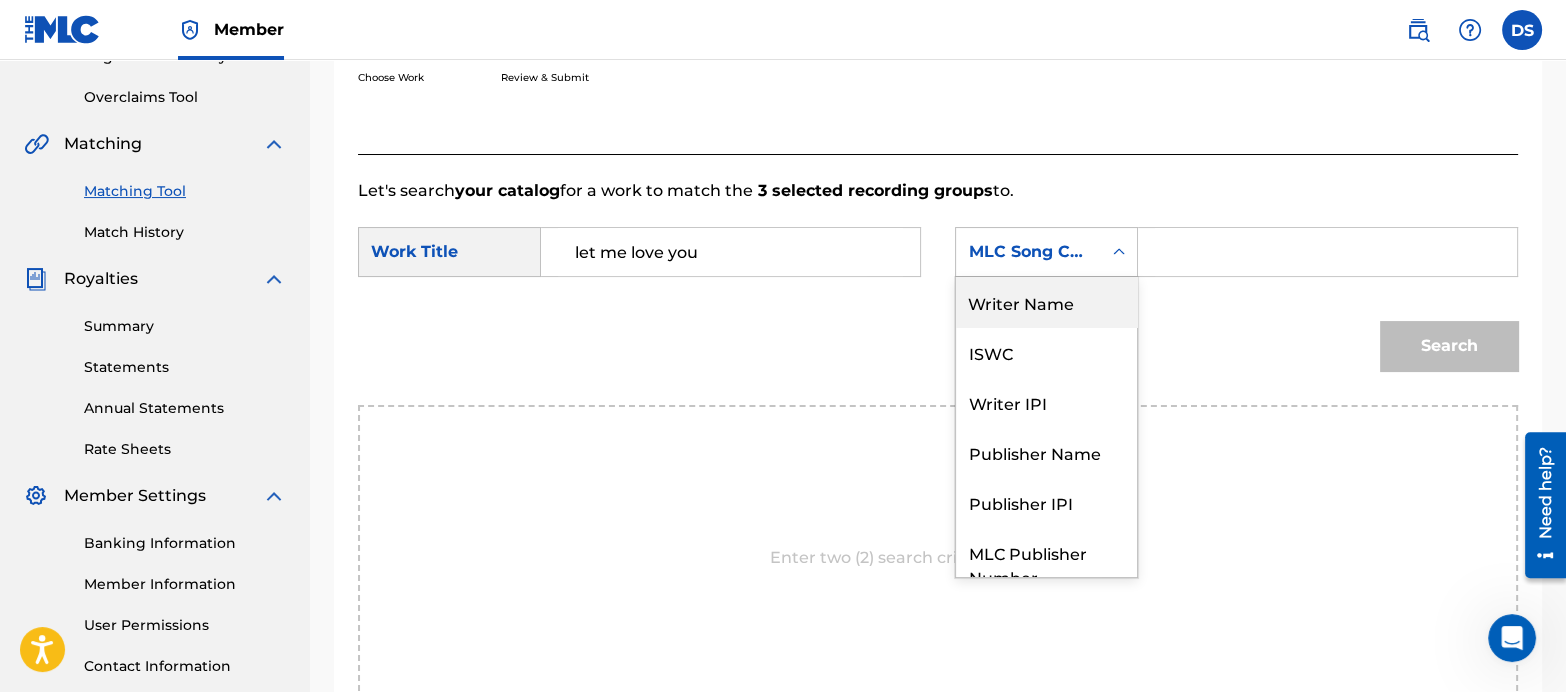 click on "MLC Song Code" at bounding box center (1046, 252) 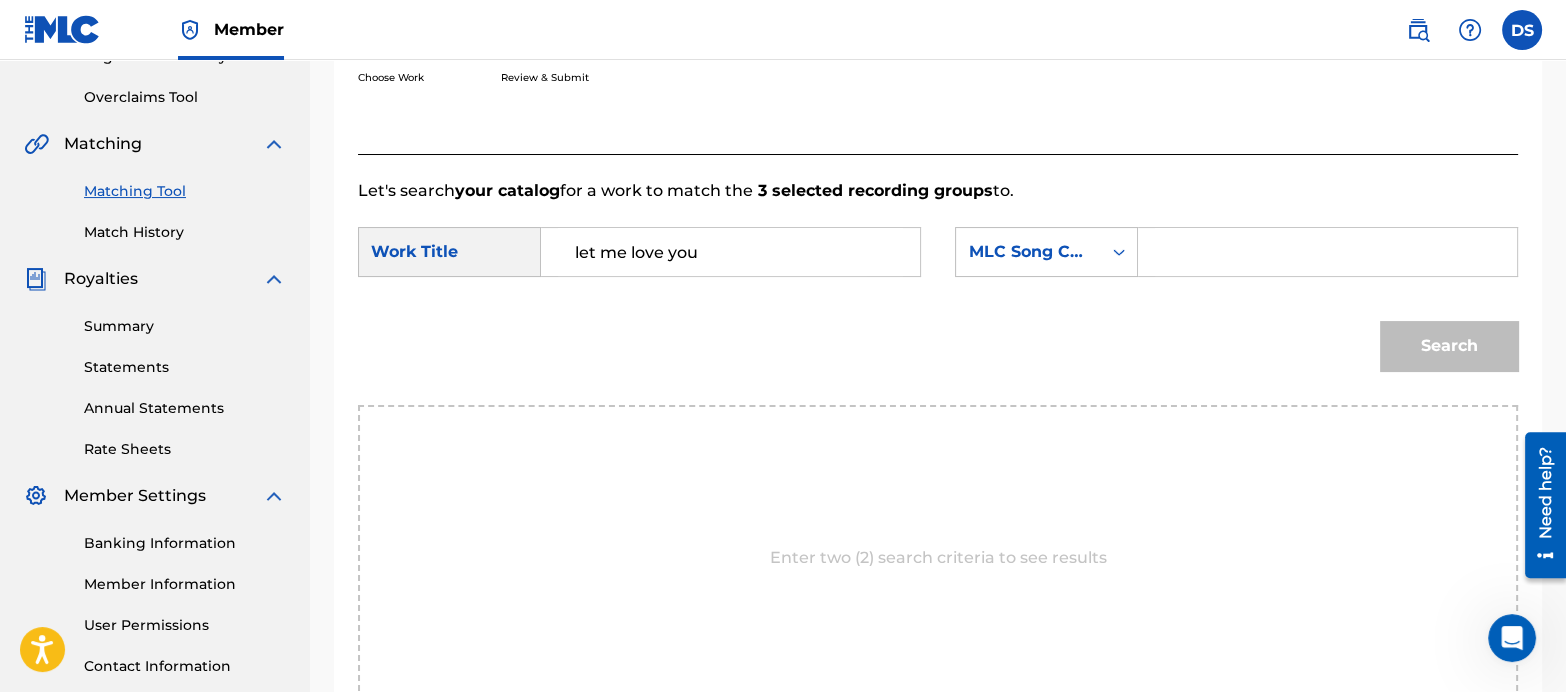 click at bounding box center [1327, 252] 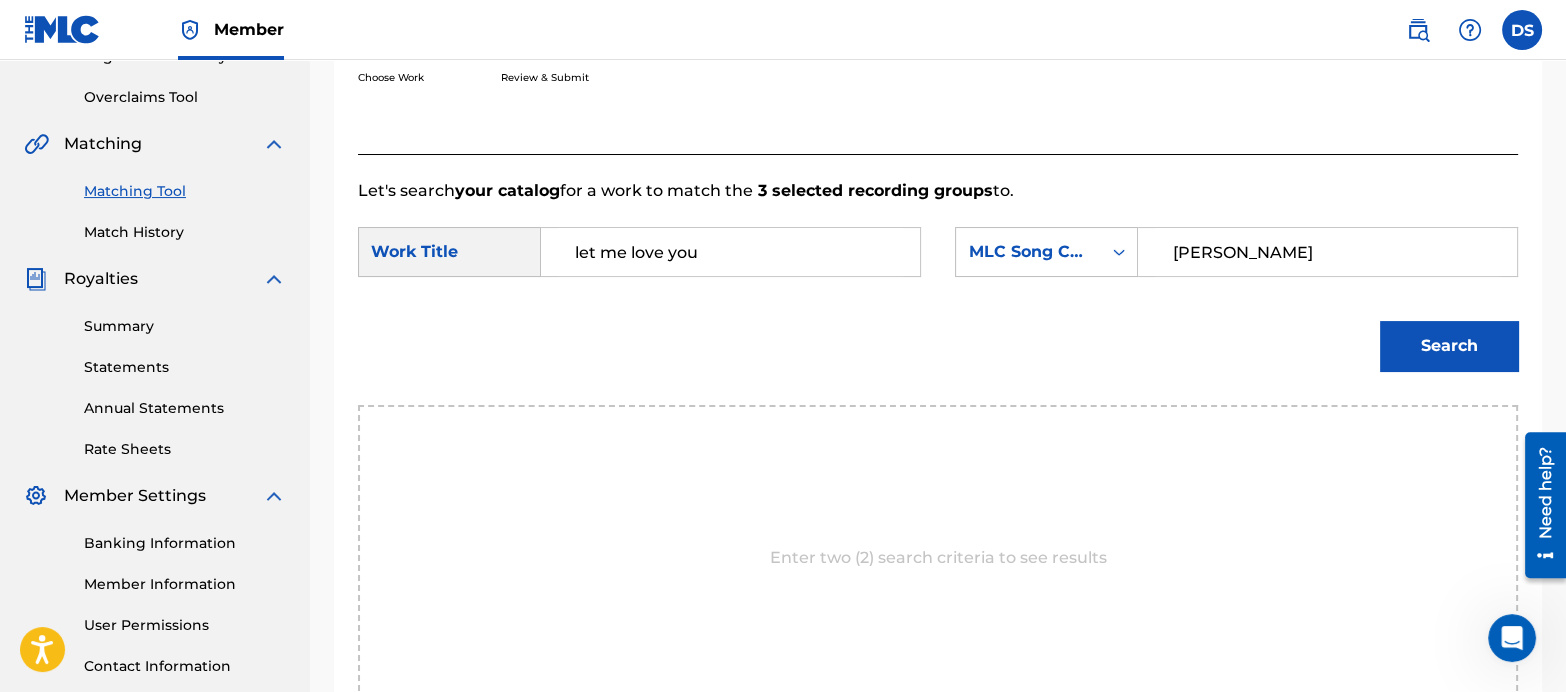 type on "[PERSON_NAME]" 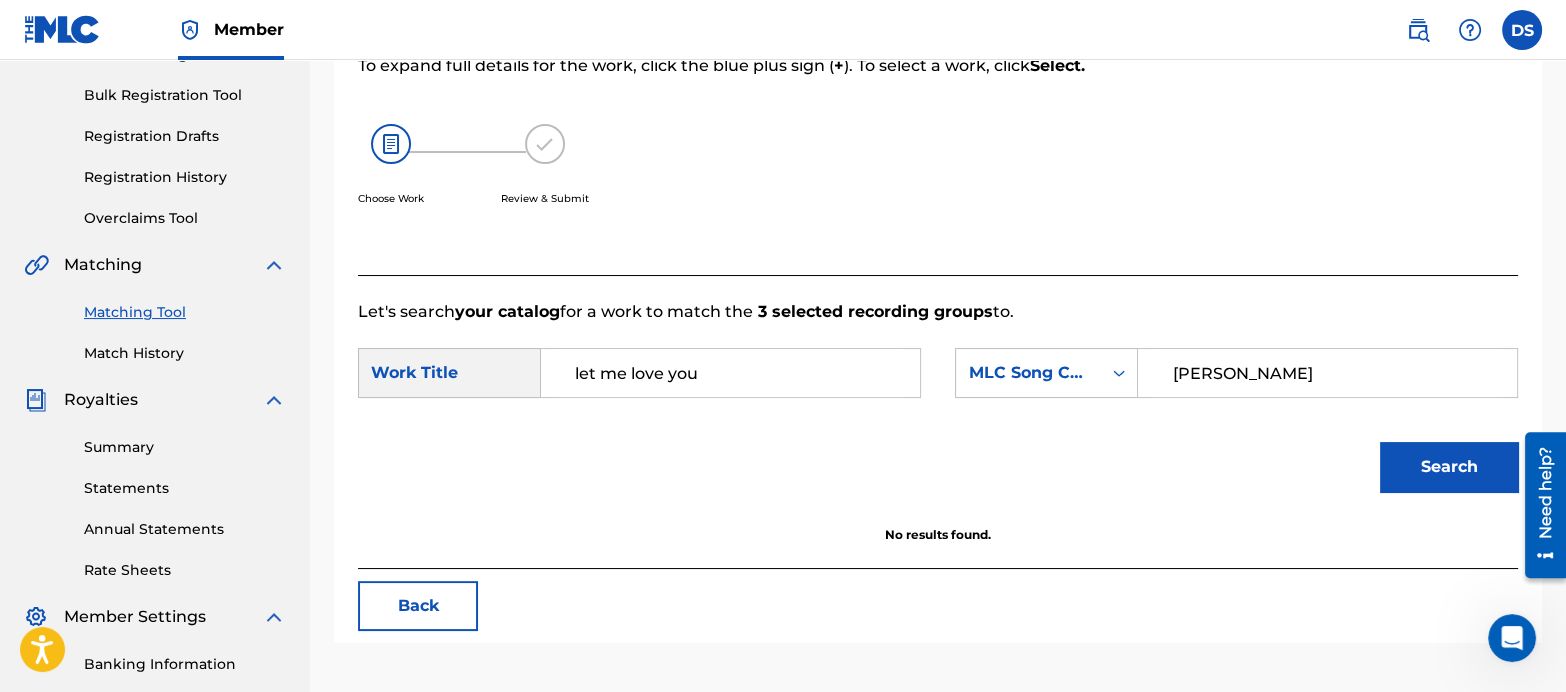 scroll, scrollTop: 272, scrollLeft: 0, axis: vertical 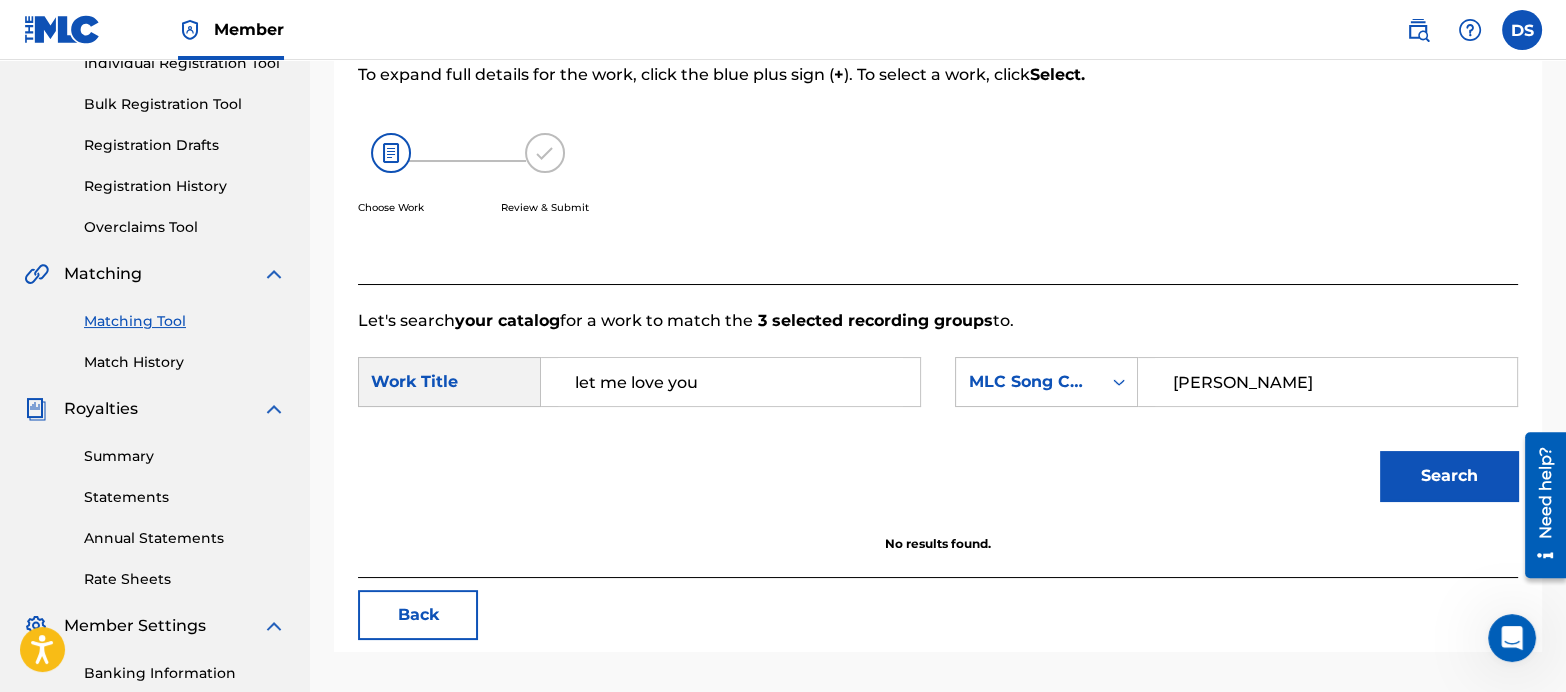 click on "Match History" at bounding box center [185, 362] 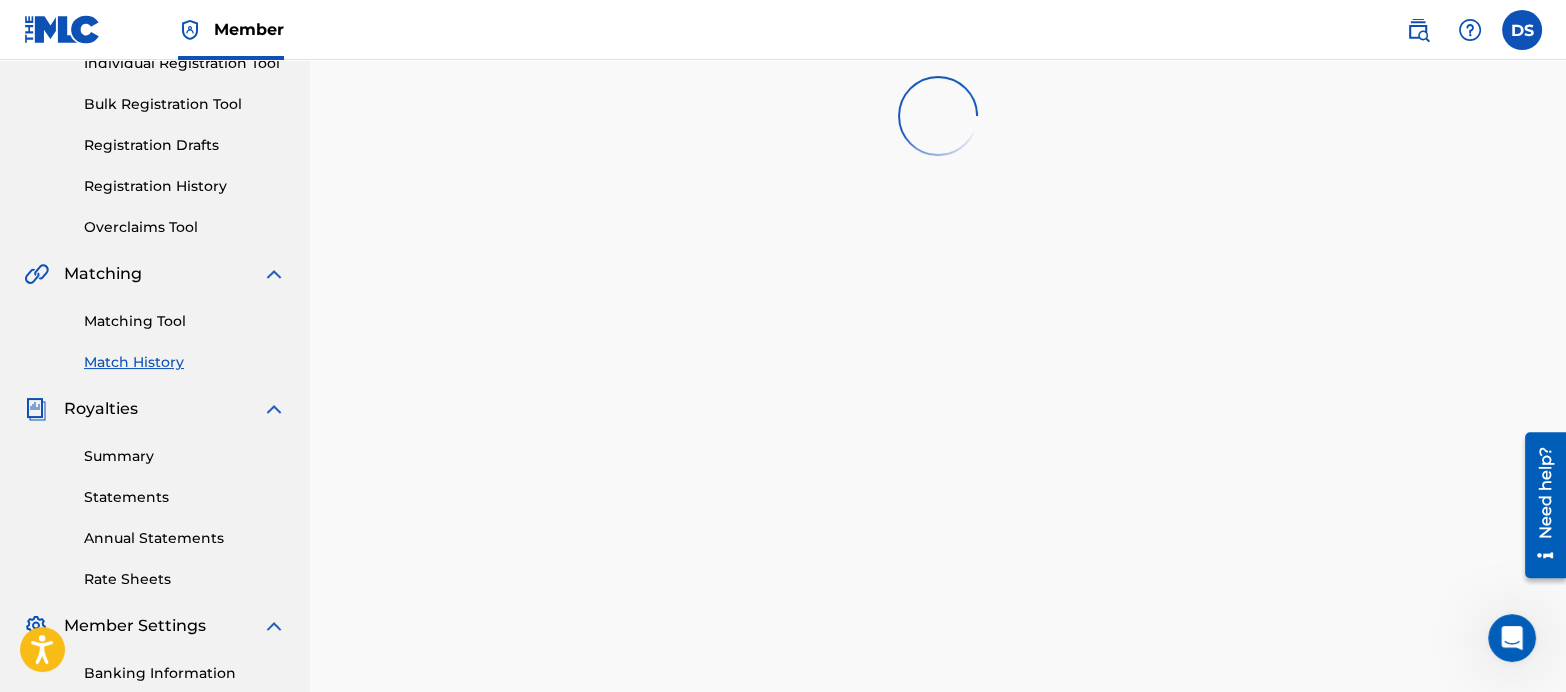scroll, scrollTop: 0, scrollLeft: 0, axis: both 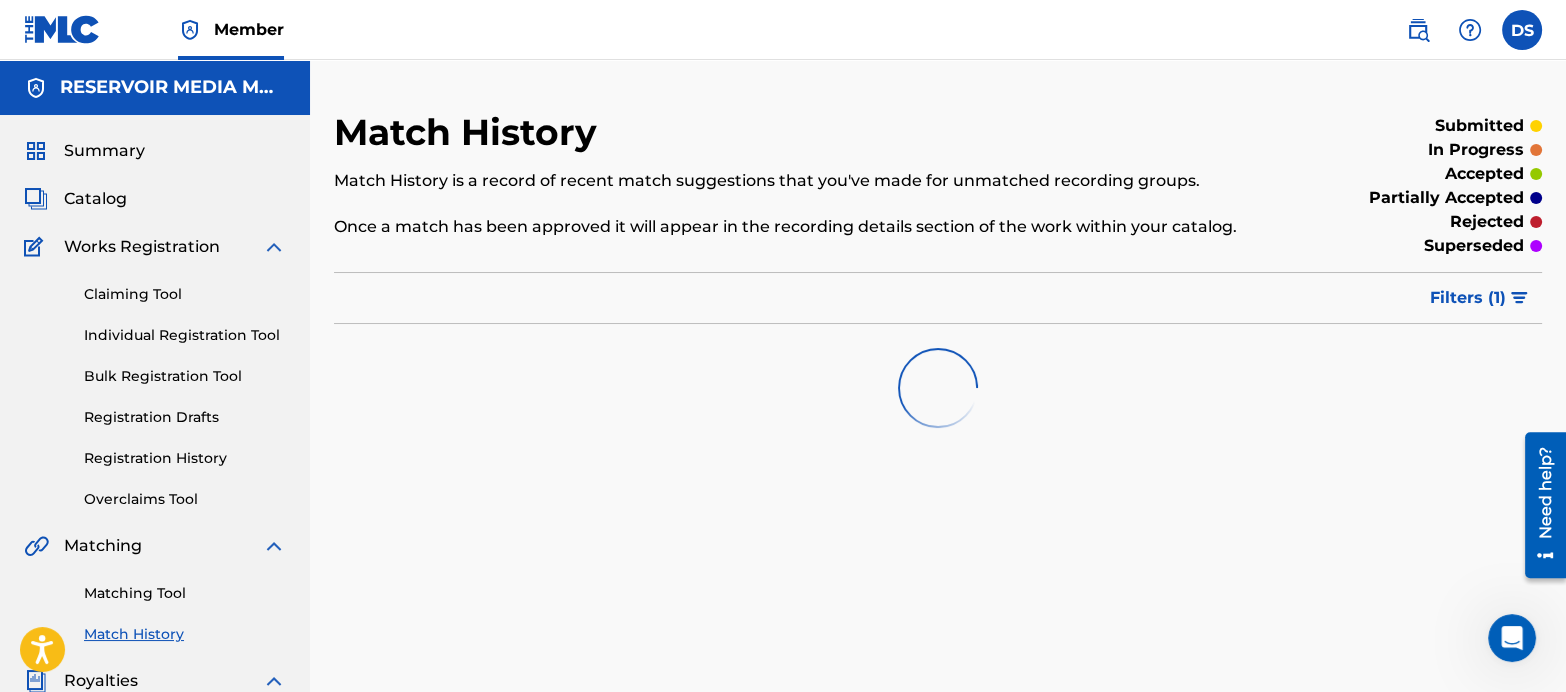 click on "Matching Tool" at bounding box center [185, 593] 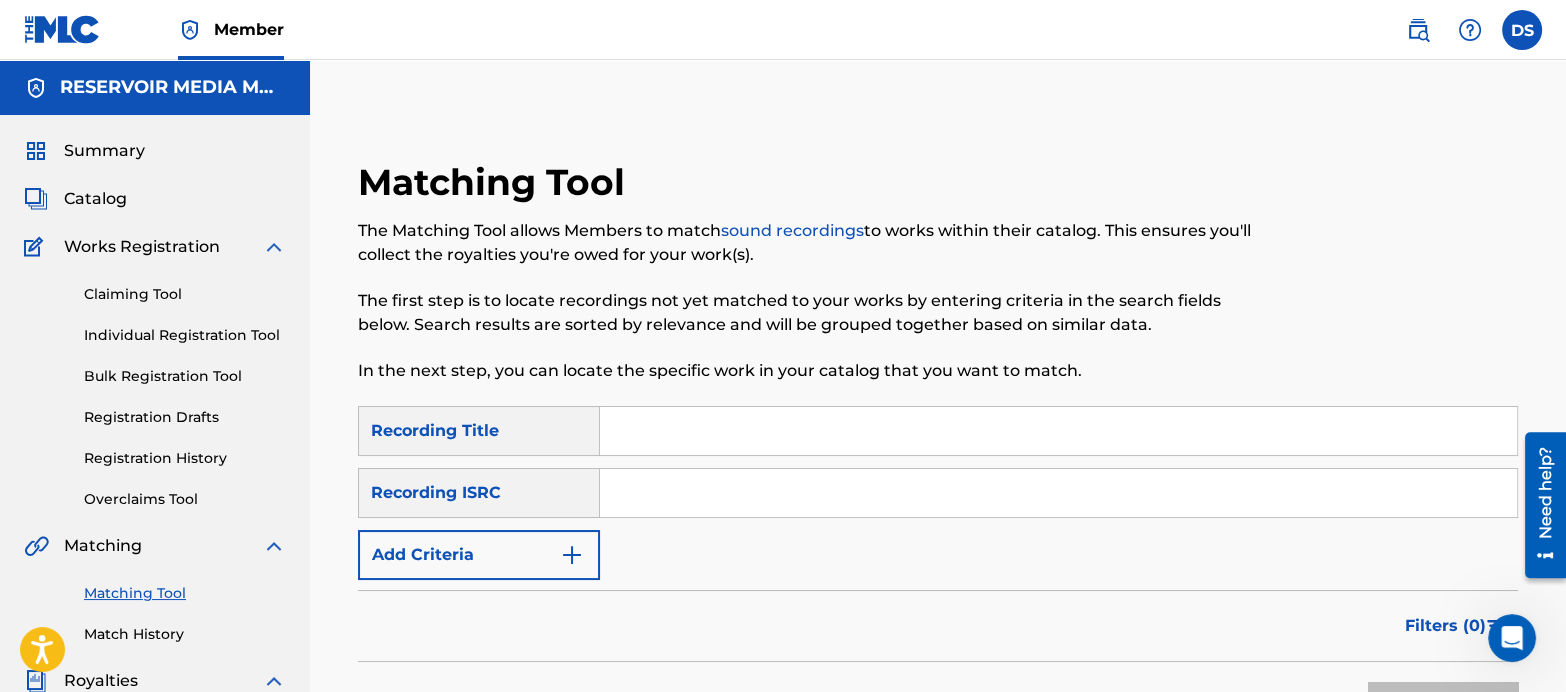 click at bounding box center [1058, 493] 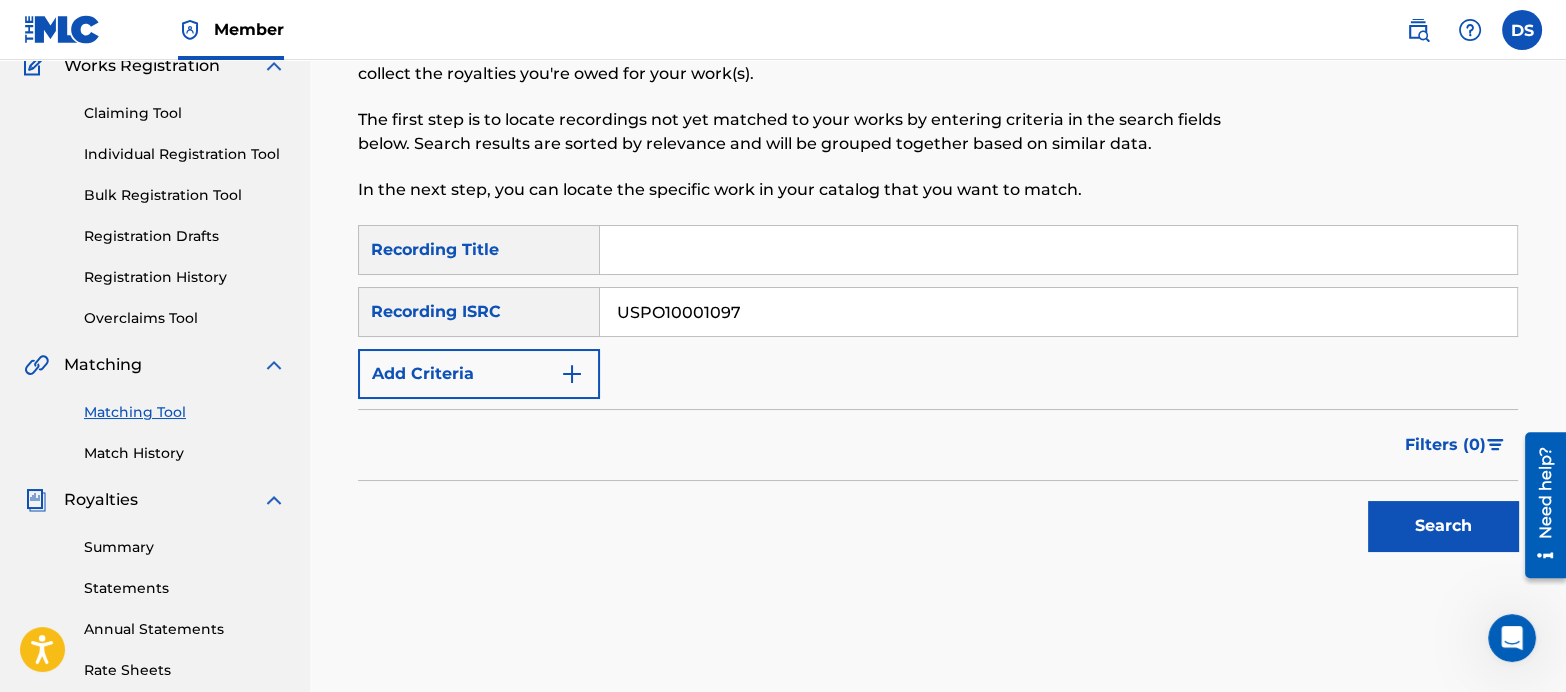 scroll, scrollTop: 182, scrollLeft: 0, axis: vertical 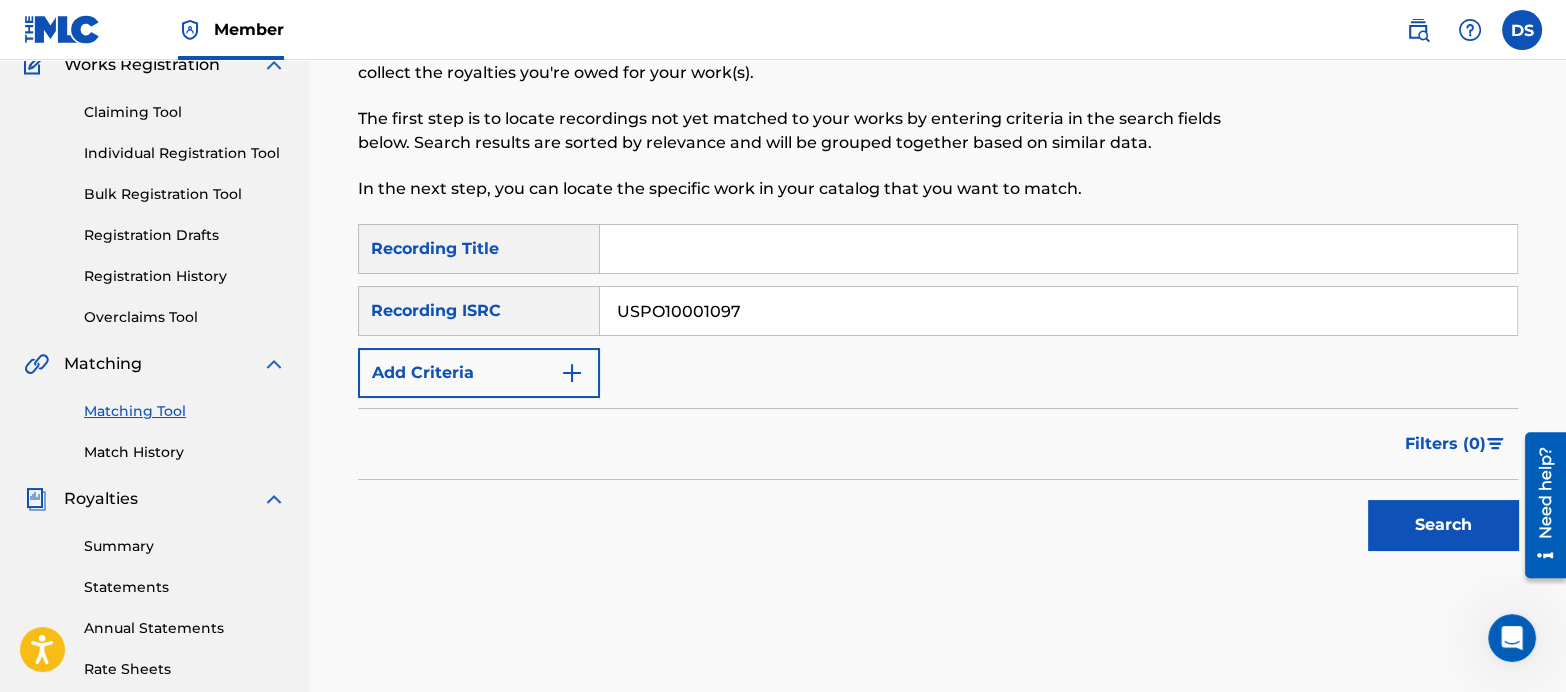 click on "Search" at bounding box center (1443, 525) 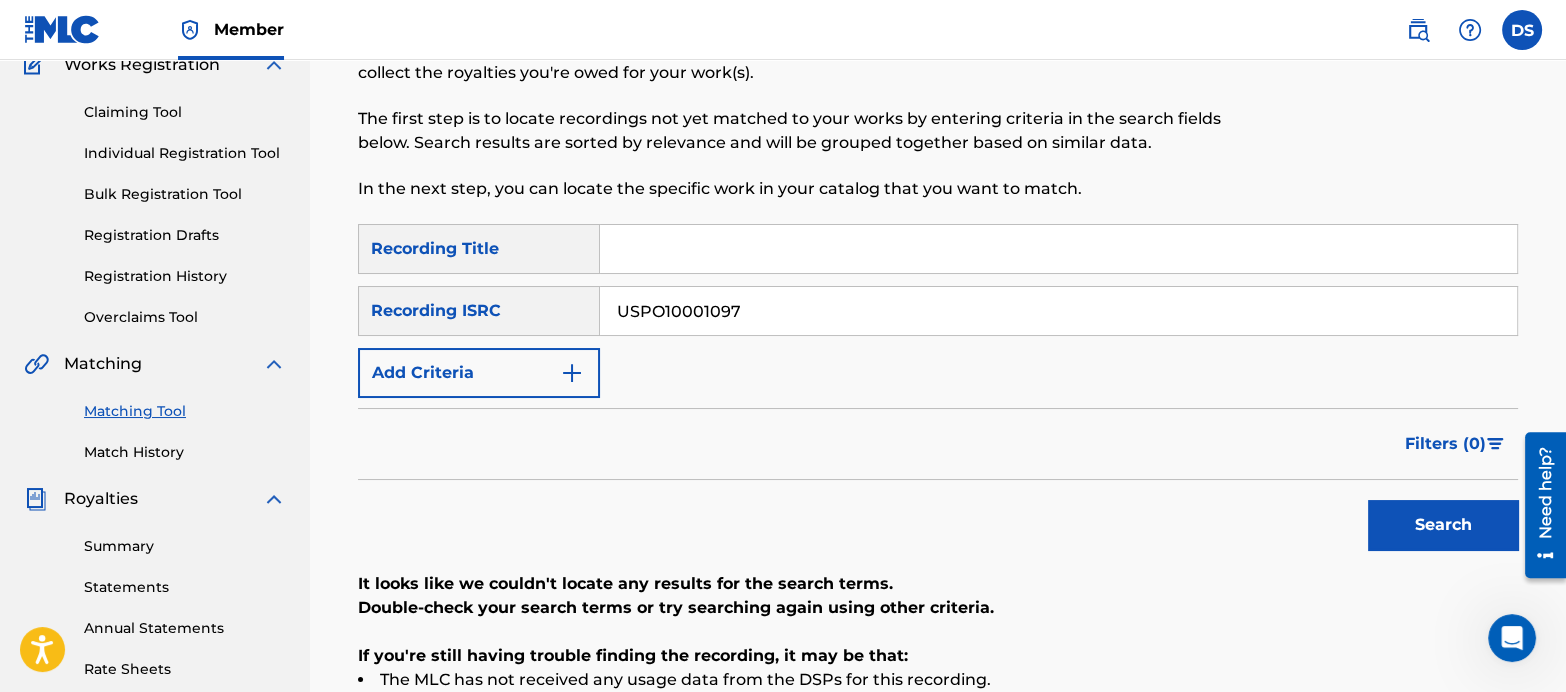scroll, scrollTop: 365, scrollLeft: 0, axis: vertical 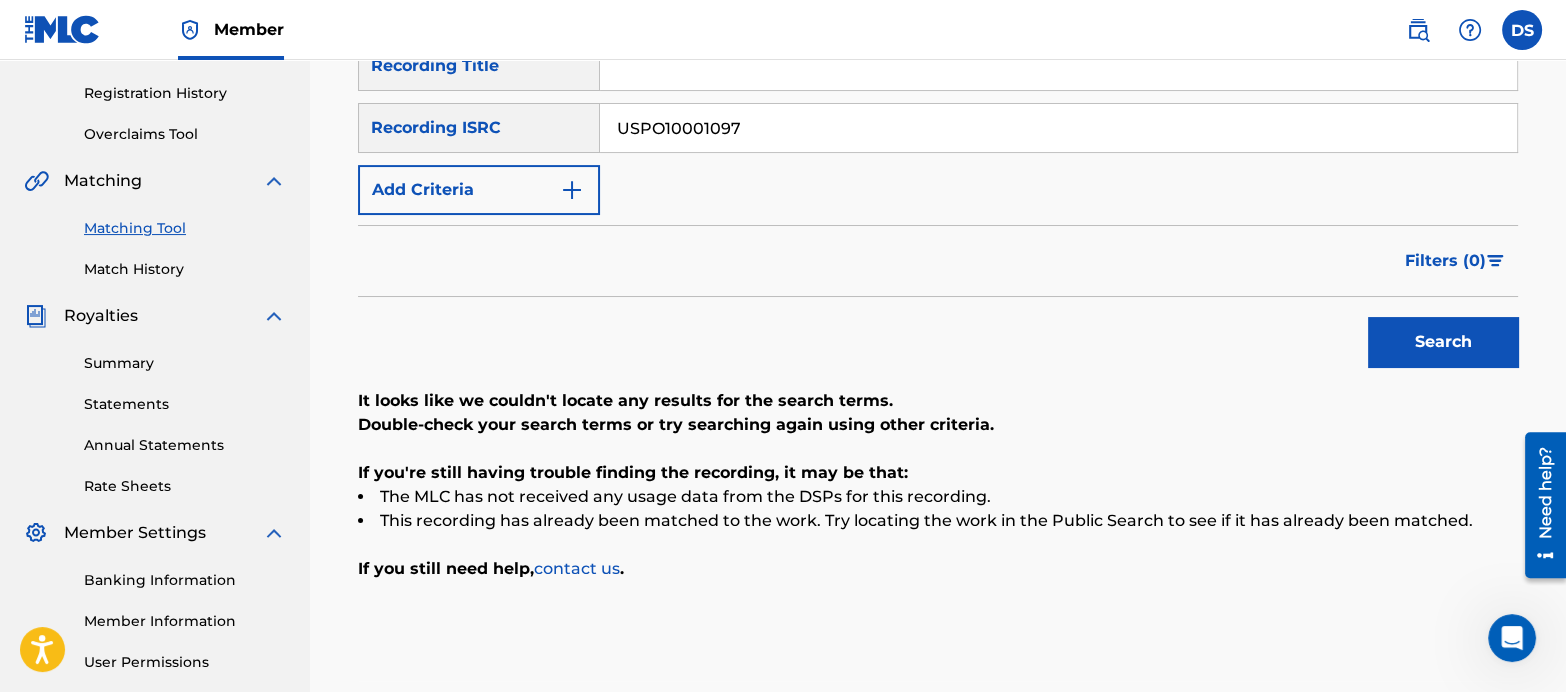 drag, startPoint x: 744, startPoint y: 132, endPoint x: 506, endPoint y: 83, distance: 242.99178 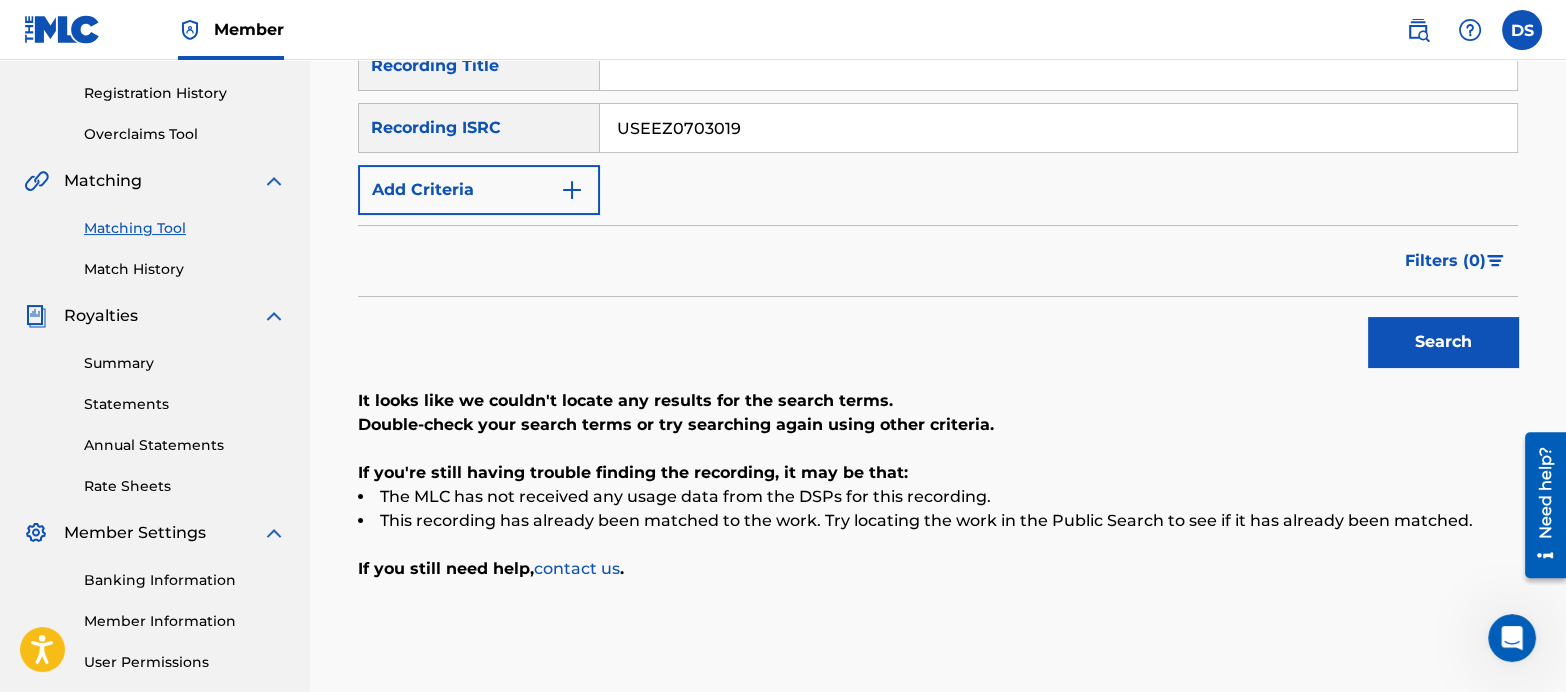 click on "Search" at bounding box center (1443, 342) 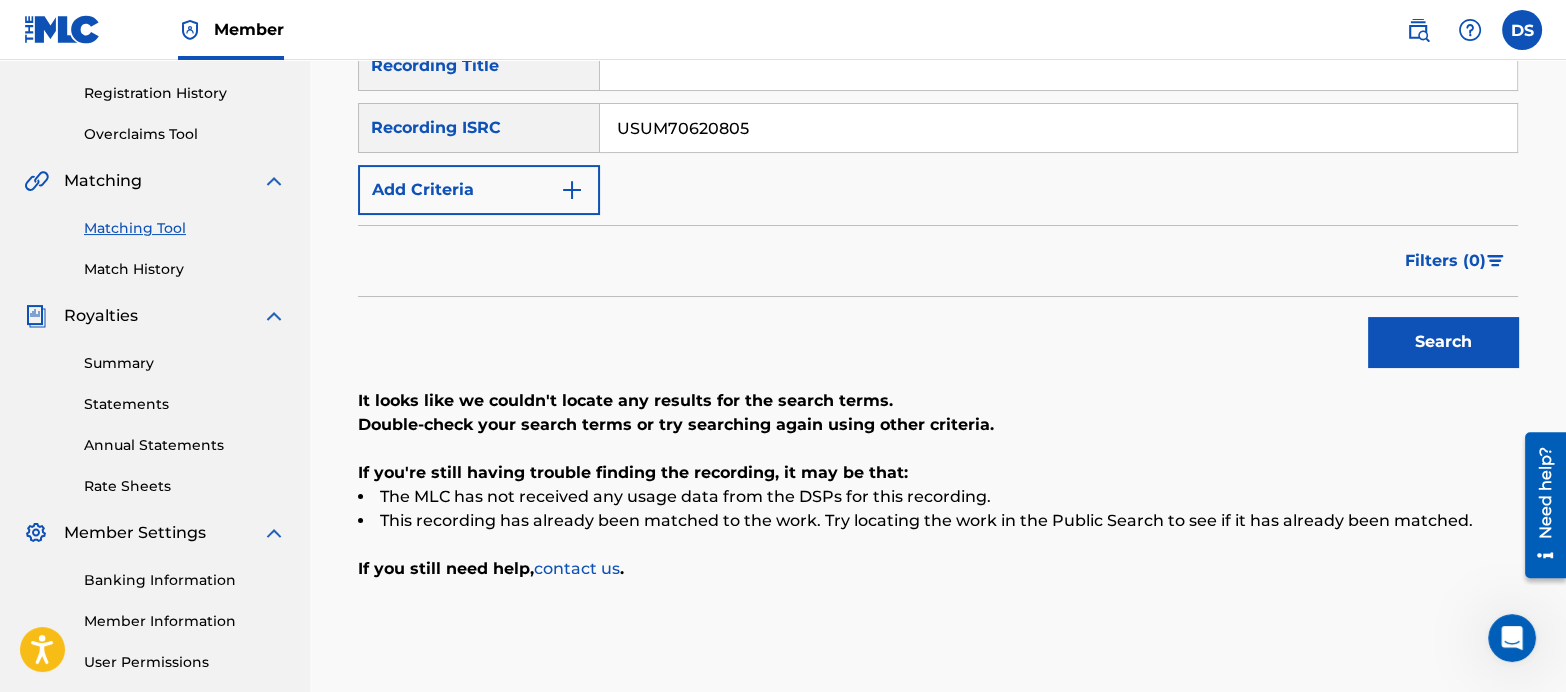type on "USUM70620805" 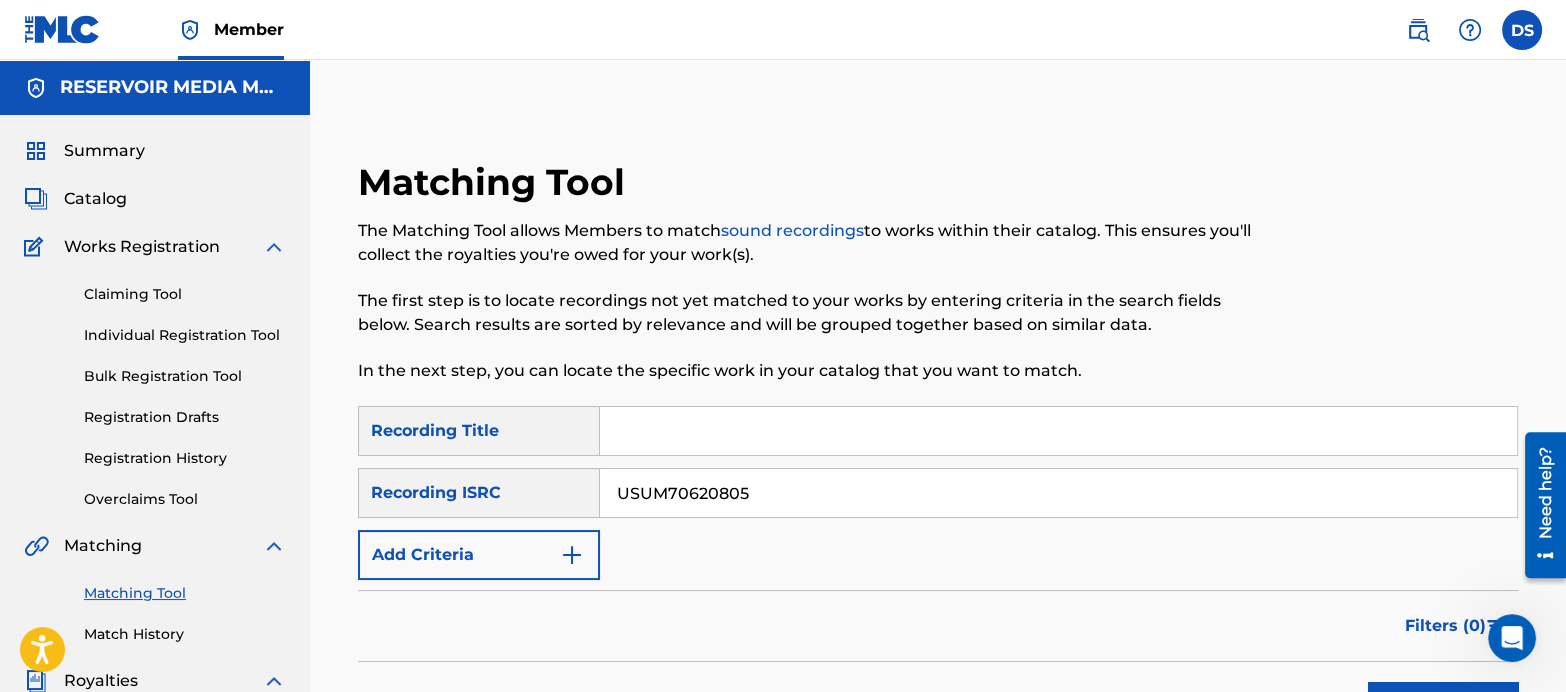 click on "Match History" at bounding box center [185, 634] 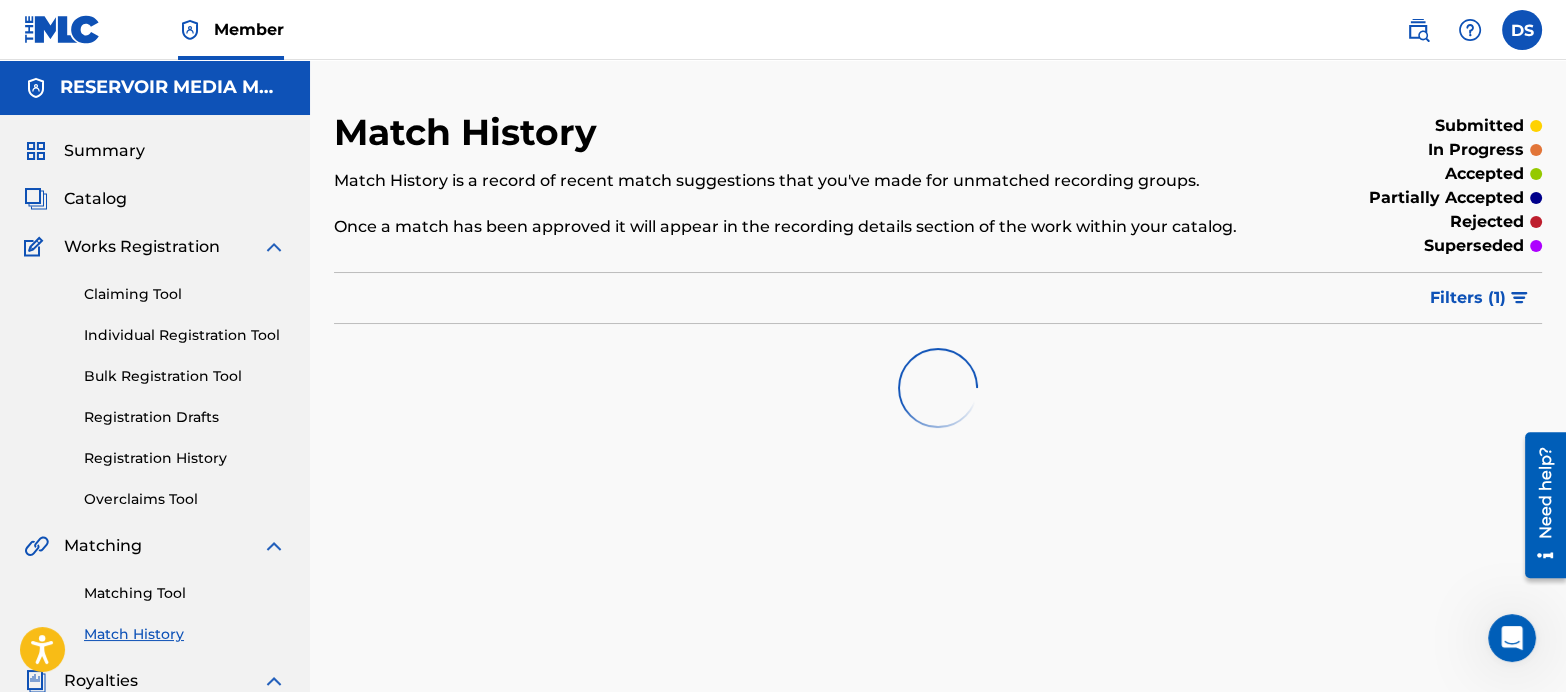 click on "Matching Tool" at bounding box center [185, 593] 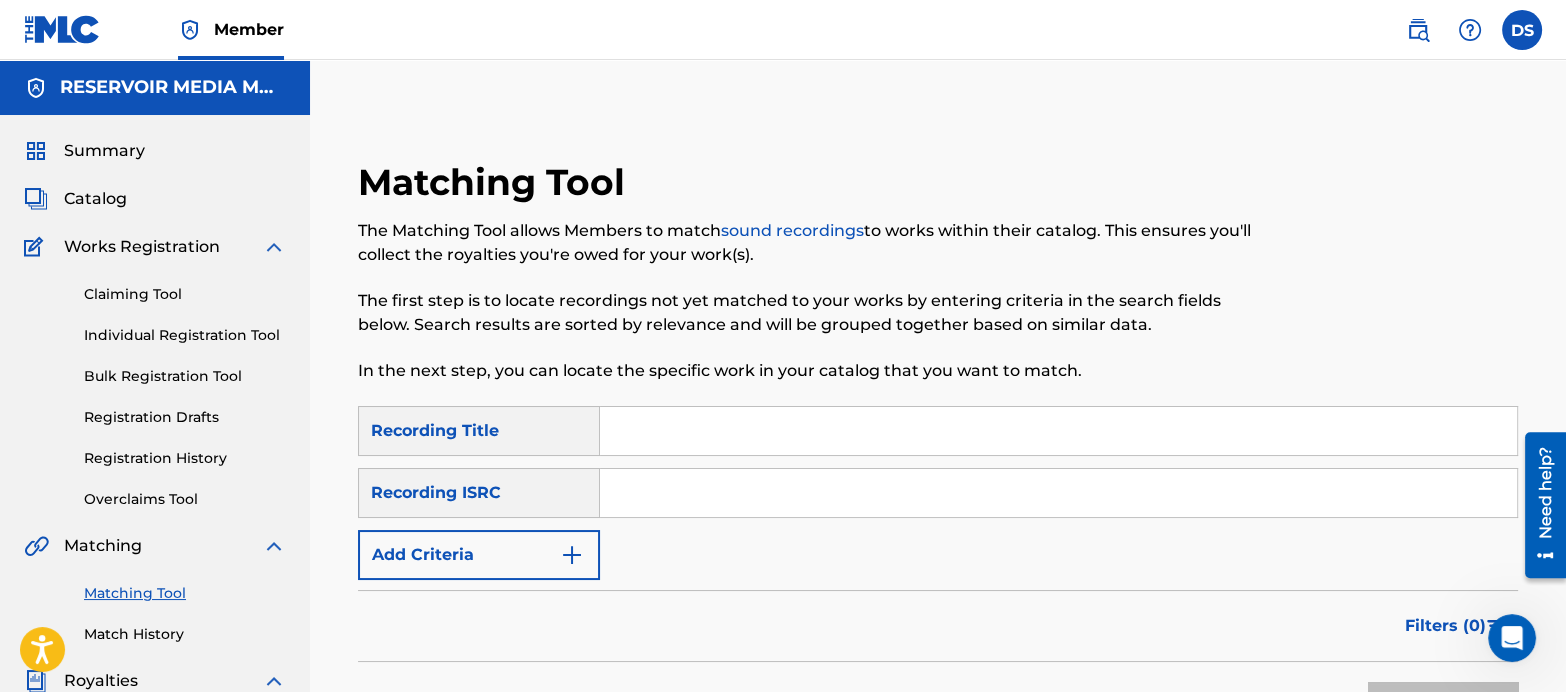 click on "Matching Tool" at bounding box center (185, 593) 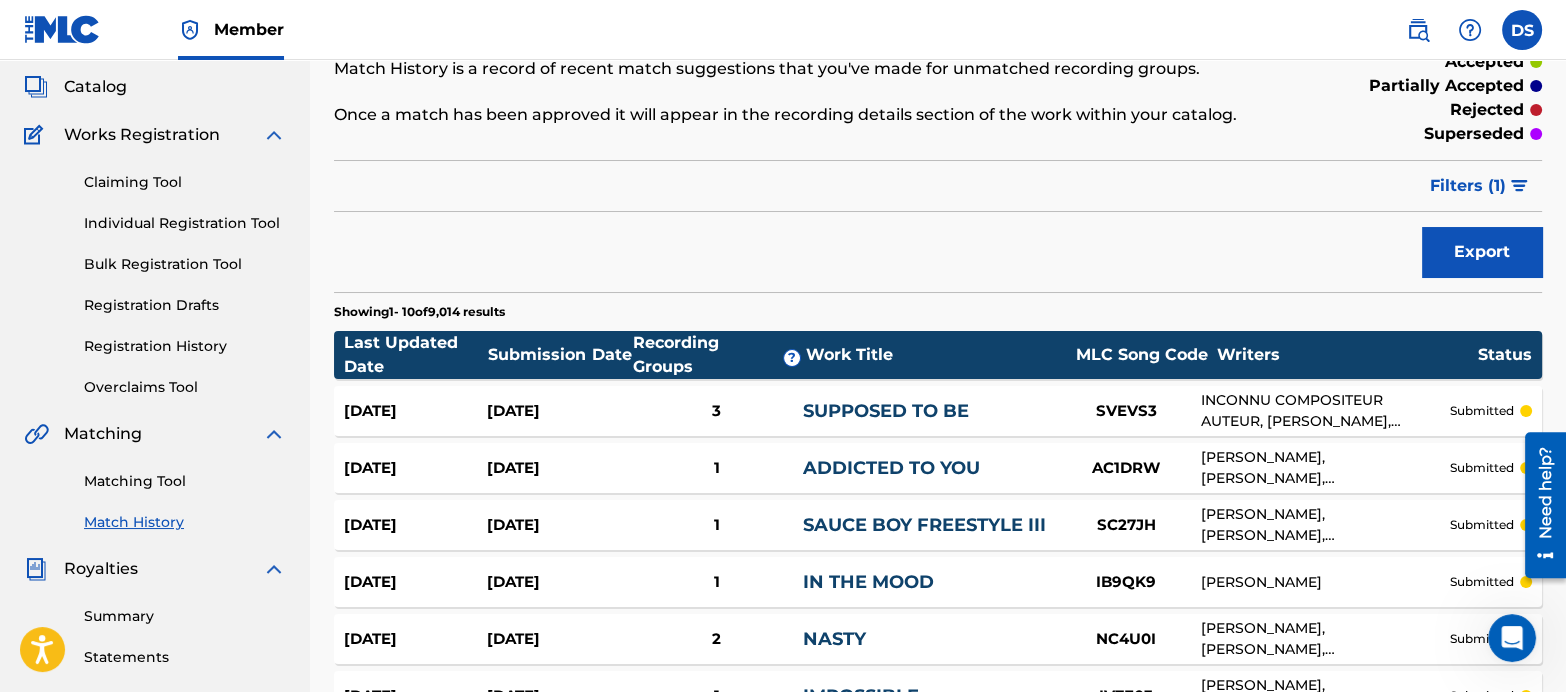 scroll, scrollTop: 114, scrollLeft: 0, axis: vertical 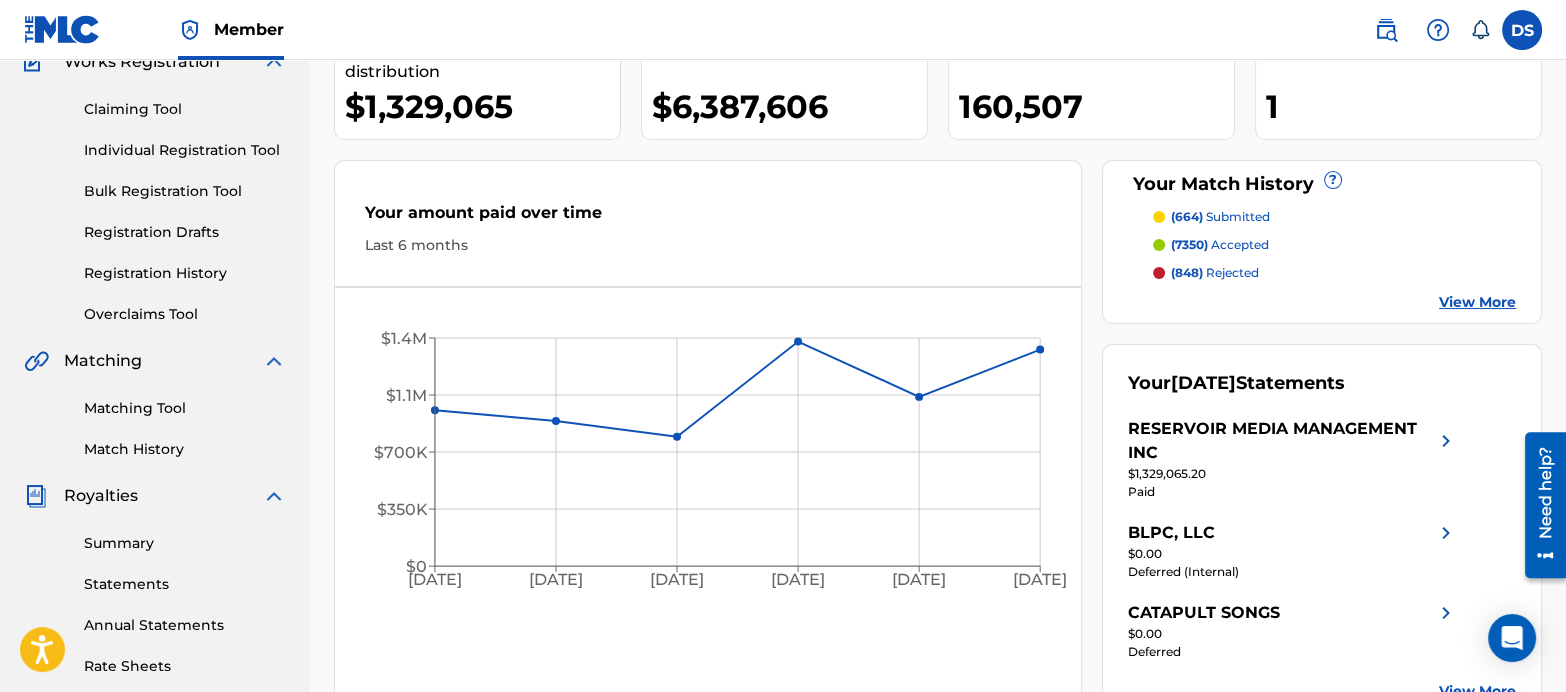 click on "Matching Tool" at bounding box center [185, 408] 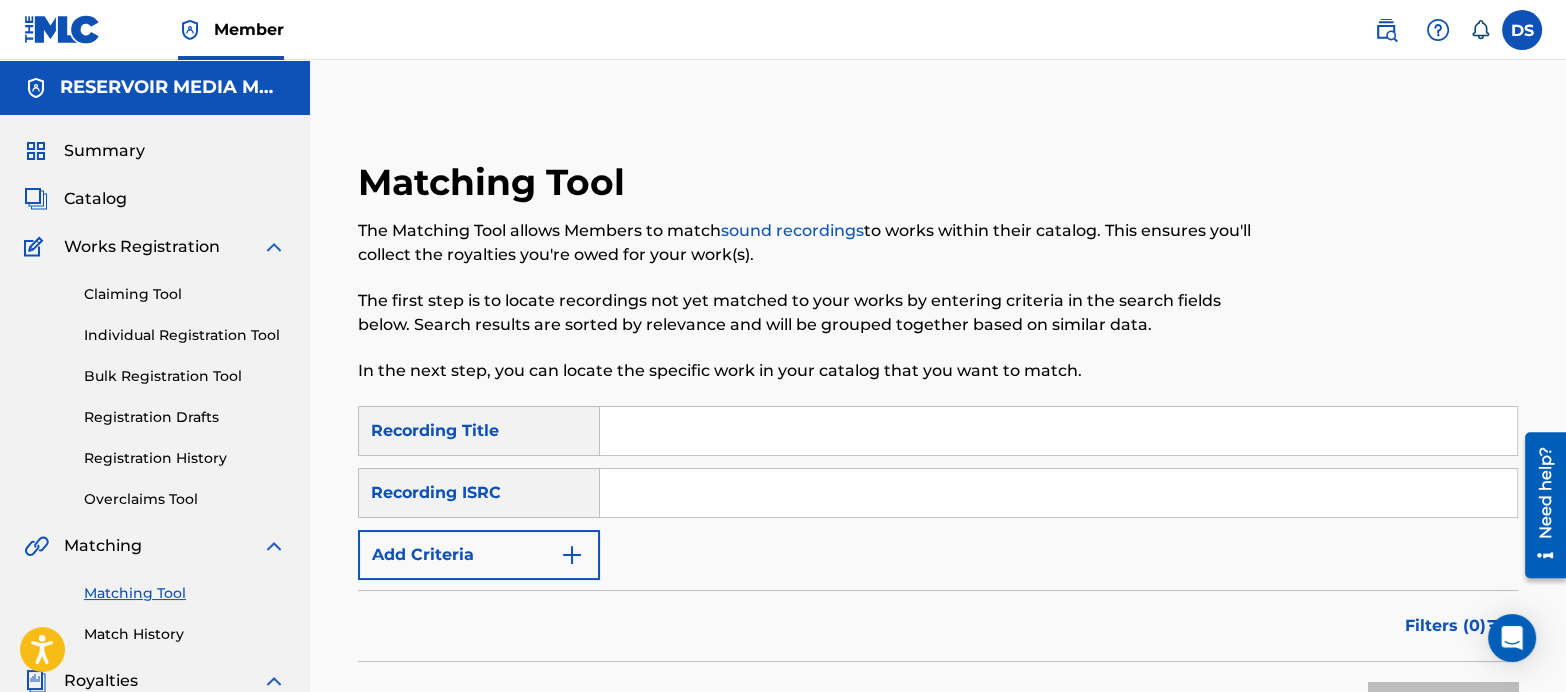 click at bounding box center (1058, 493) 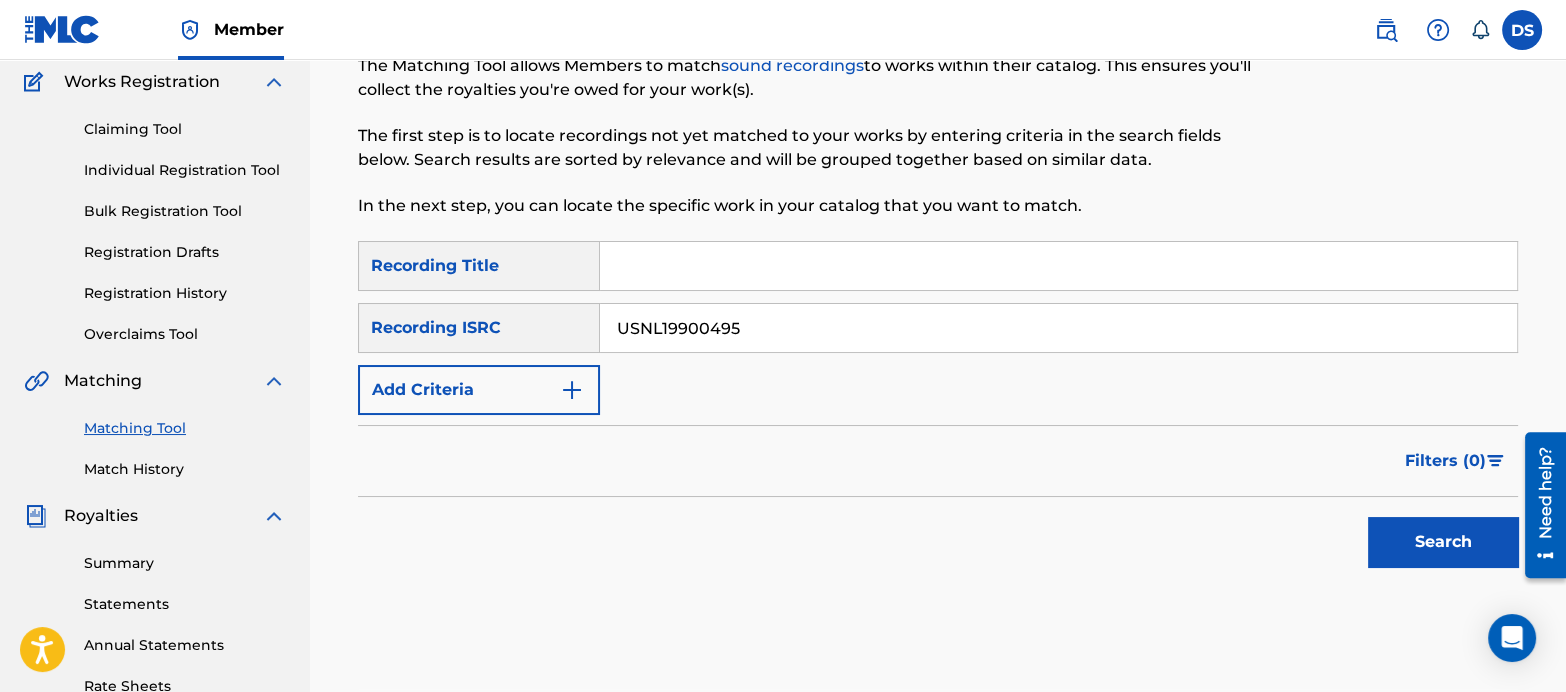 scroll, scrollTop: 175, scrollLeft: 0, axis: vertical 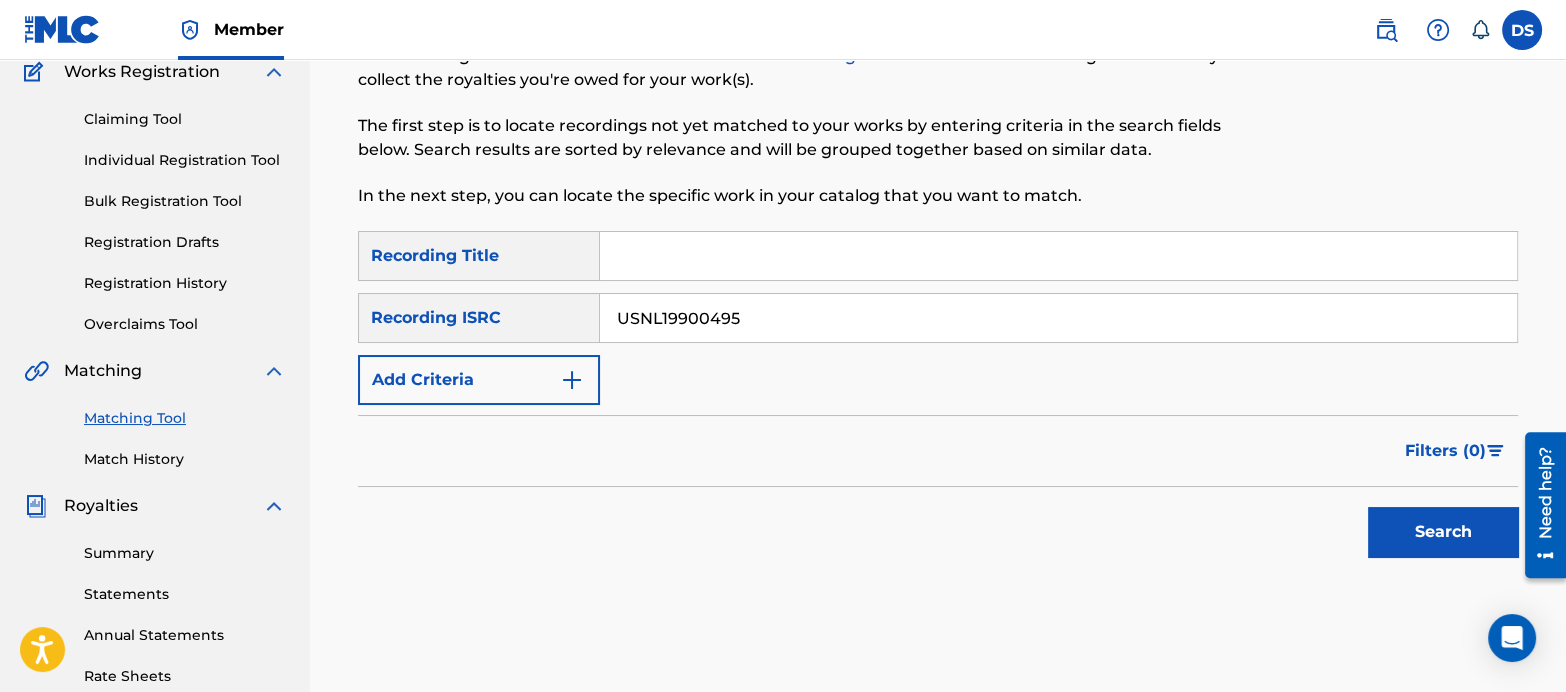 click on "Search" at bounding box center [1443, 532] 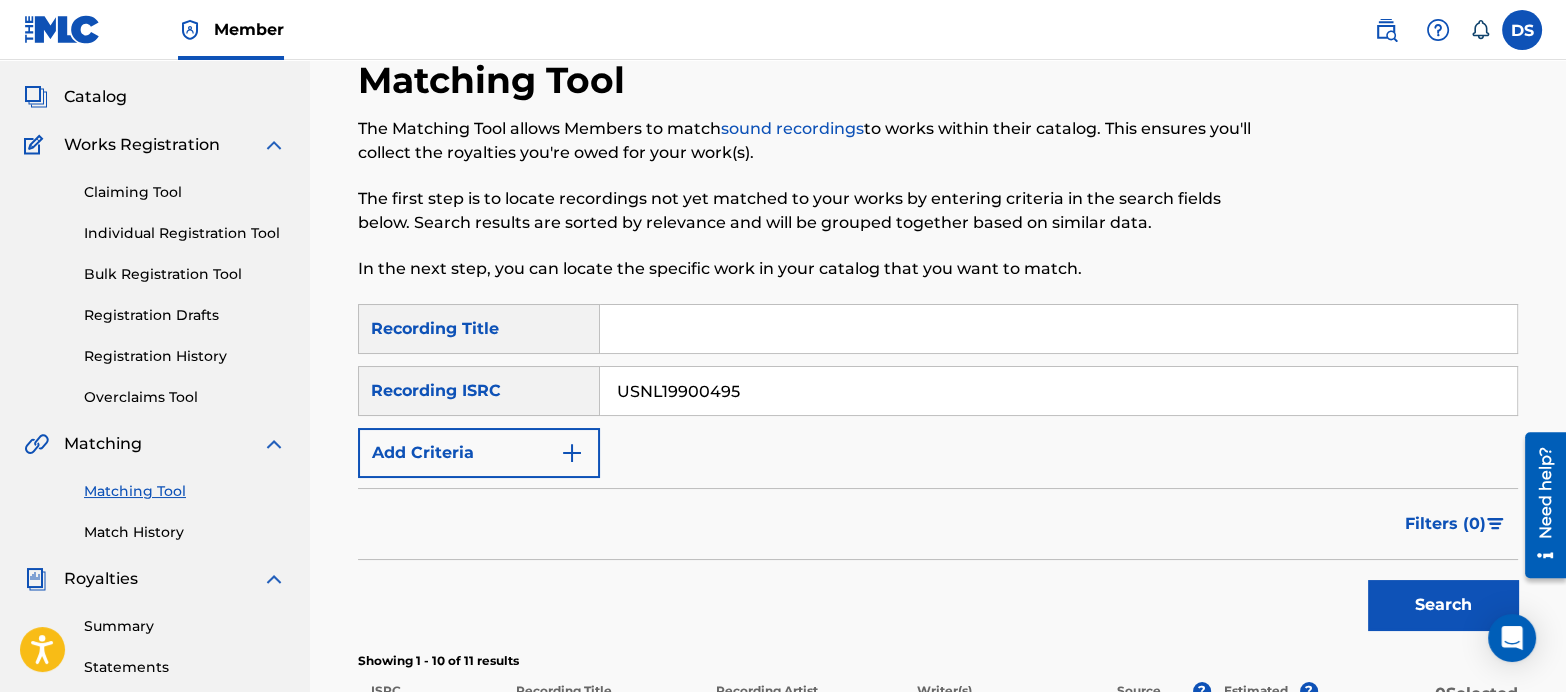scroll, scrollTop: 0, scrollLeft: 0, axis: both 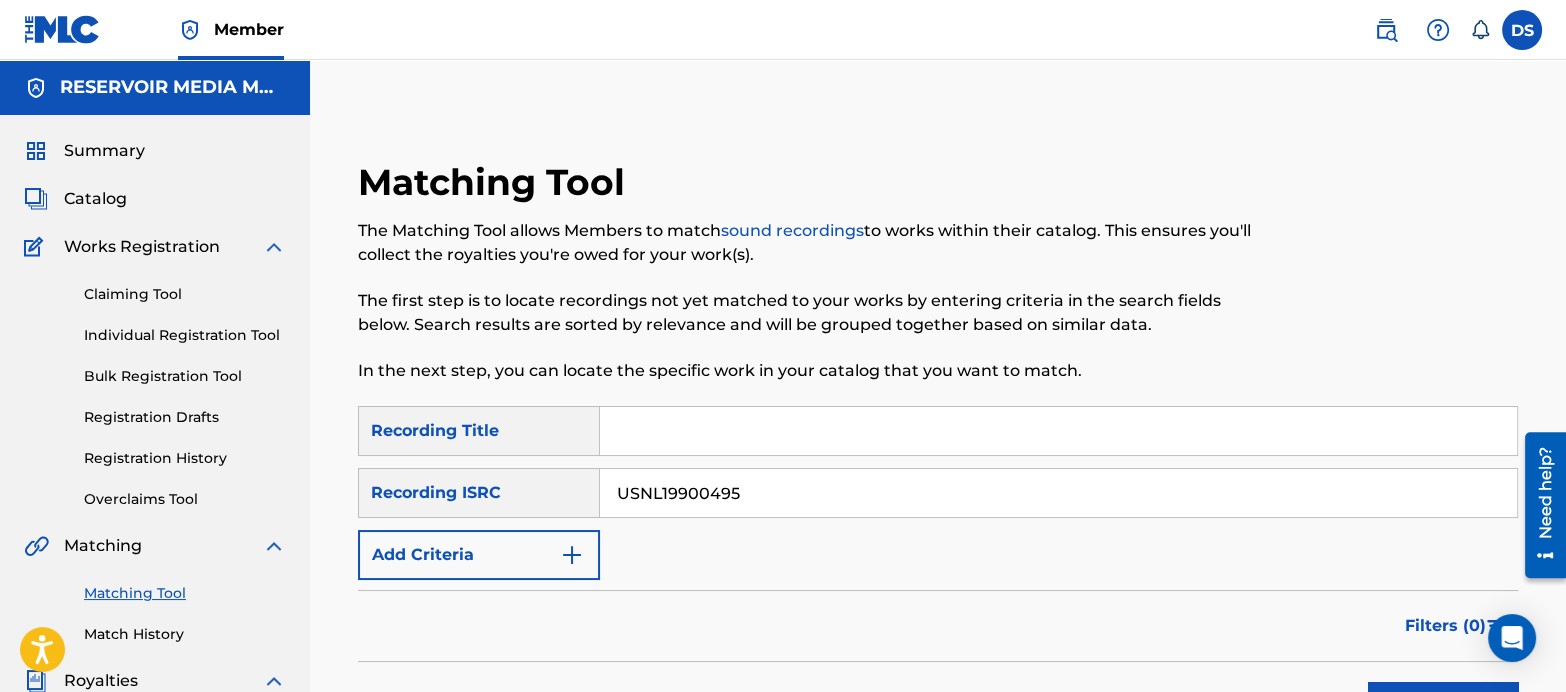 click on "USNL19900495" at bounding box center [1058, 493] 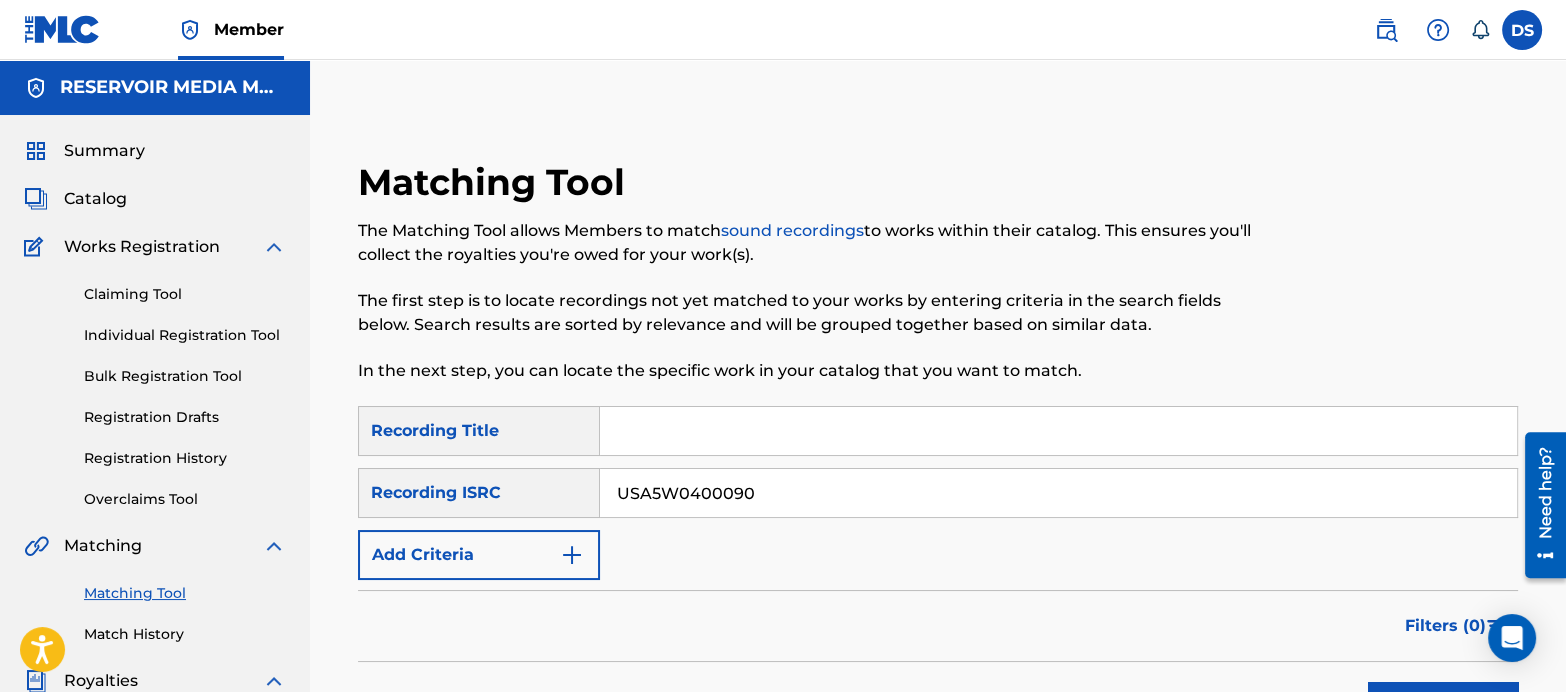 click on "Search" at bounding box center [1443, 707] 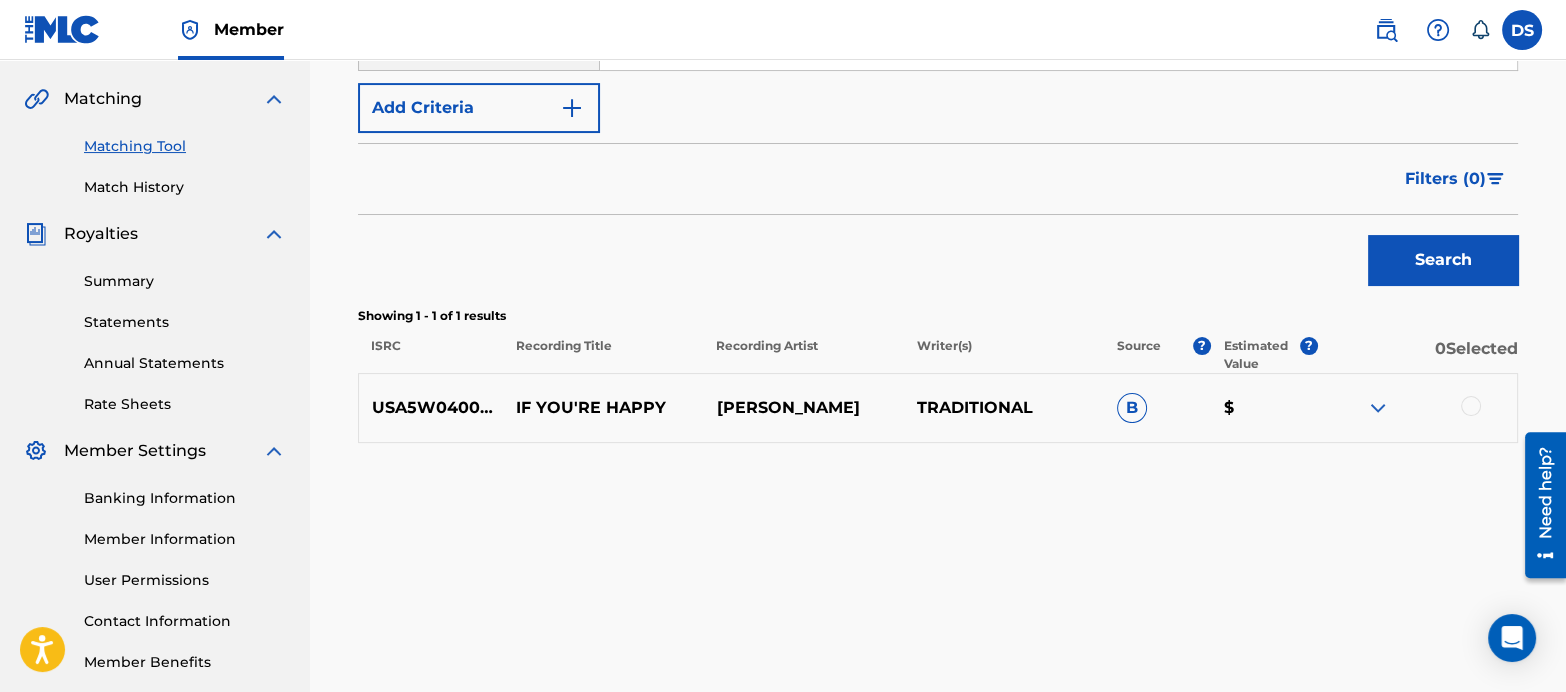 scroll, scrollTop: 449, scrollLeft: 0, axis: vertical 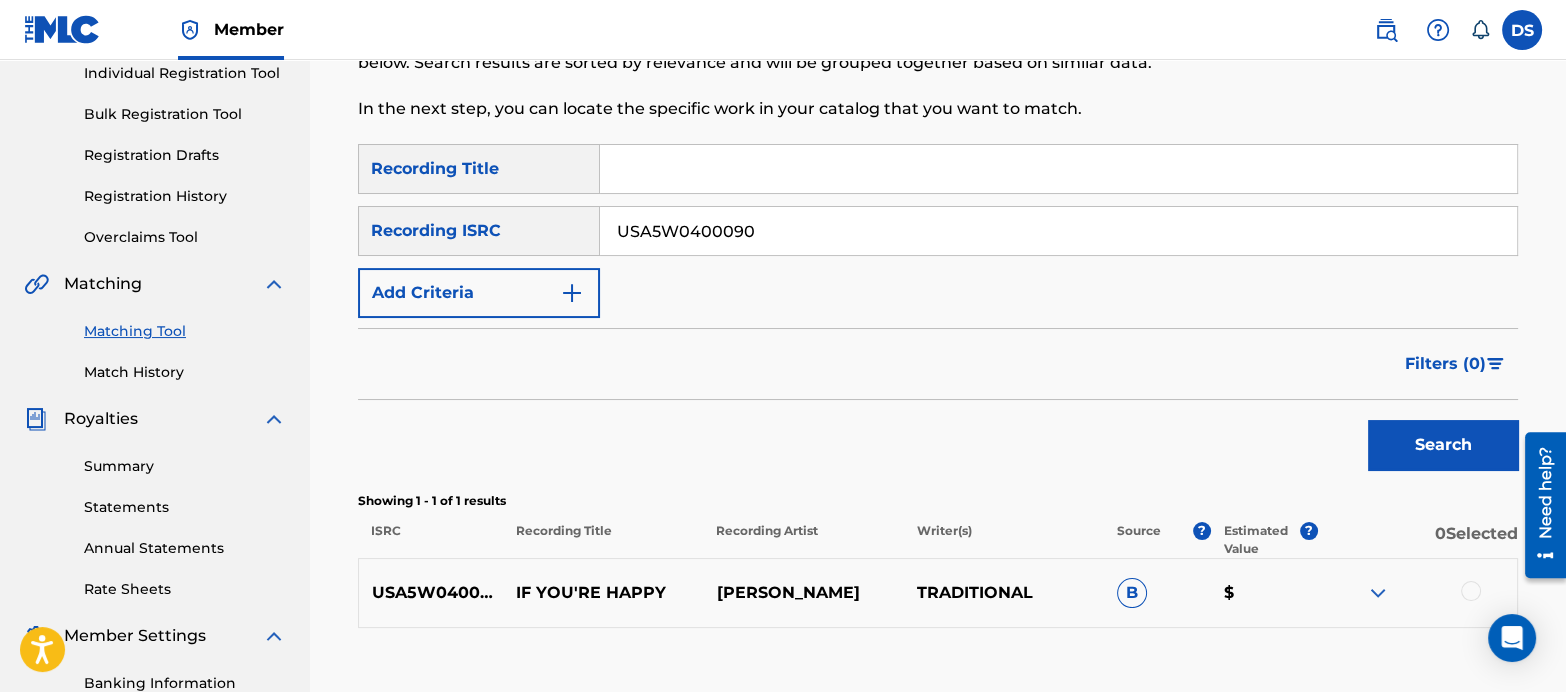 drag, startPoint x: 793, startPoint y: 237, endPoint x: 568, endPoint y: 219, distance: 225.71886 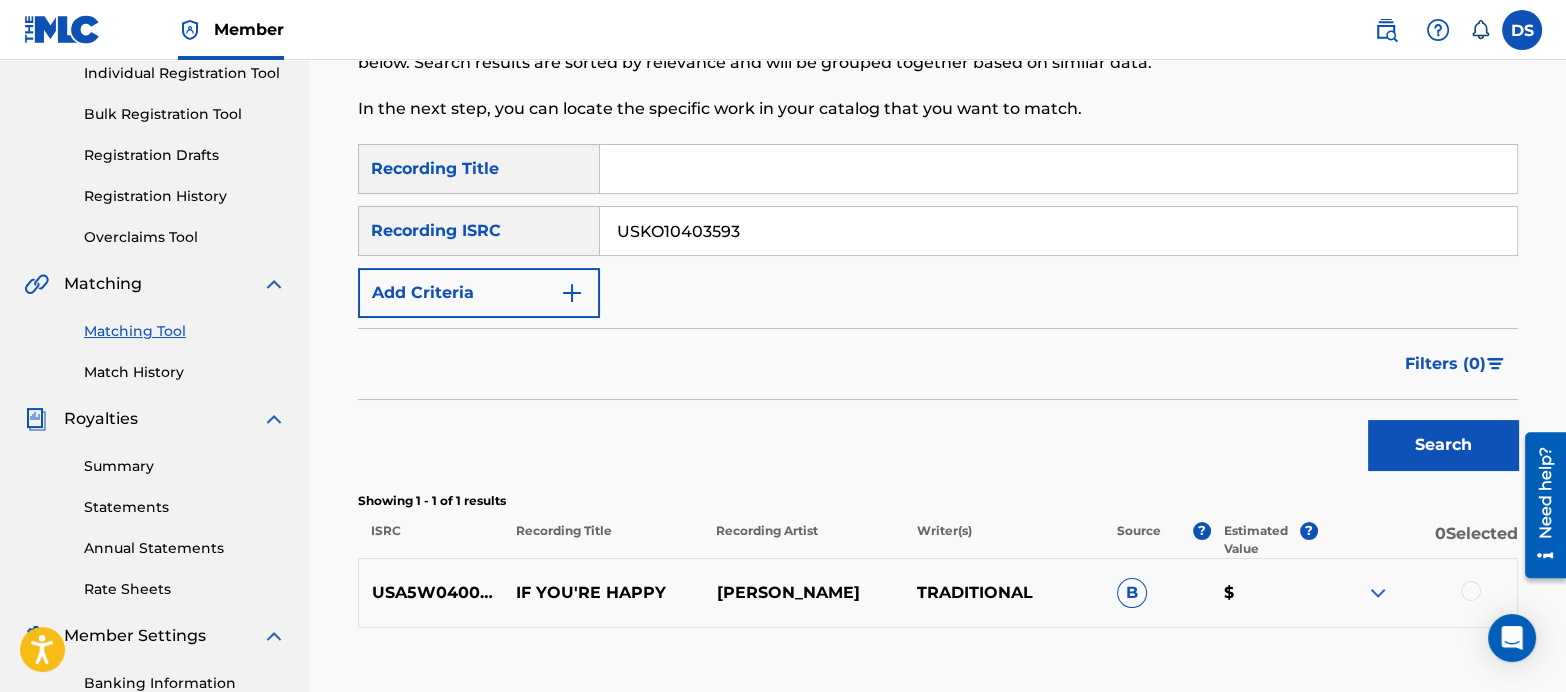 click on "Search" at bounding box center (1443, 445) 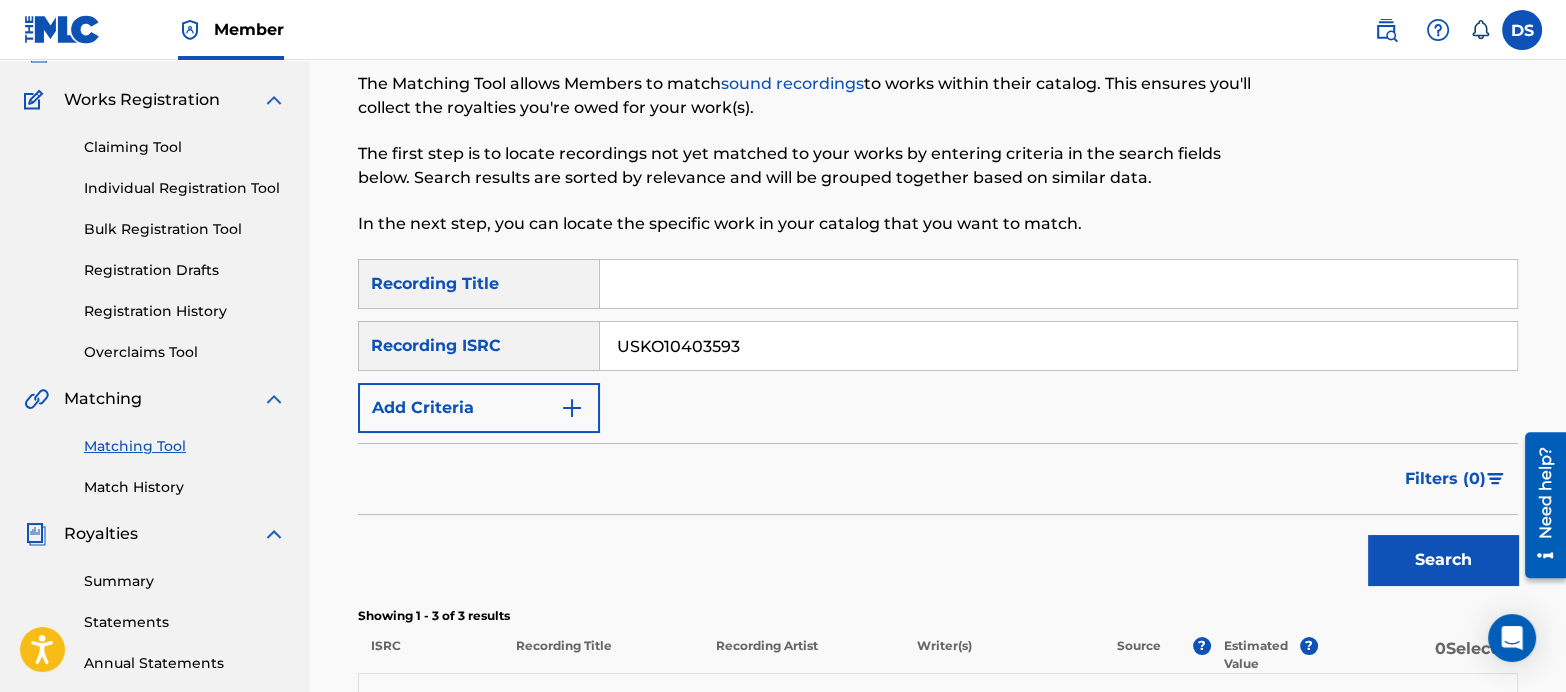 scroll, scrollTop: 96, scrollLeft: 0, axis: vertical 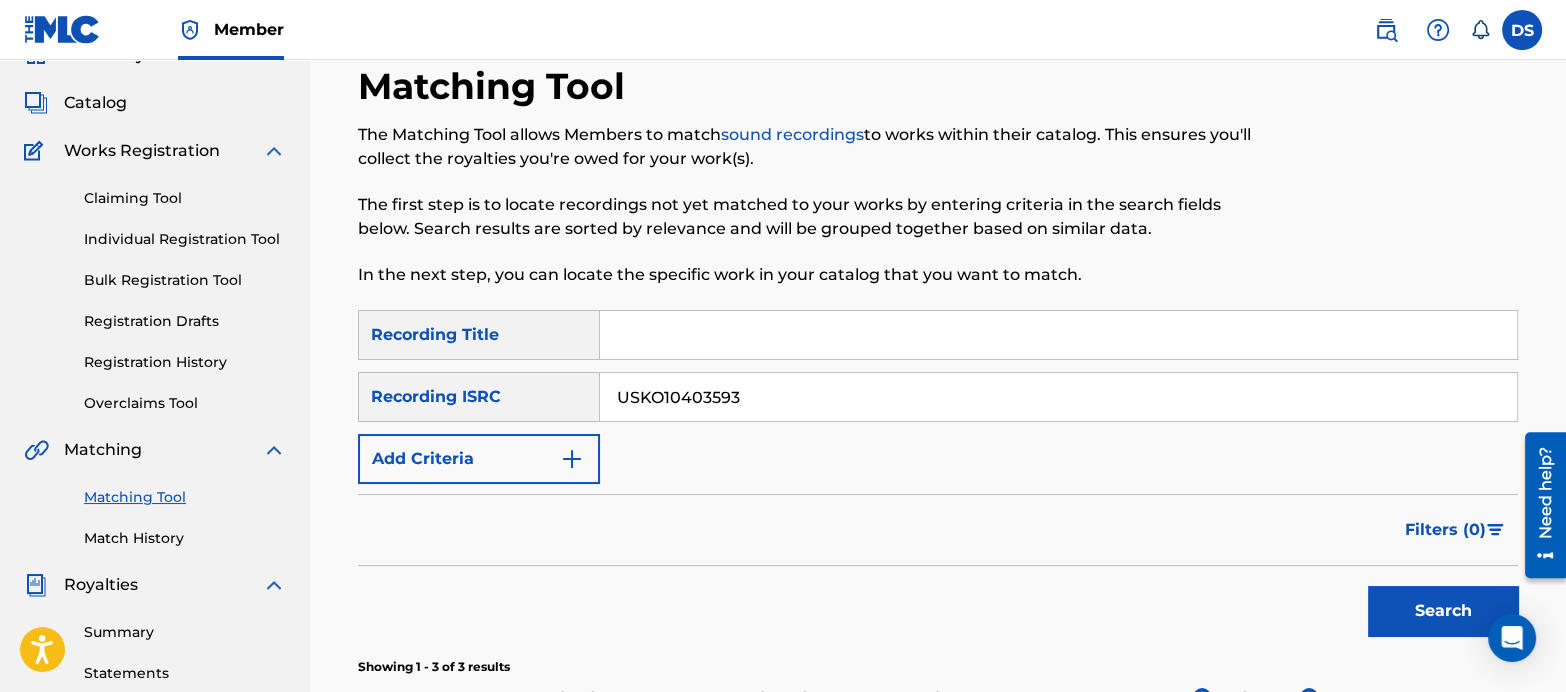 drag, startPoint x: 772, startPoint y: 392, endPoint x: 453, endPoint y: 388, distance: 319.0251 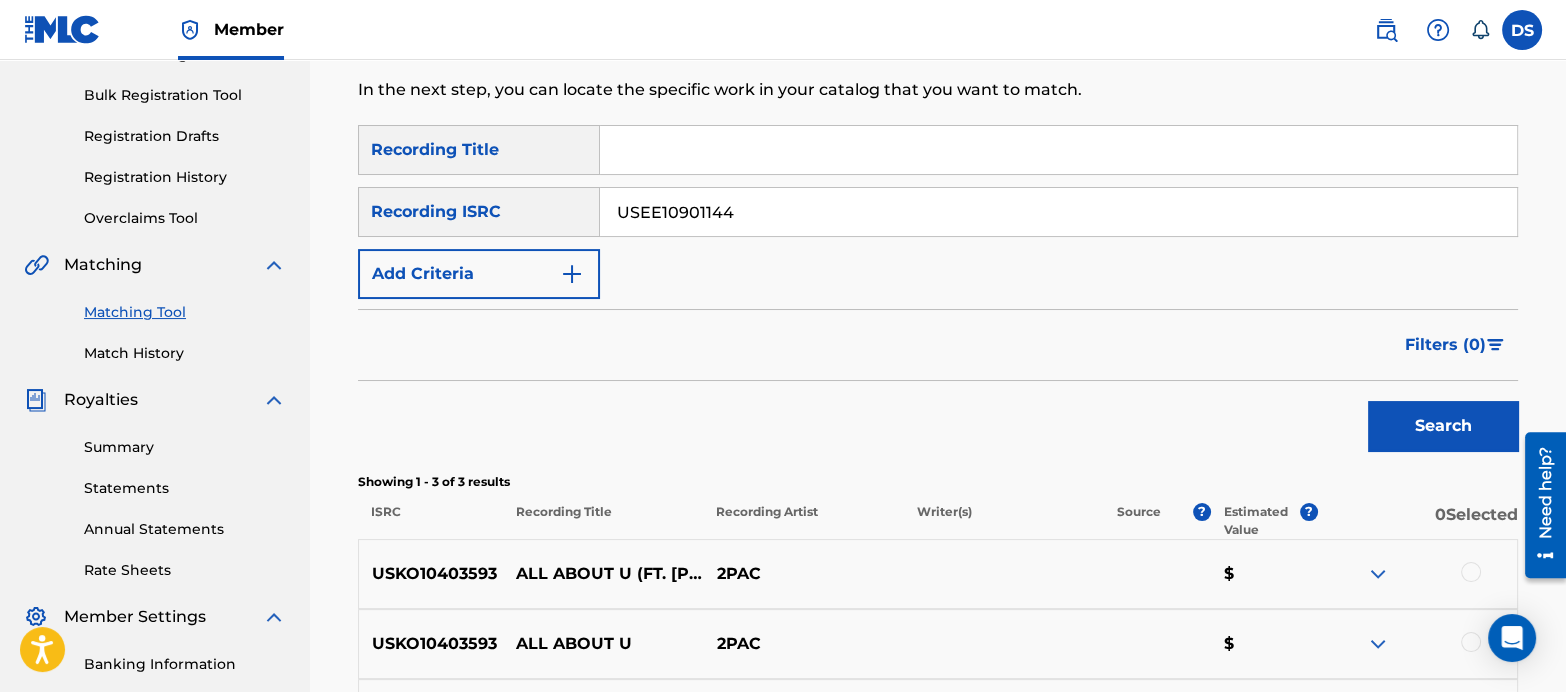 scroll, scrollTop: 282, scrollLeft: 0, axis: vertical 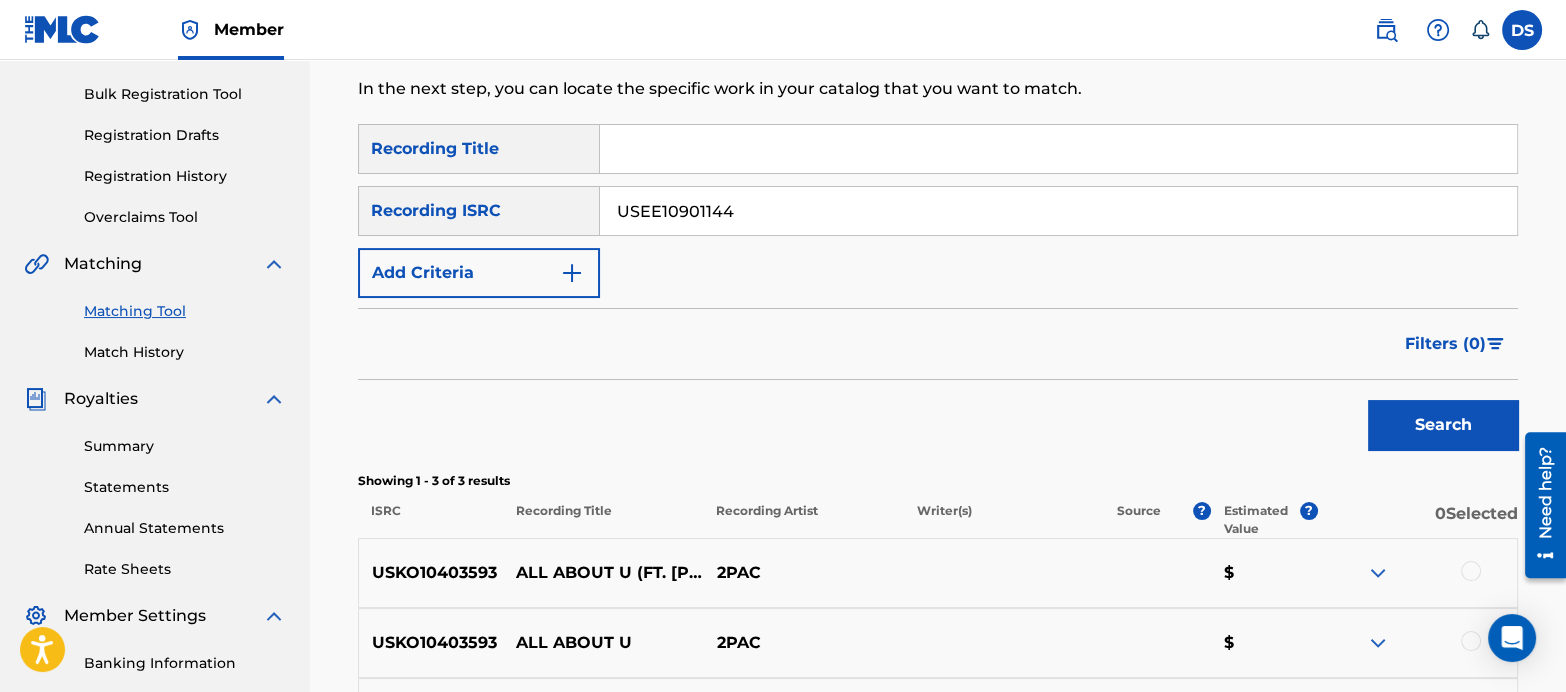 click on "Search" at bounding box center [1443, 425] 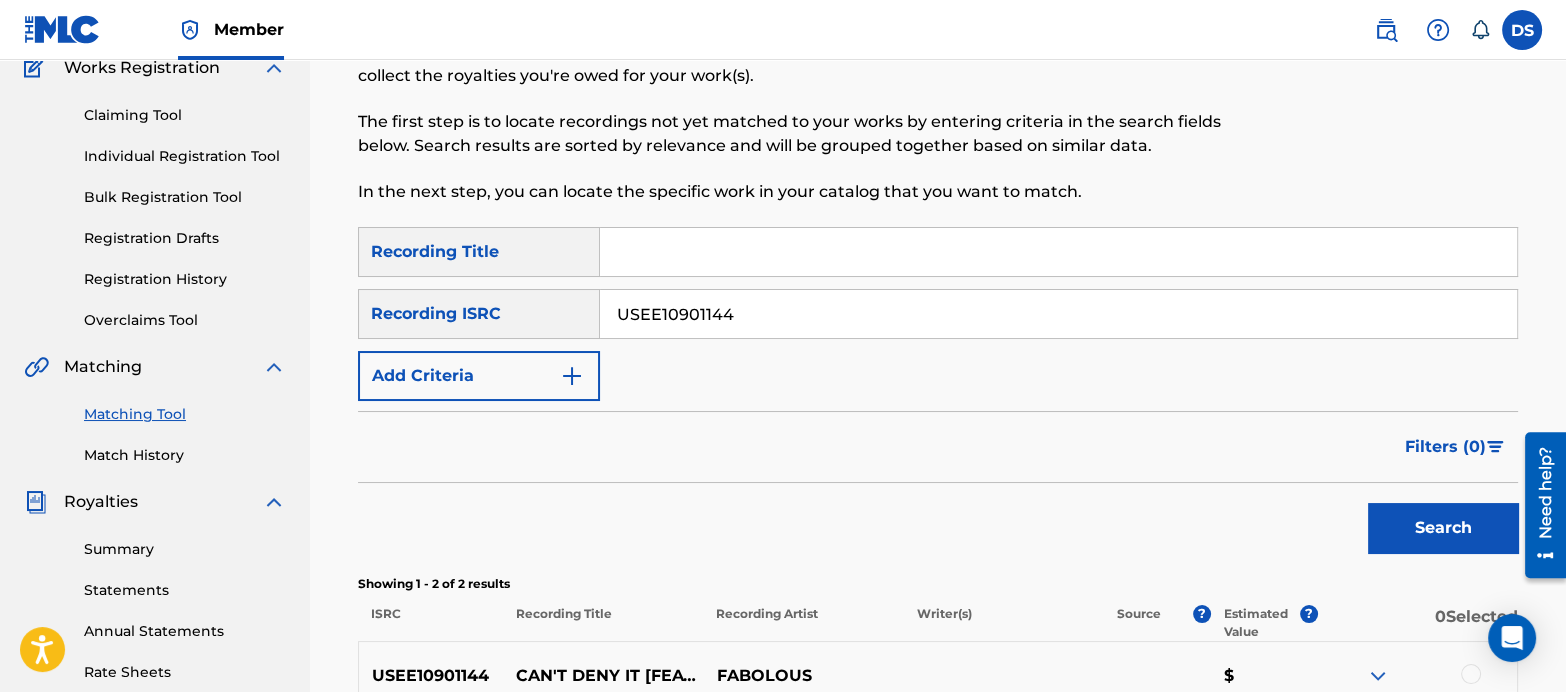 scroll, scrollTop: 175, scrollLeft: 0, axis: vertical 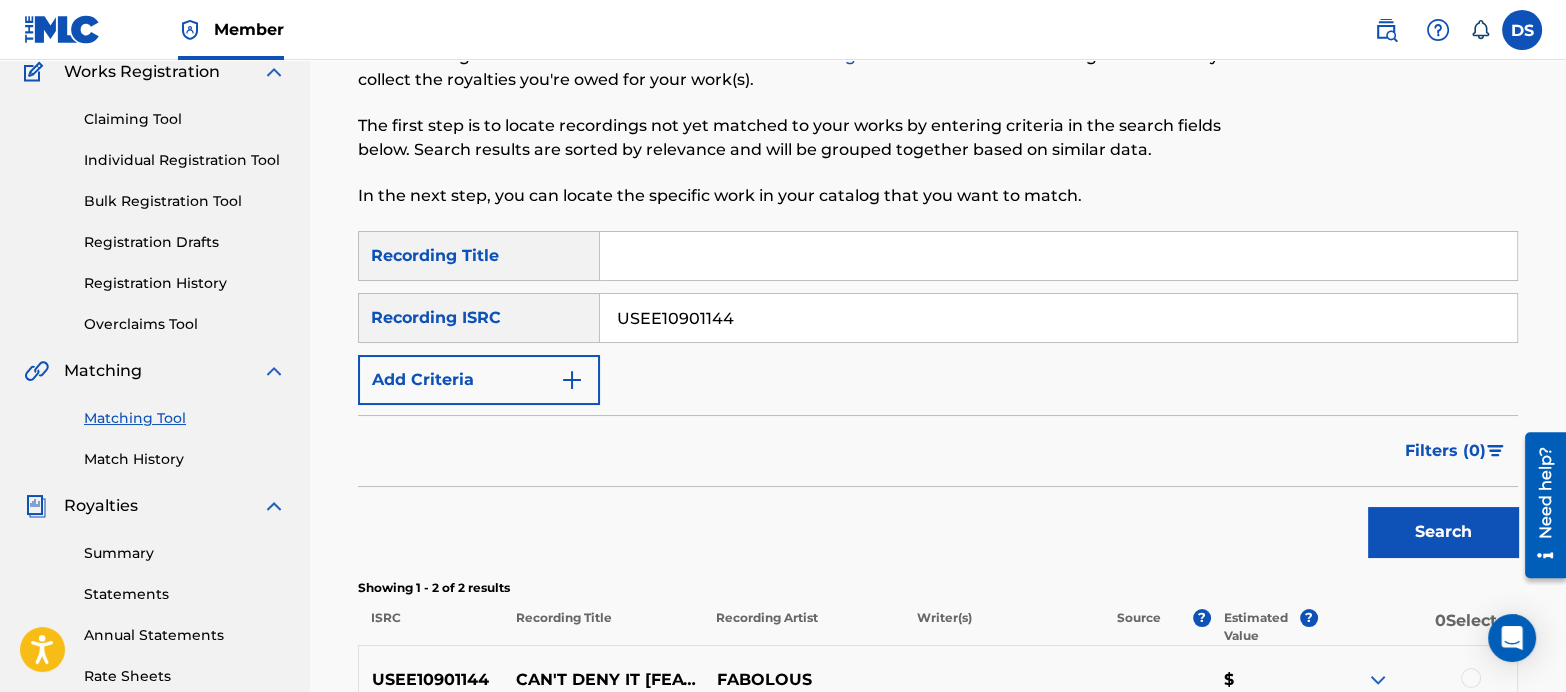 drag, startPoint x: 746, startPoint y: 317, endPoint x: 483, endPoint y: 276, distance: 266.17664 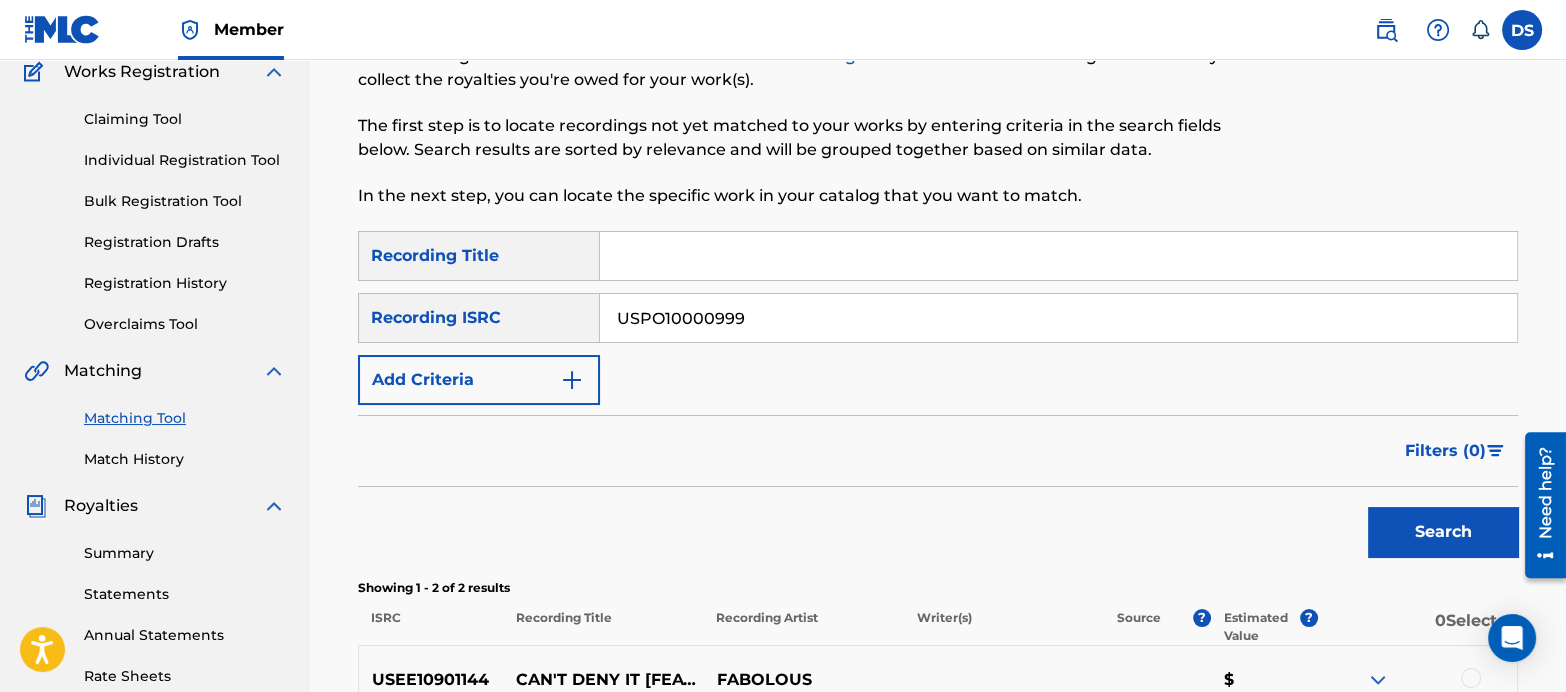type on "USPO10000999" 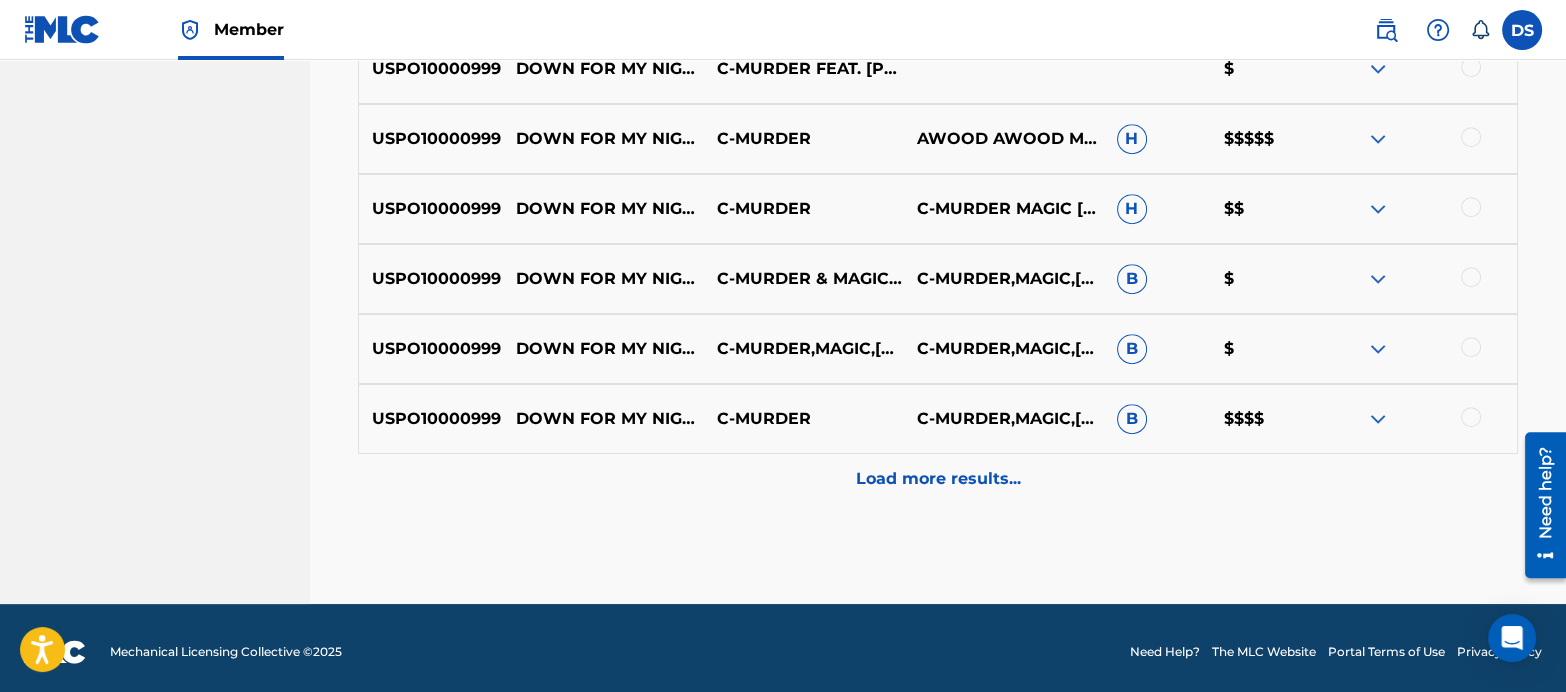 scroll, scrollTop: 1067, scrollLeft: 0, axis: vertical 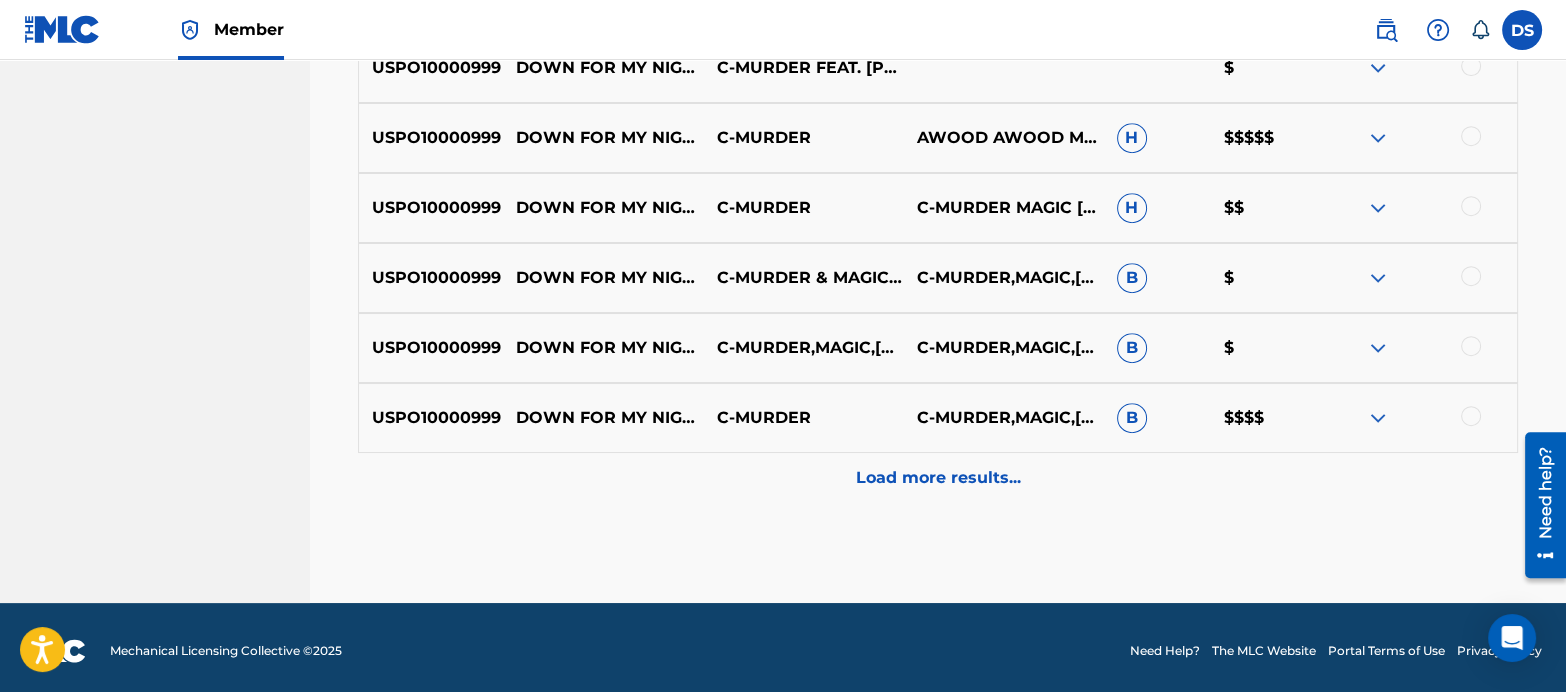 click on "Load more results..." at bounding box center [938, 478] 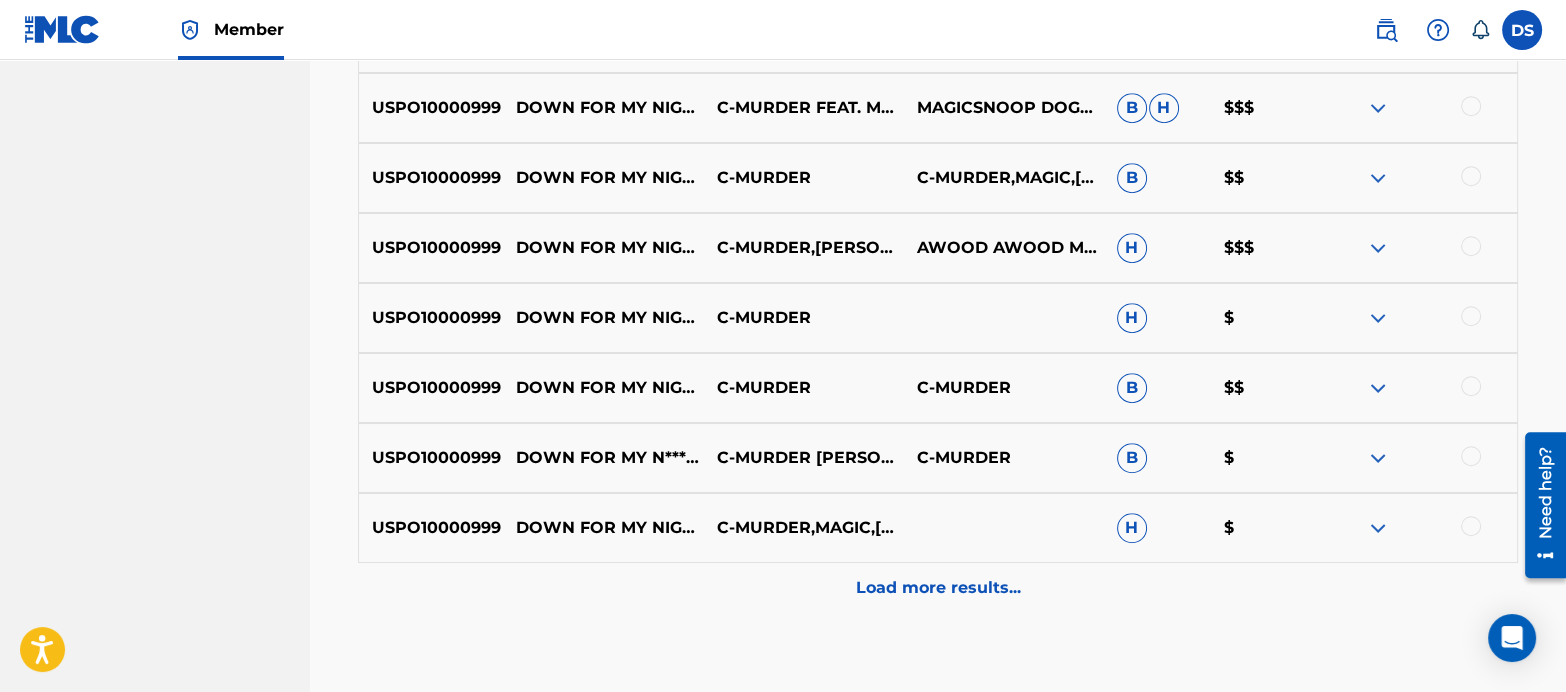 scroll, scrollTop: 1659, scrollLeft: 0, axis: vertical 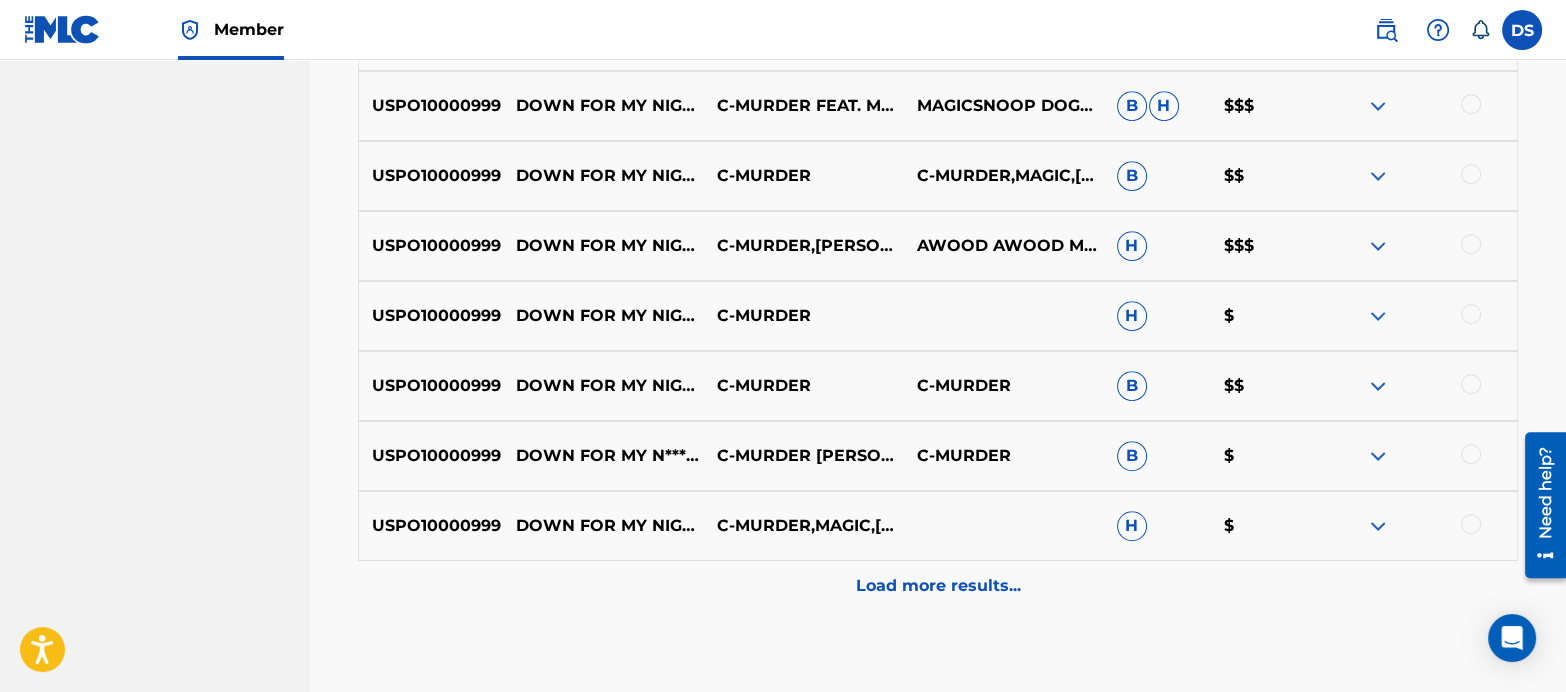 click on "Load more results..." at bounding box center [938, 586] 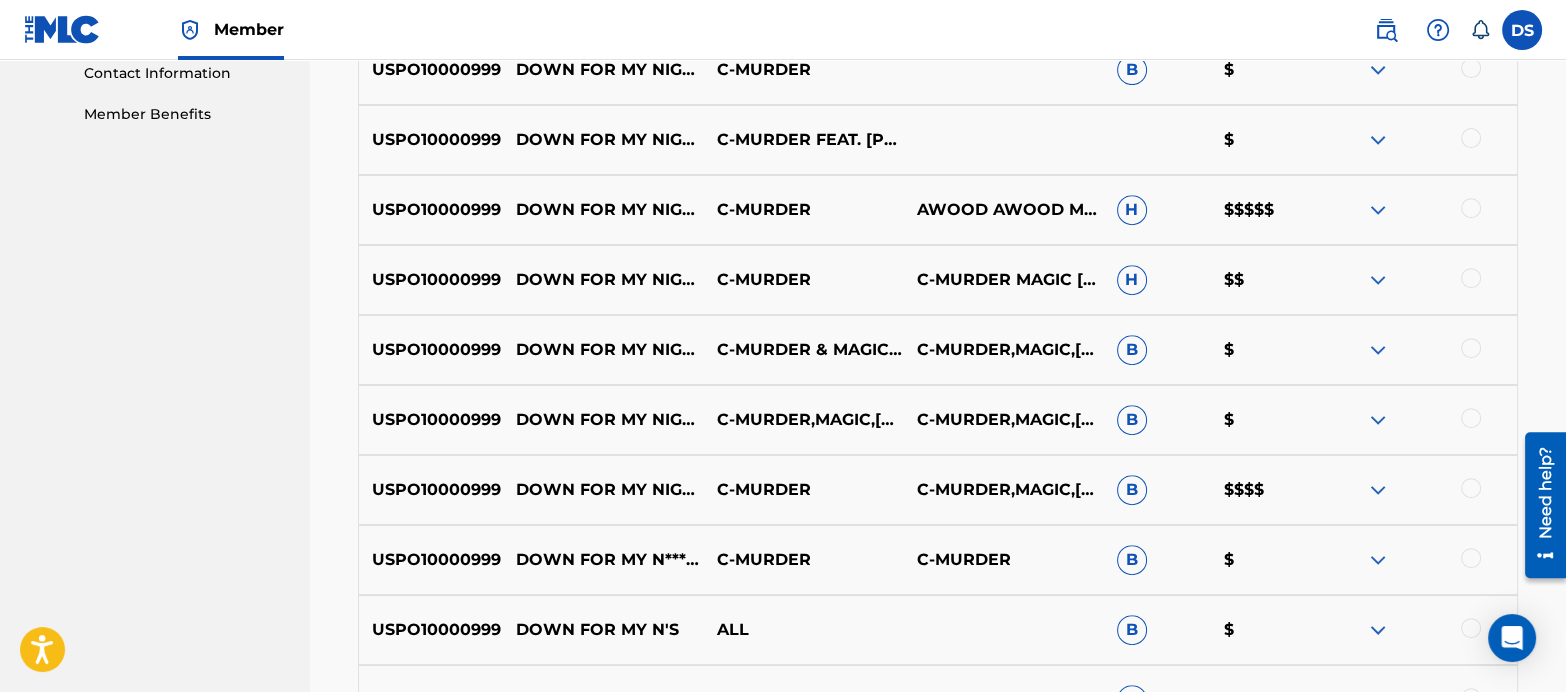 scroll, scrollTop: 1145, scrollLeft: 0, axis: vertical 